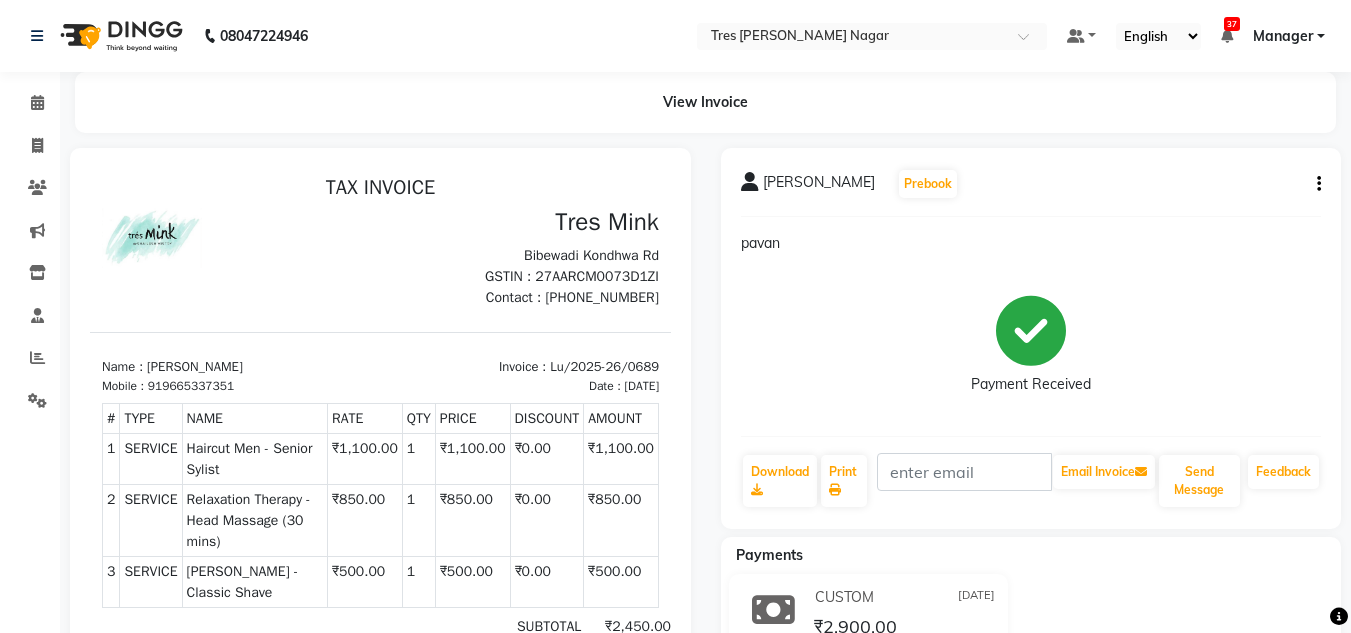 scroll, scrollTop: 261, scrollLeft: 0, axis: vertical 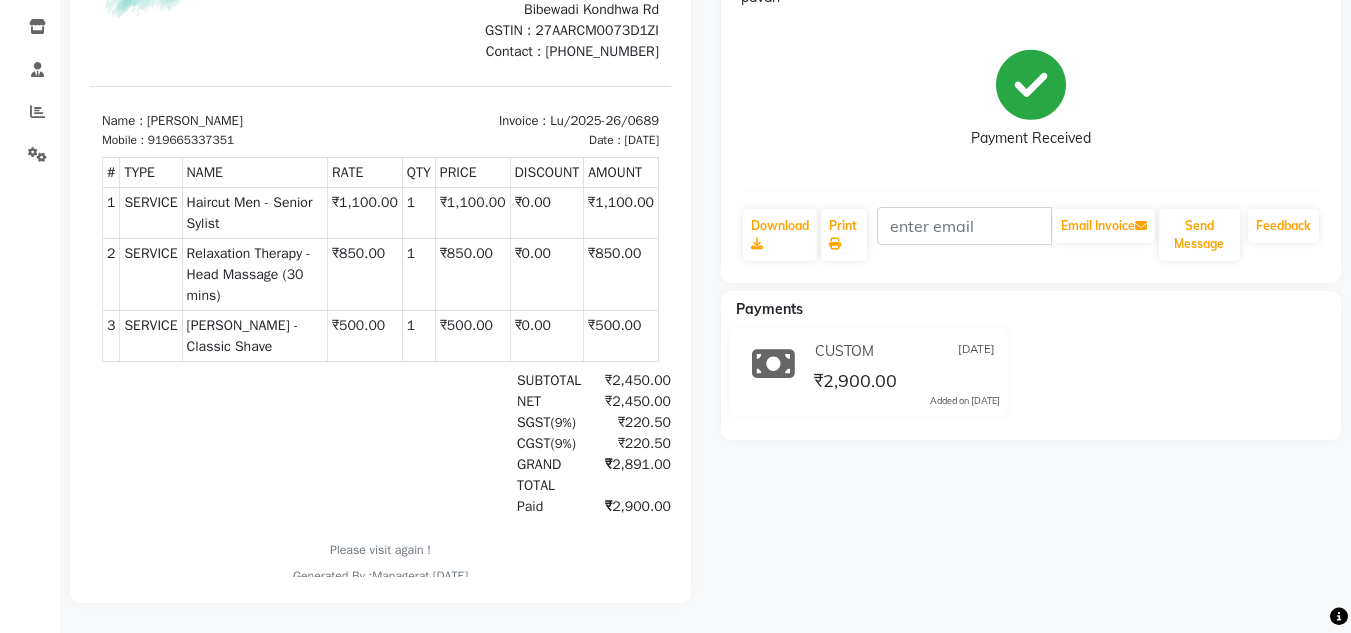 click 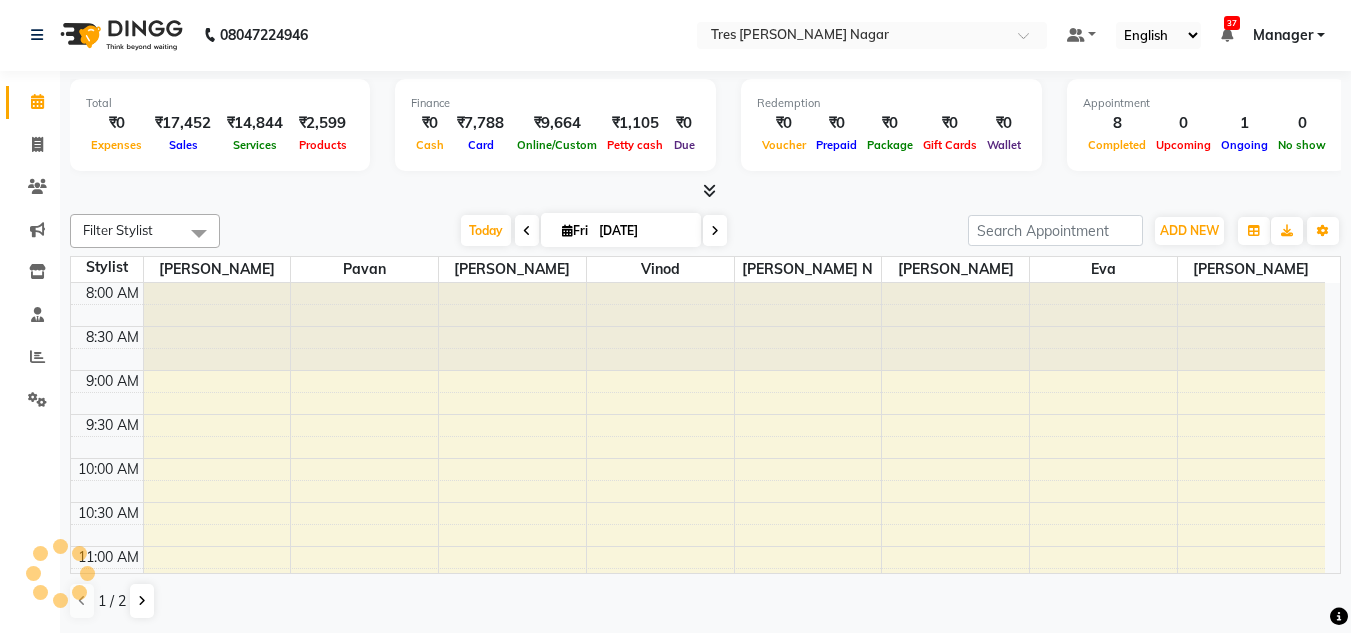 scroll, scrollTop: 0, scrollLeft: 0, axis: both 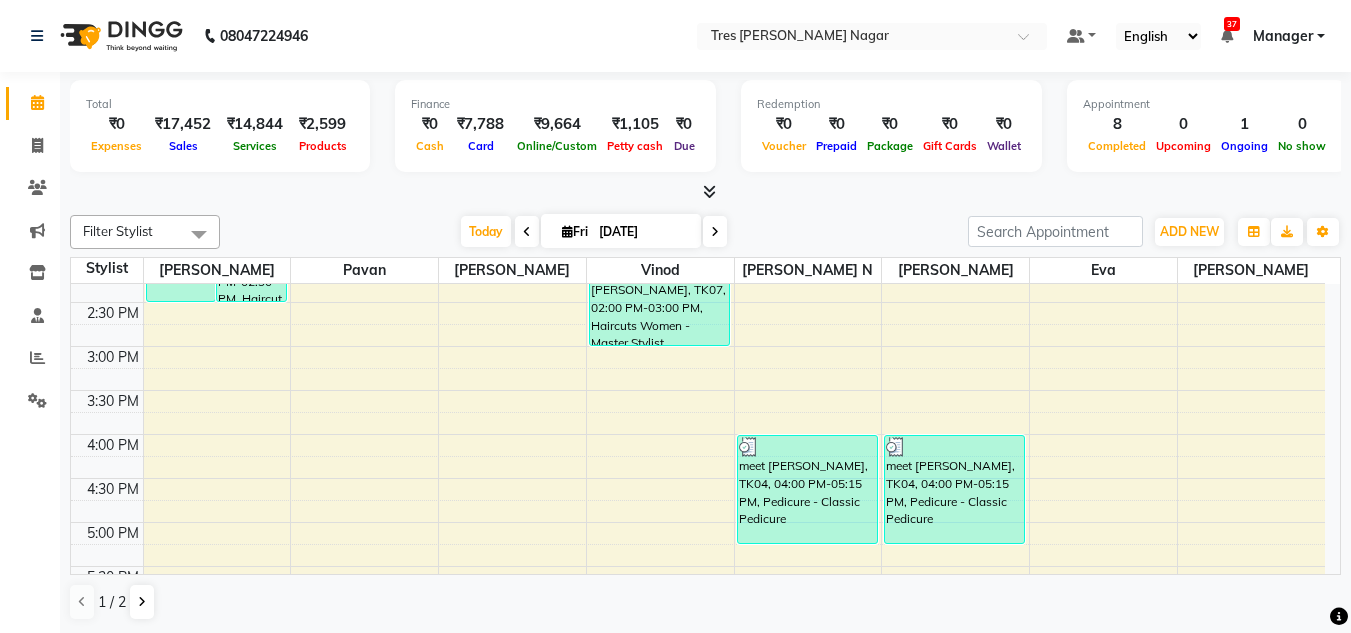 click at bounding box center (715, 232) 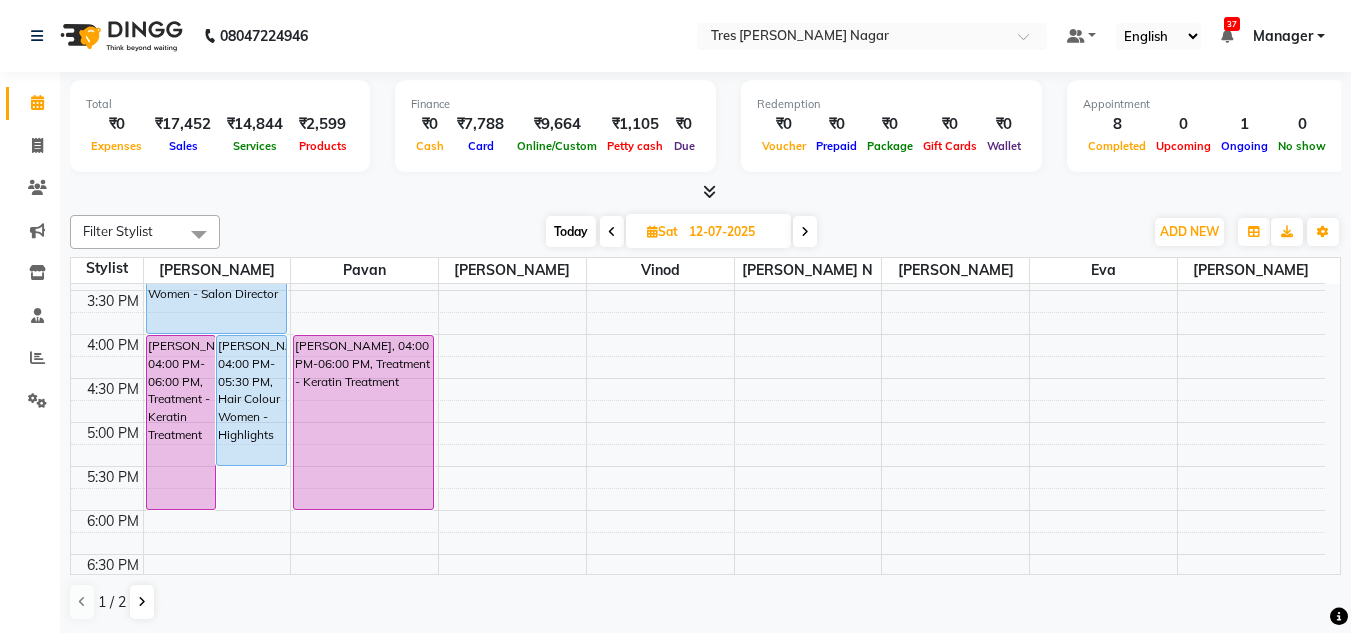 scroll, scrollTop: 153, scrollLeft: 0, axis: vertical 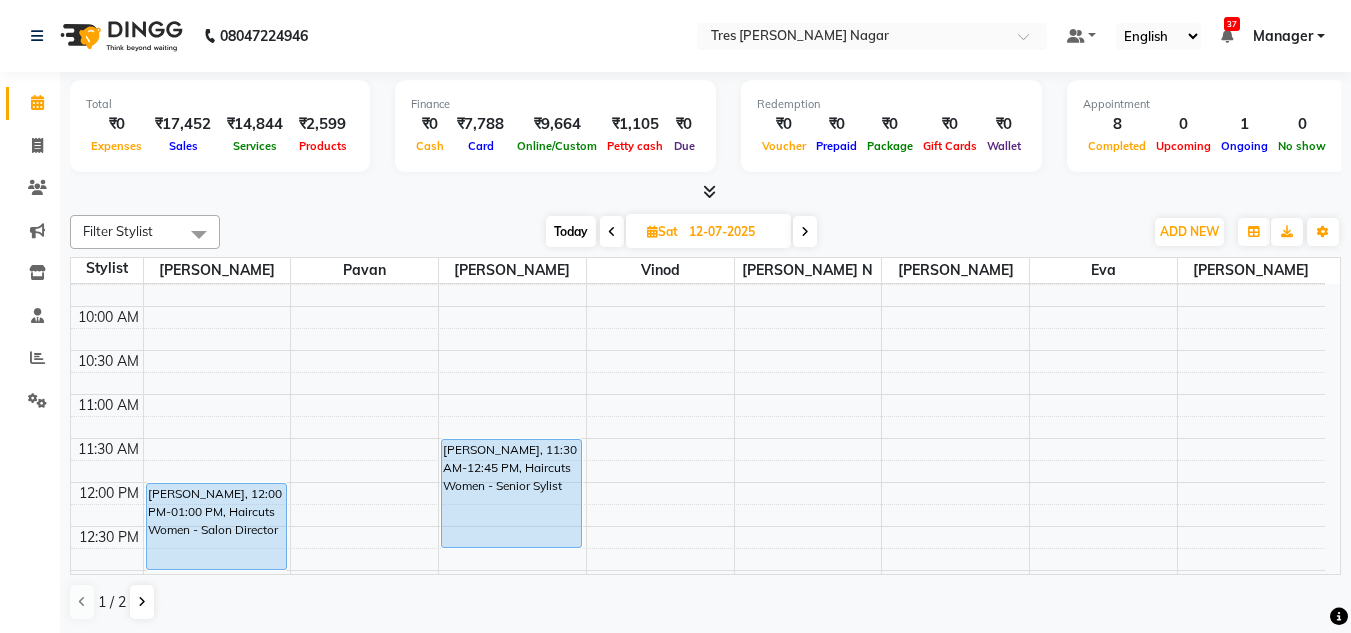 click at bounding box center [805, 232] 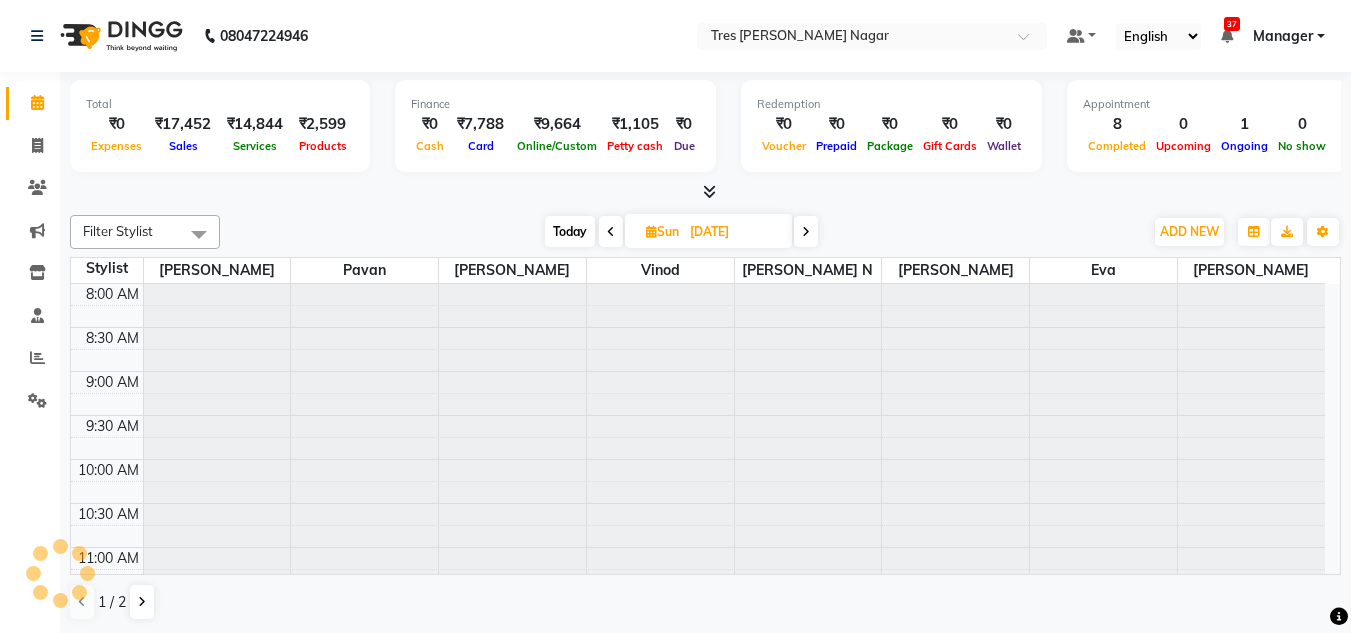 scroll, scrollTop: 853, scrollLeft: 0, axis: vertical 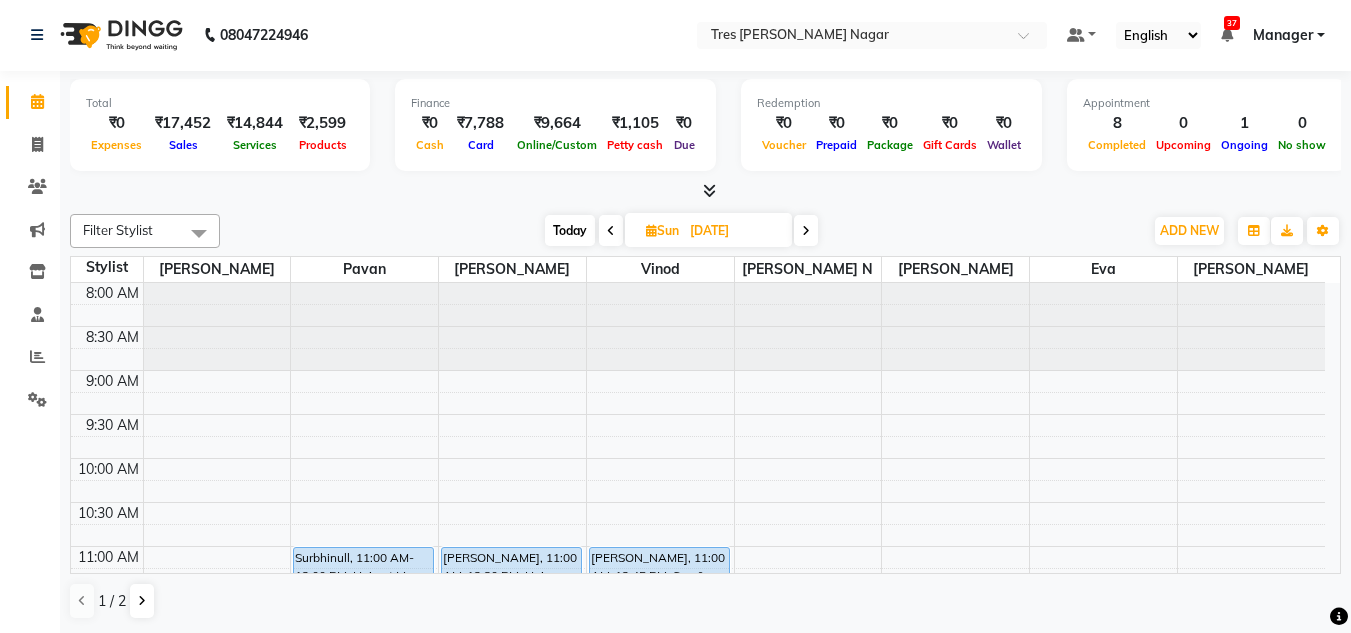 click at bounding box center [806, 230] 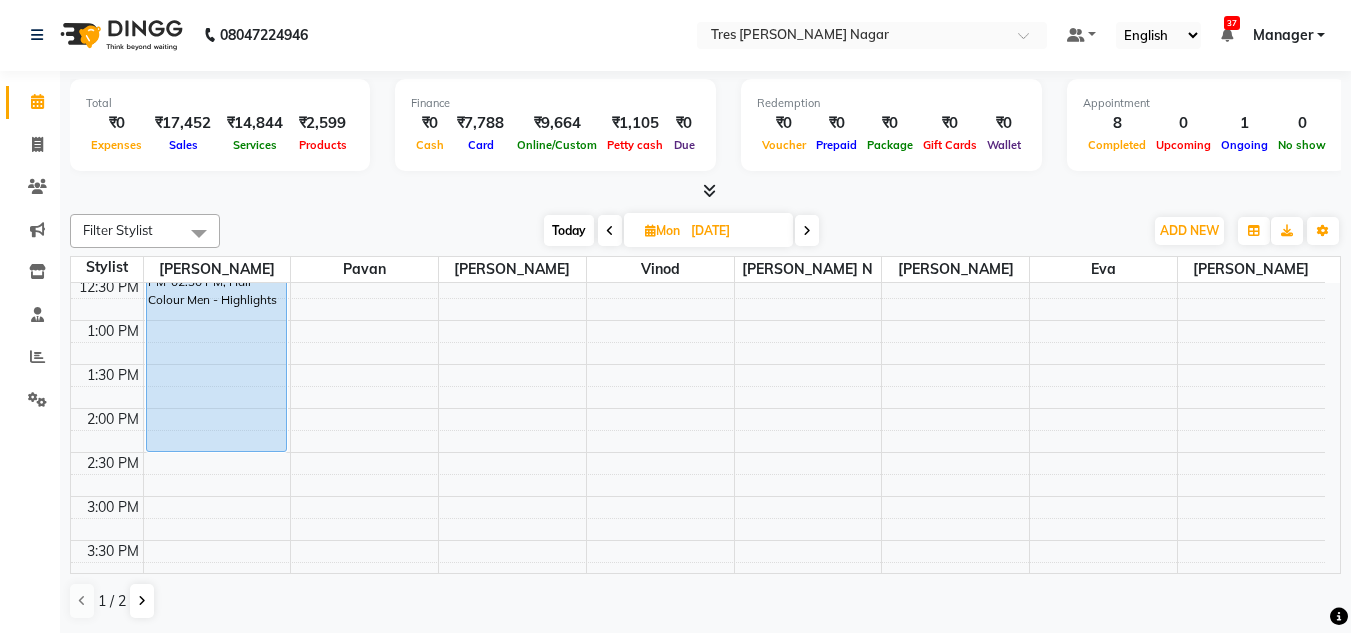 scroll, scrollTop: 553, scrollLeft: 0, axis: vertical 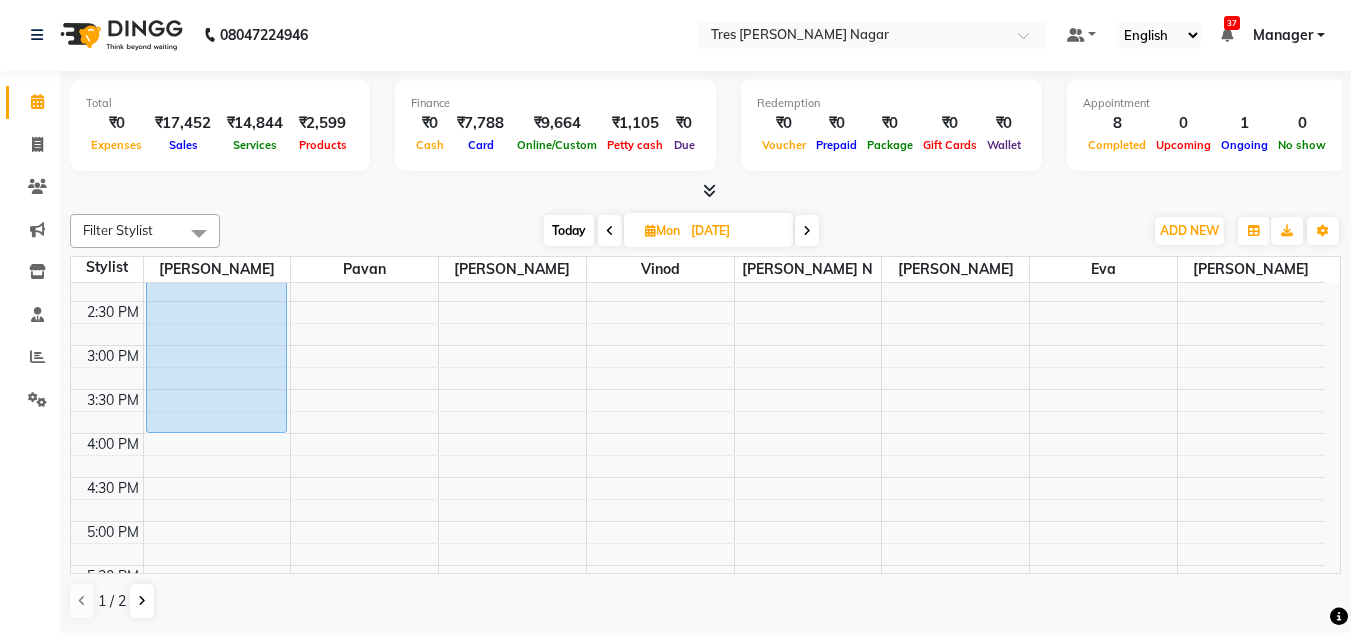 drag, startPoint x: 194, startPoint y: 300, endPoint x: 175, endPoint y: 422, distance: 123.47064 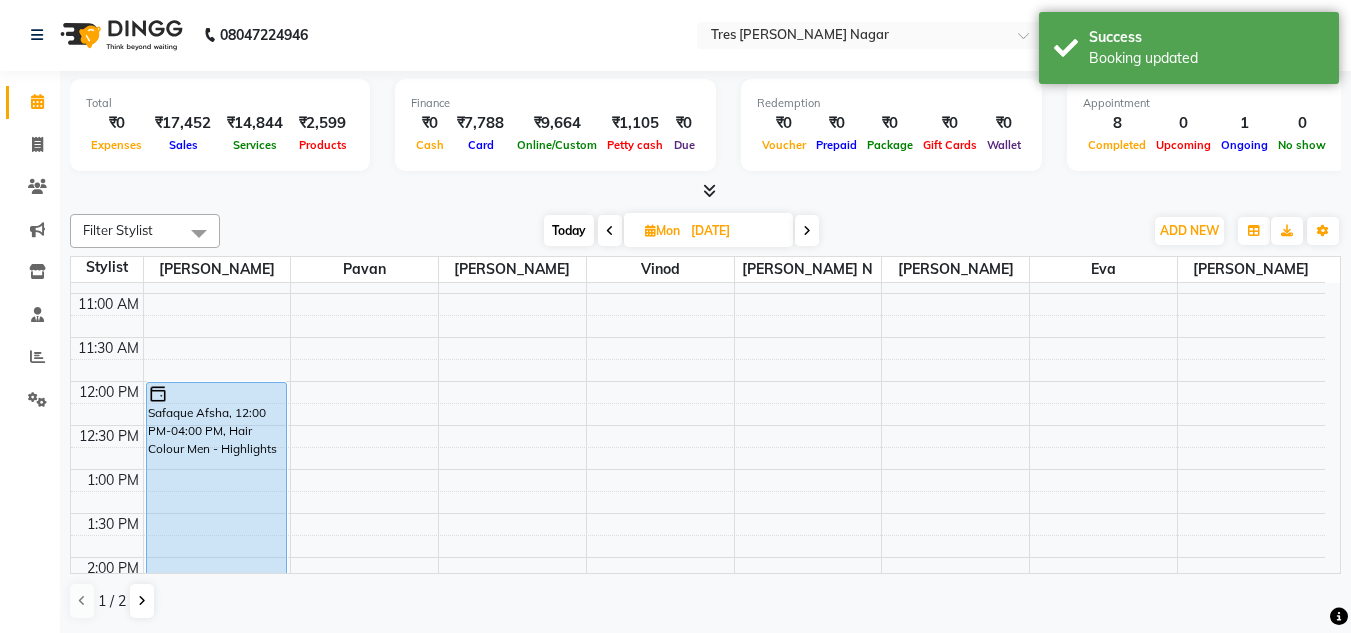 click on "Today" at bounding box center (569, 230) 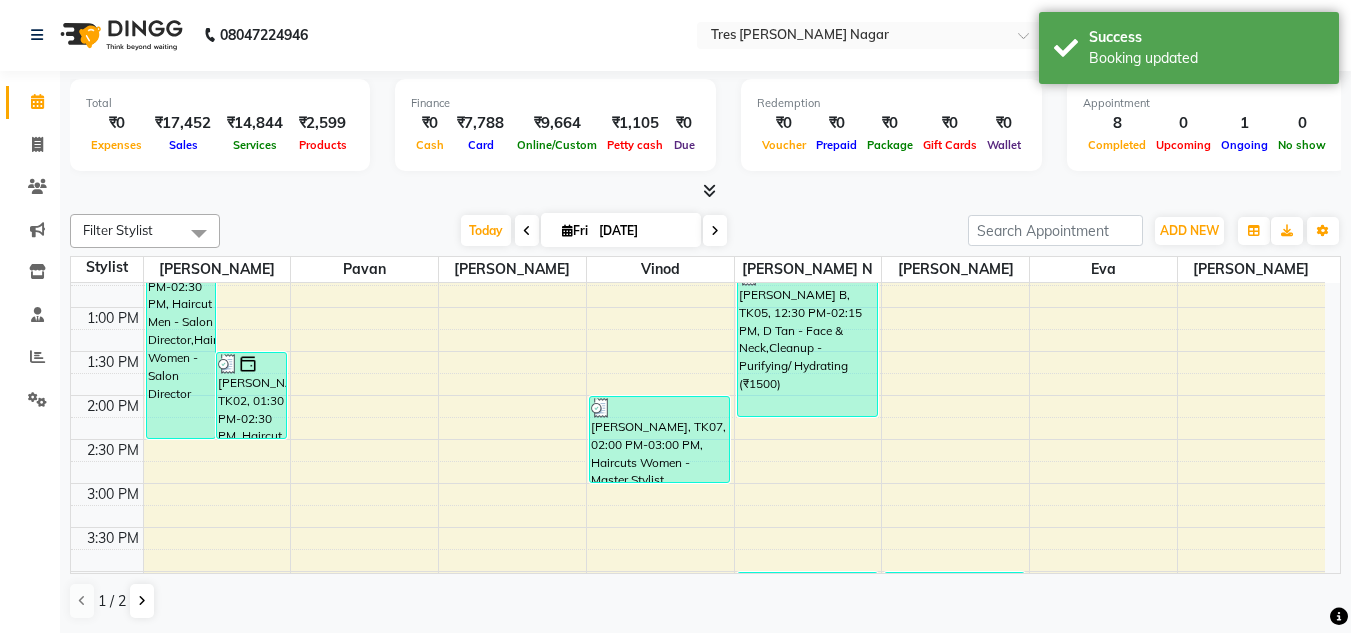 scroll, scrollTop: 353, scrollLeft: 0, axis: vertical 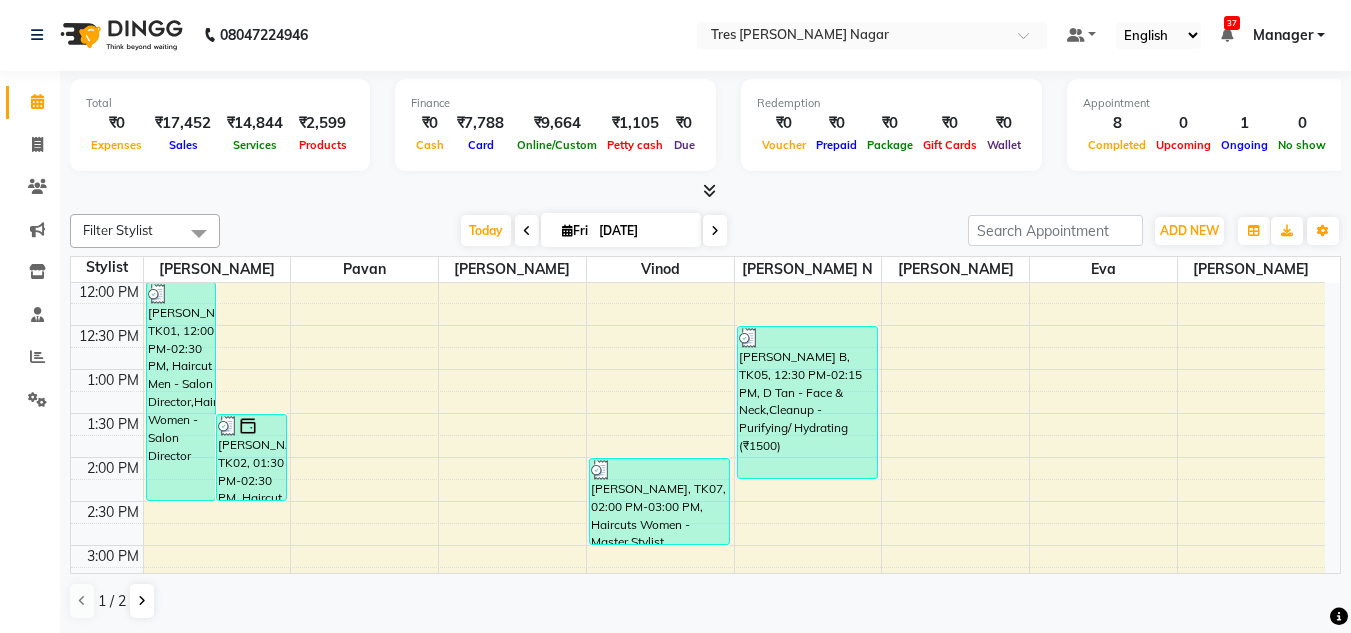 click on "₹17,452" at bounding box center [183, 123] 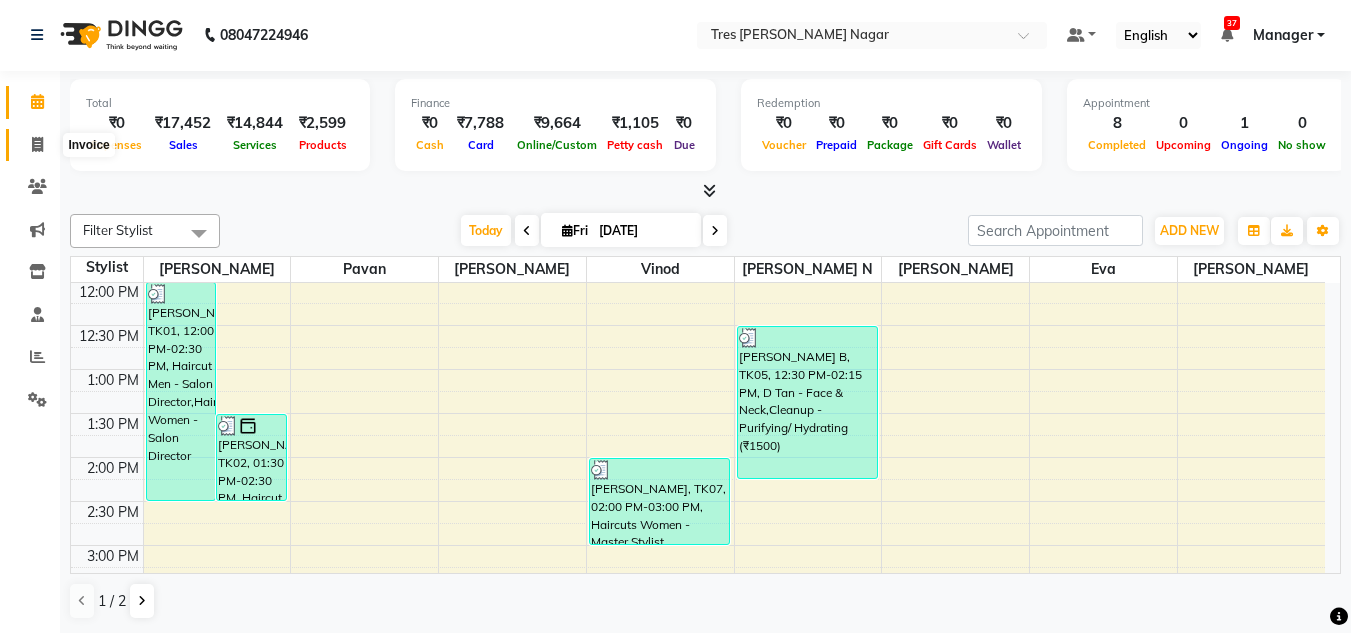 click 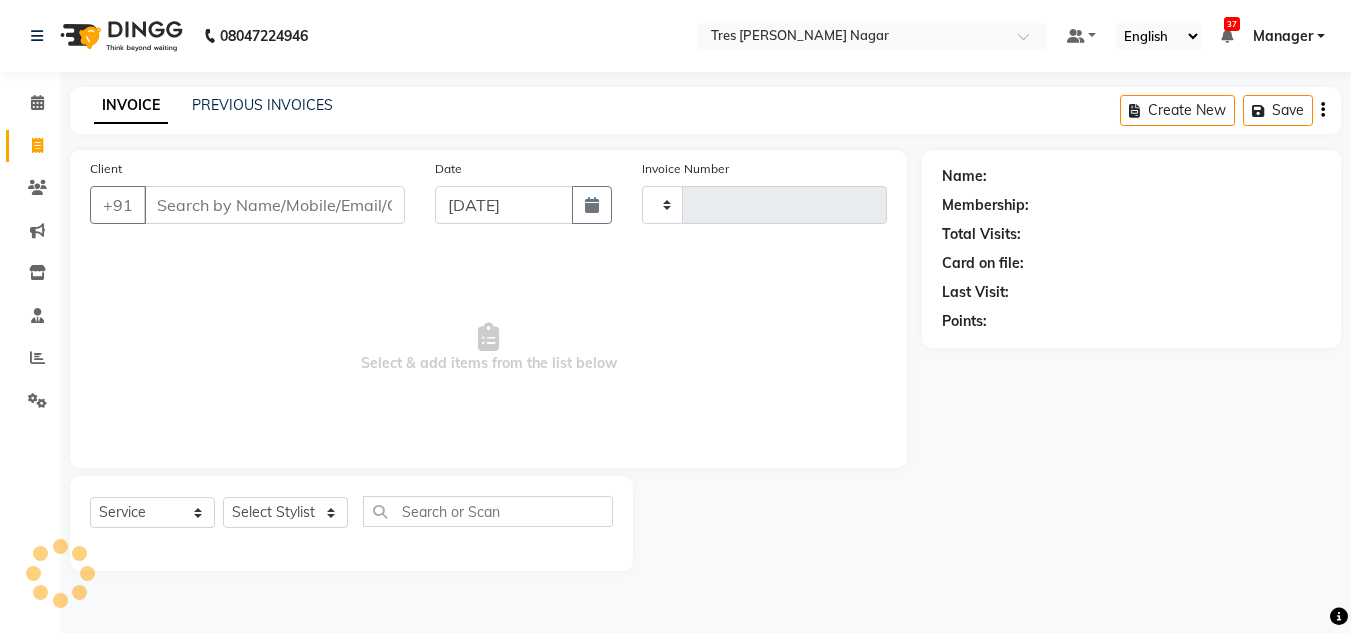 type on "0690" 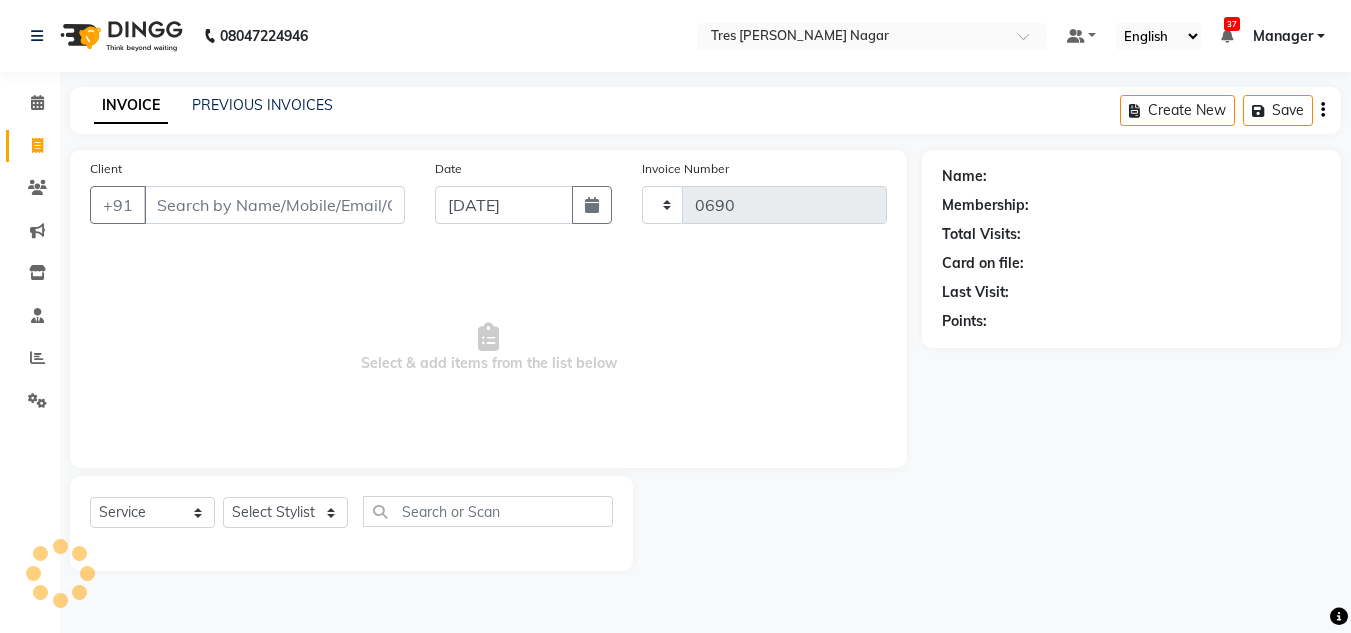 scroll, scrollTop: 0, scrollLeft: 0, axis: both 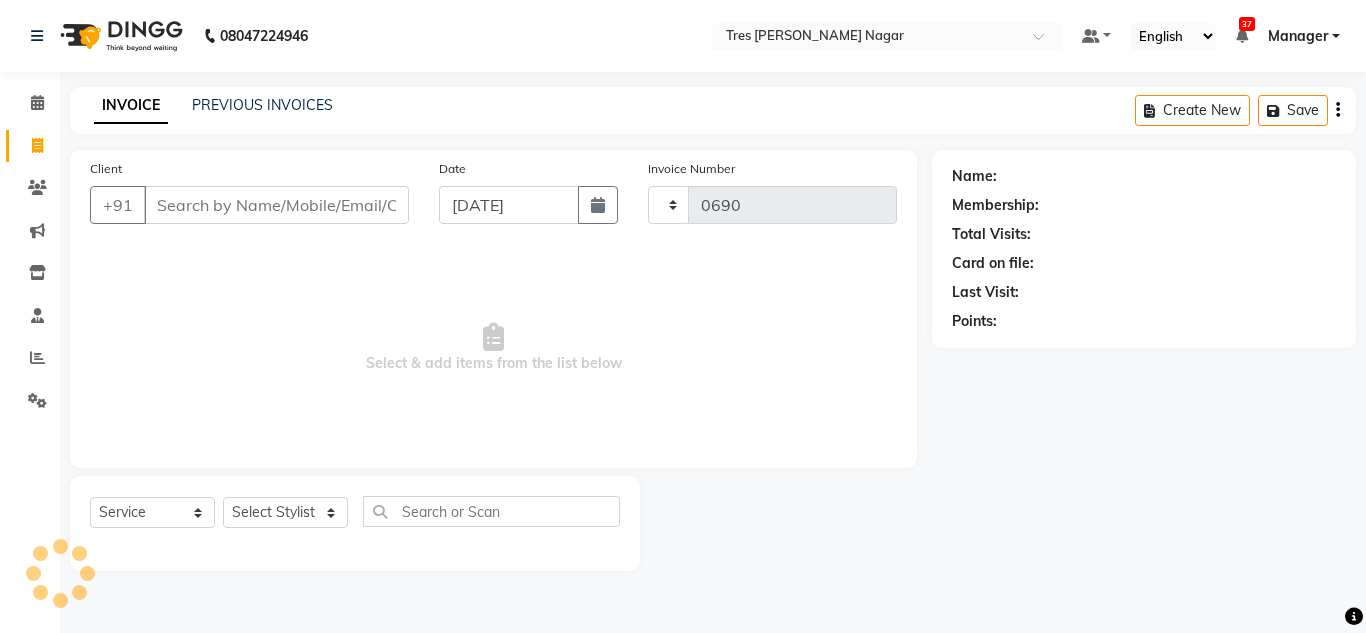 select on "8052" 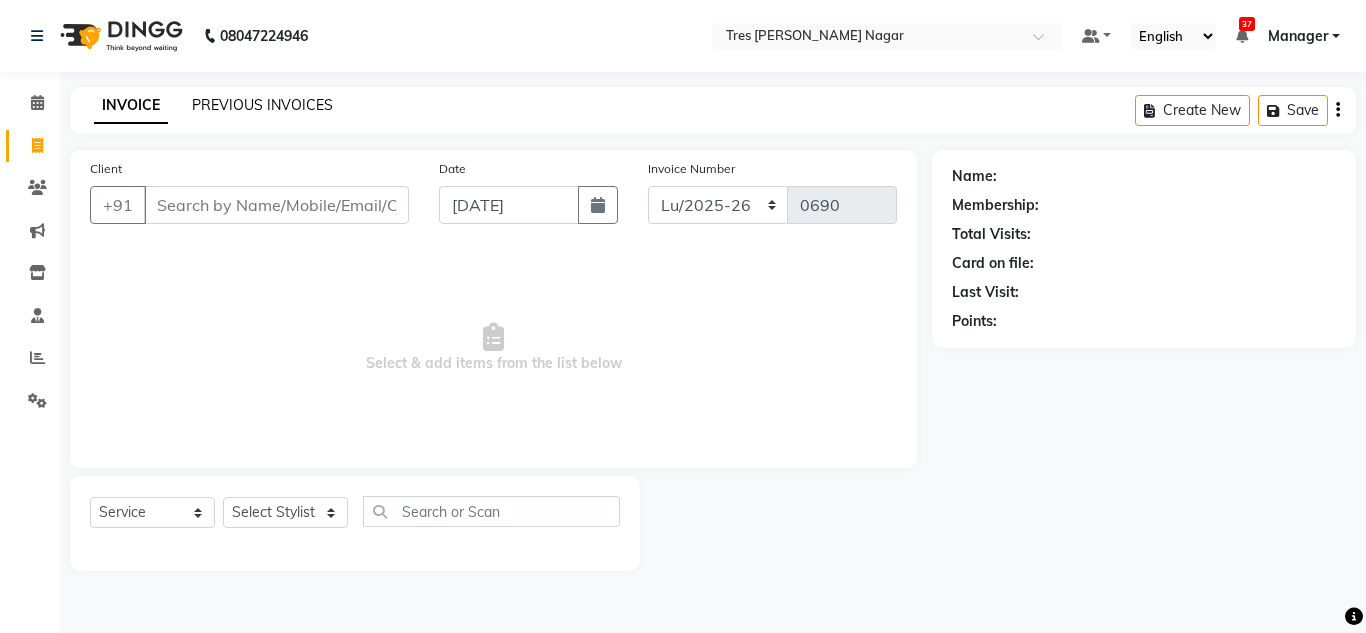 click on "PREVIOUS INVOICES" 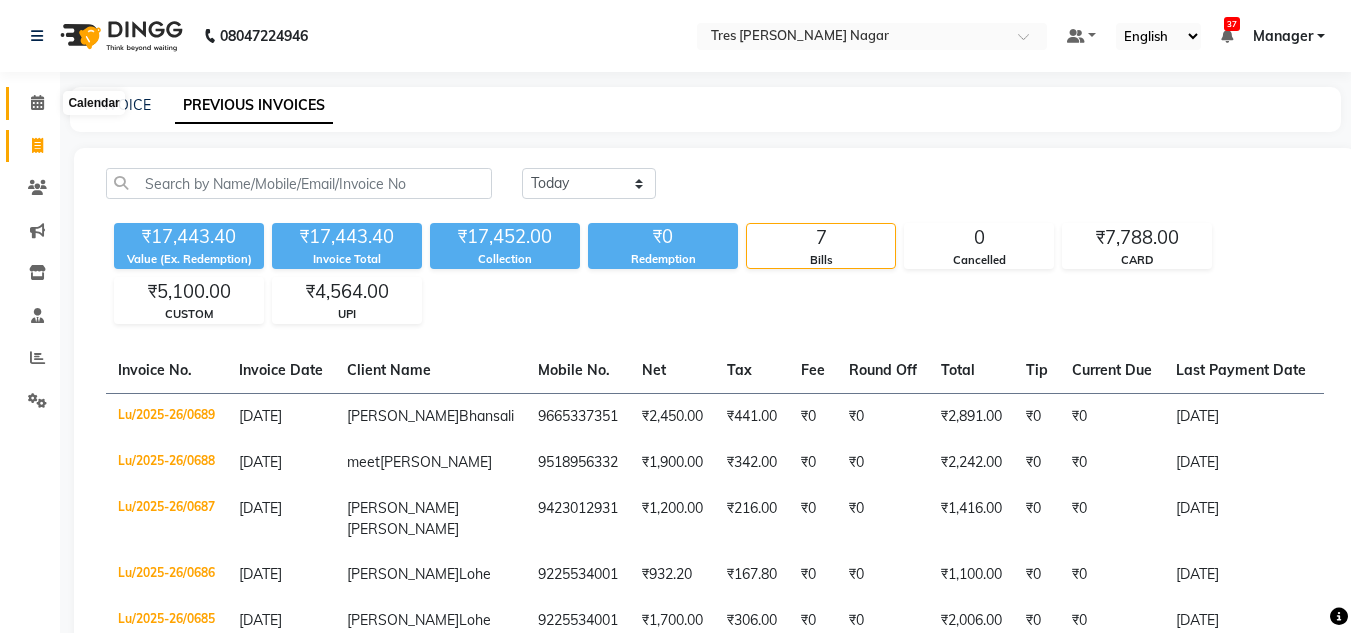 click 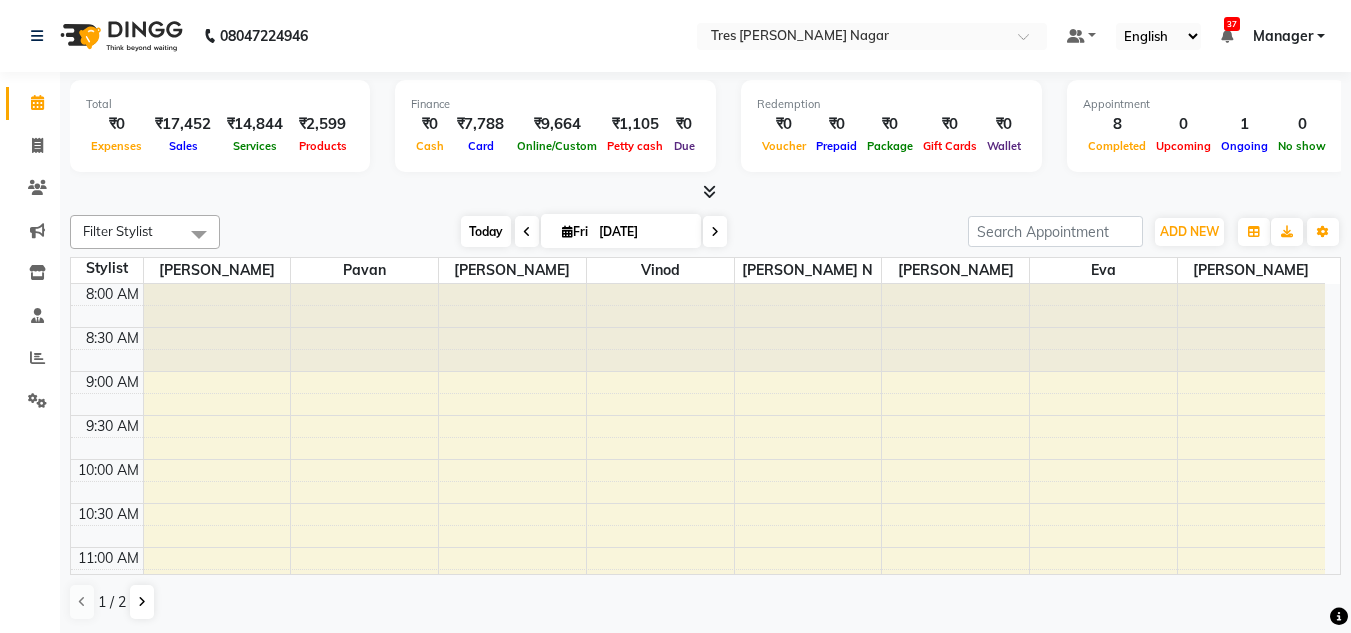 click on "Today" at bounding box center [486, 231] 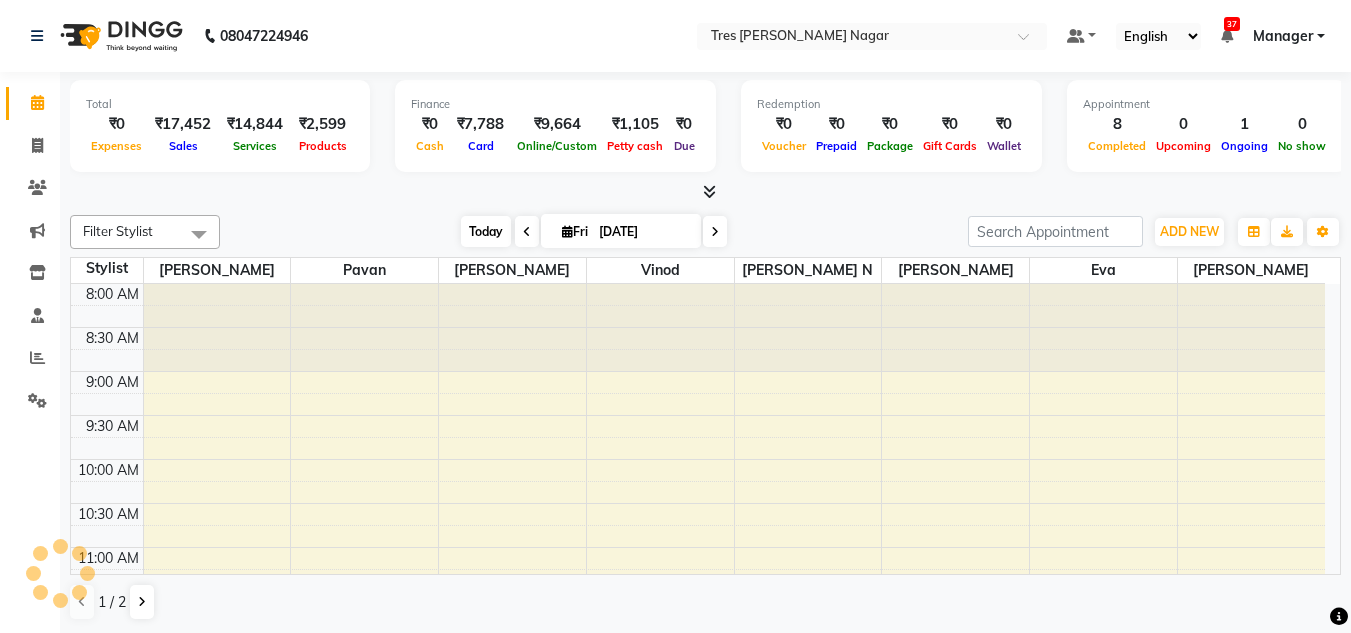 scroll, scrollTop: 853, scrollLeft: 0, axis: vertical 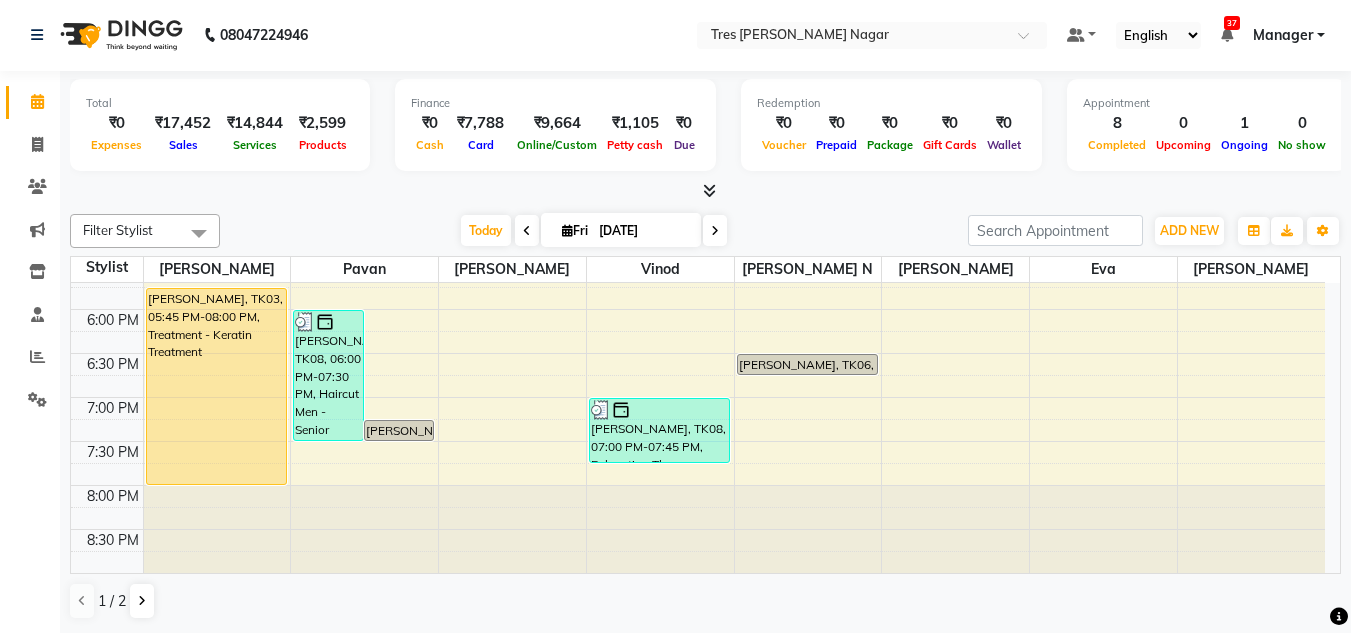 click on "[PERSON_NAME], TK01, 12:00 PM-02:30 PM, Haircut Men - Salon Director,Haircuts Women - Salon Director     [PERSON_NAME], TK02, 01:30 PM-02:30 PM, Haircut Men - Salon Director    [PERSON_NAME], TK03, 05:45 PM-08:00 PM, Treatment - Keratin Treatment" at bounding box center (217, 1) 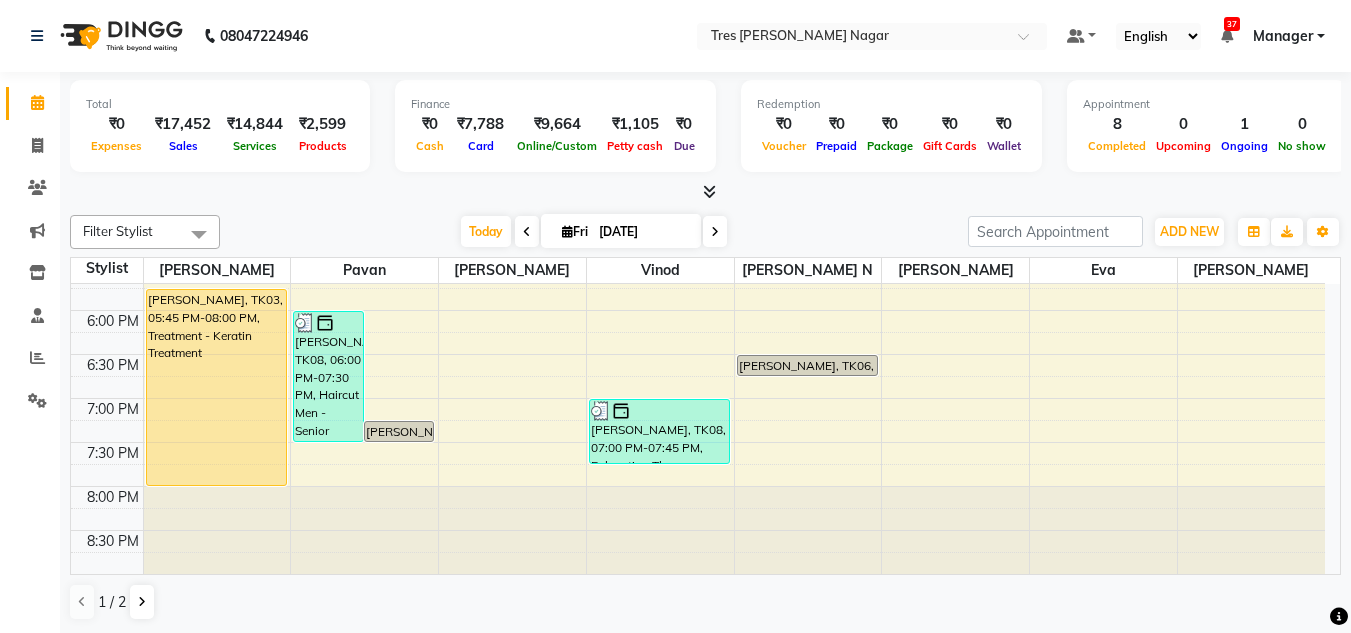 scroll, scrollTop: 1, scrollLeft: 0, axis: vertical 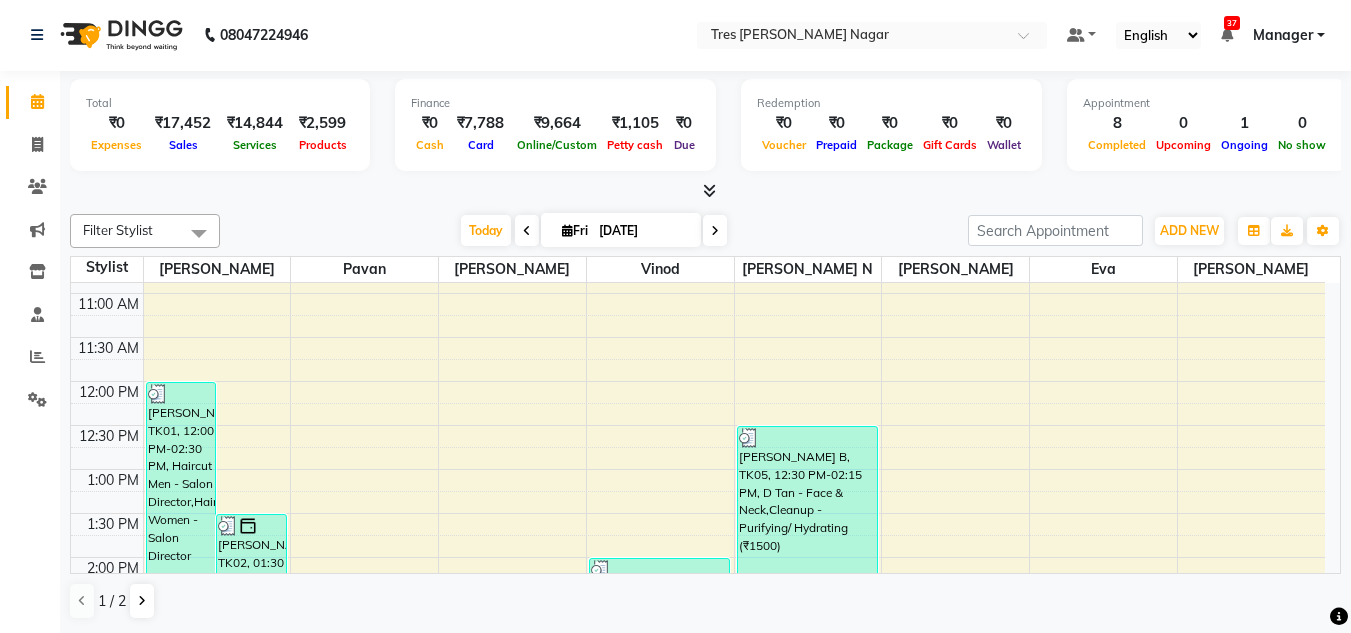 click at bounding box center (715, 230) 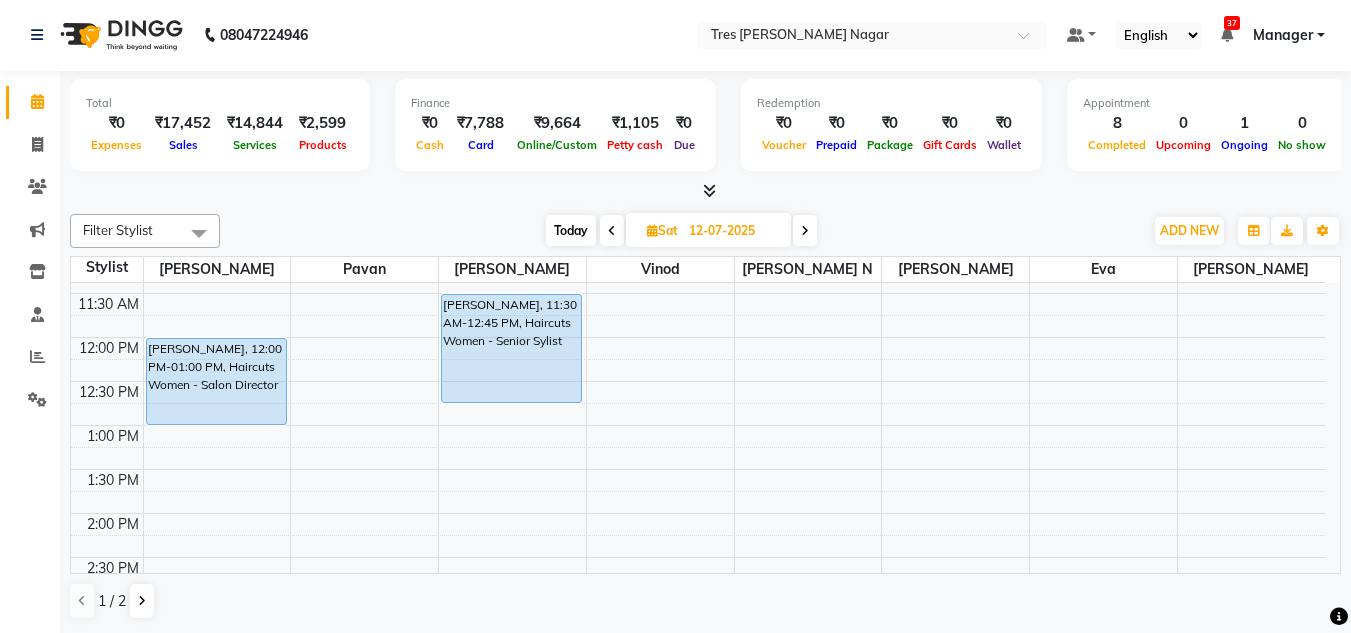 scroll, scrollTop: 253, scrollLeft: 0, axis: vertical 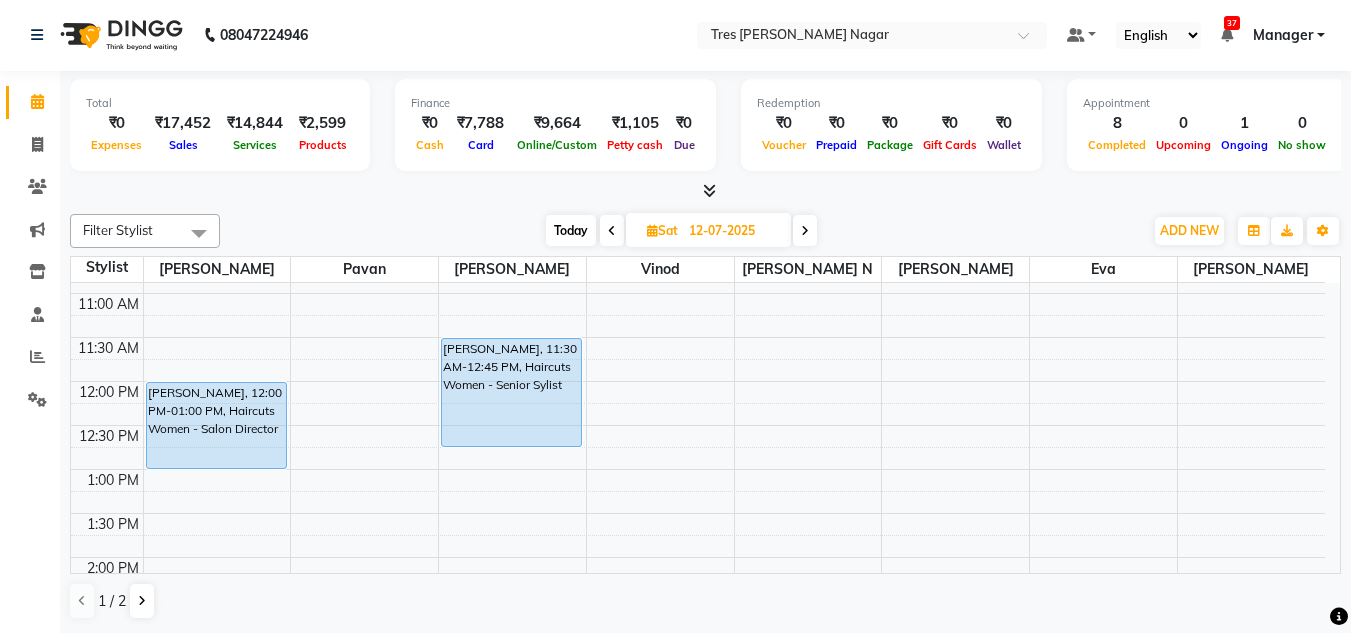 click on "Today" at bounding box center [571, 230] 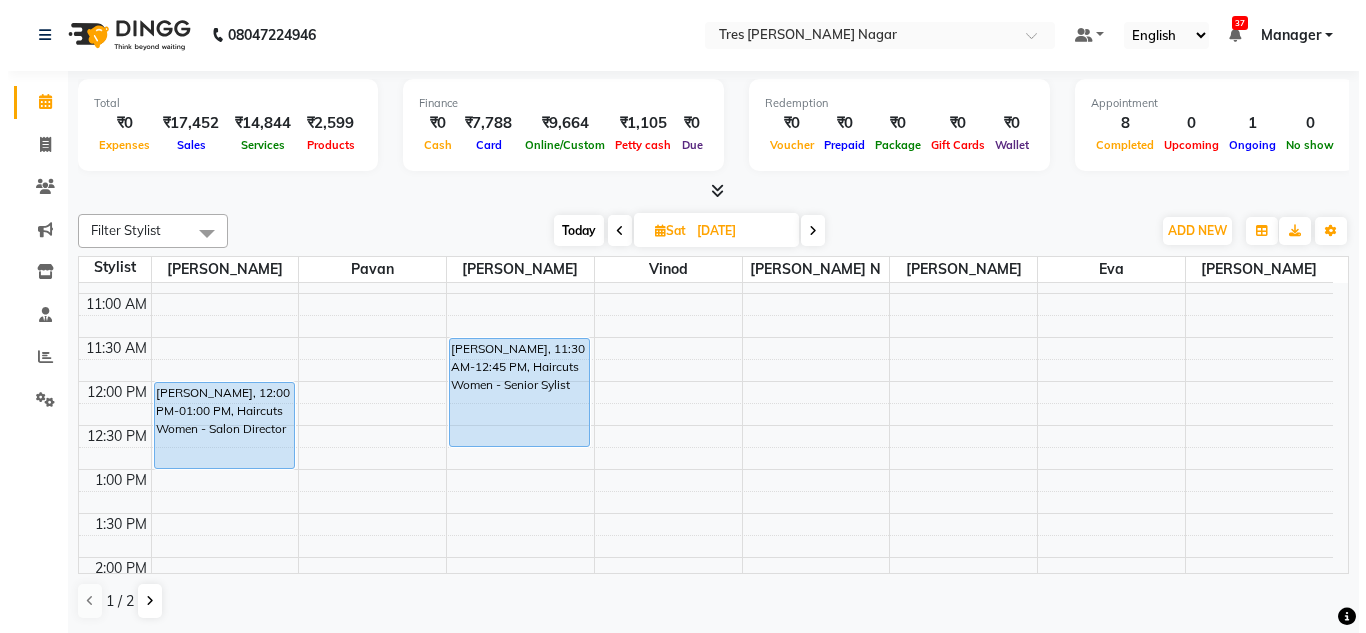 scroll, scrollTop: 853, scrollLeft: 0, axis: vertical 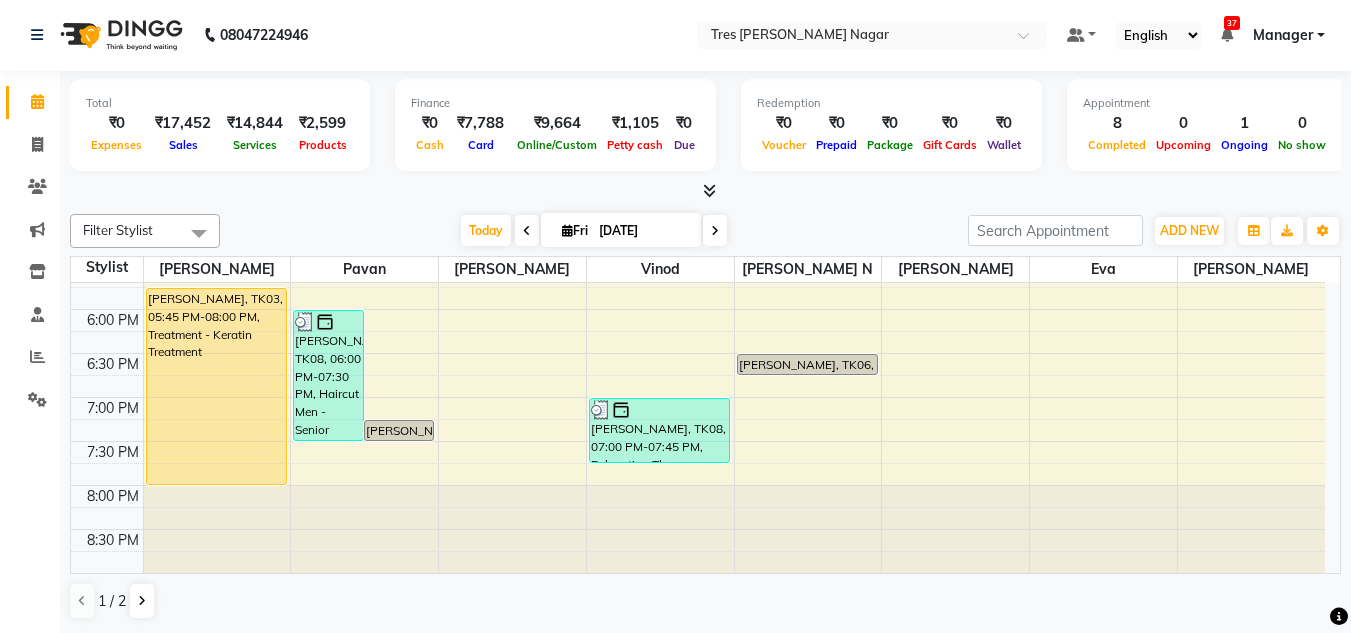 click on "8:00 AM 8:30 AM 9:00 AM 9:30 AM 10:00 AM 10:30 AM 11:00 AM 11:30 AM 12:00 PM 12:30 PM 1:00 PM 1:30 PM 2:00 PM 2:30 PM 3:00 PM 3:30 PM 4:00 PM 4:30 PM 5:00 PM 5:30 PM 6:00 PM 6:30 PM 7:00 PM 7:30 PM 8:00 PM 8:30 PM     [PERSON_NAME][GEOGRAPHIC_DATA], 12:00 PM-02:30 PM, Haircut Men - Salon Director,Haircuts Women - Salon Director     [PERSON_NAME], TK02, 01:30 PM-02:30 PM, Haircut Men - Salon Director    [PERSON_NAME], TK03, 05:45 PM-08:00 PM, Treatment - Keratin Treatment     [PERSON_NAME][GEOGRAPHIC_DATA], TK08, 06:00 PM-07:30 PM, Haircut Men - Senior Sylist,[PERSON_NAME] - Classic Shave    [PERSON_NAME], TK06, 07:15 PM-07:30 PM, Haircuts Women - Senior Sylist     [PERSON_NAME], TK07, 02:00 PM-03:00 PM, Haircuts Women - Master Stylist     [PERSON_NAME], TK08, 07:00 PM-07:45 PM, Relaxation Therapy -  Head Massage (30 mins)     [PERSON_NAME] B, TK05, 12:30 PM-02:15 PM, D Tan - Face & Neck,Cleanup - Purifying/ Hydrating (₹1500)     meet [PERSON_NAME], TK04, 04:00 PM-05:15 PM, Pedicure - Classic Pedicure" at bounding box center [698, 1] 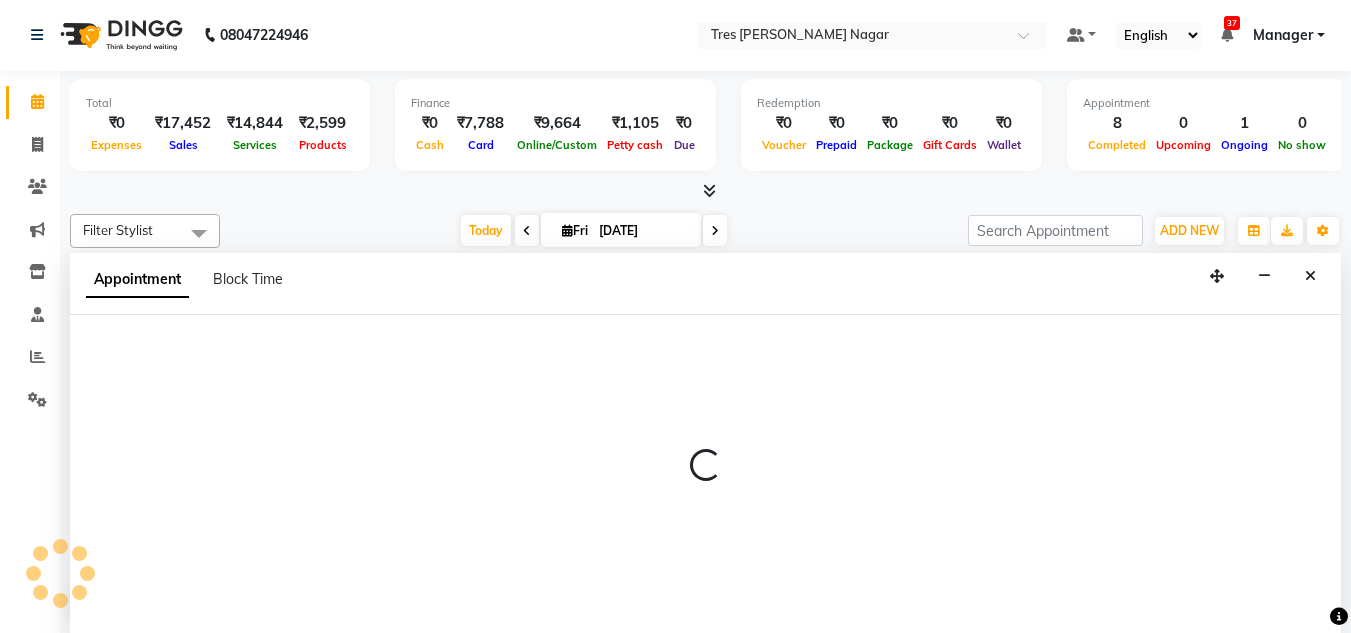 select on "39900" 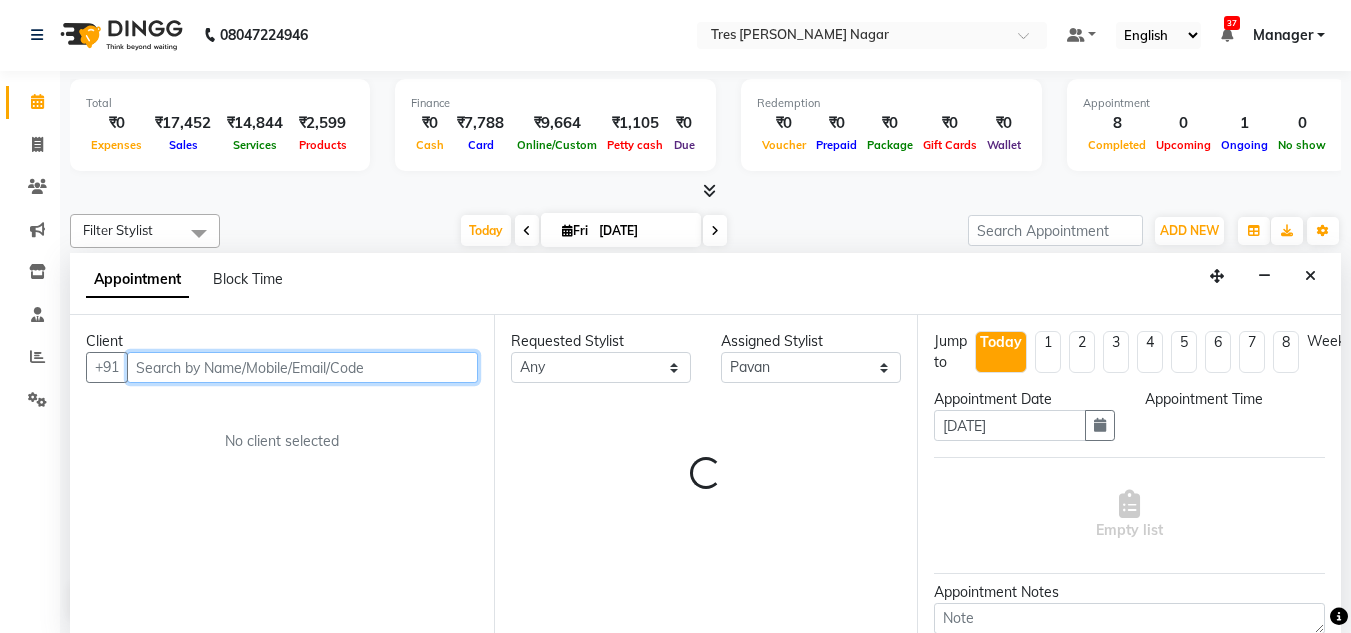 select on "1110" 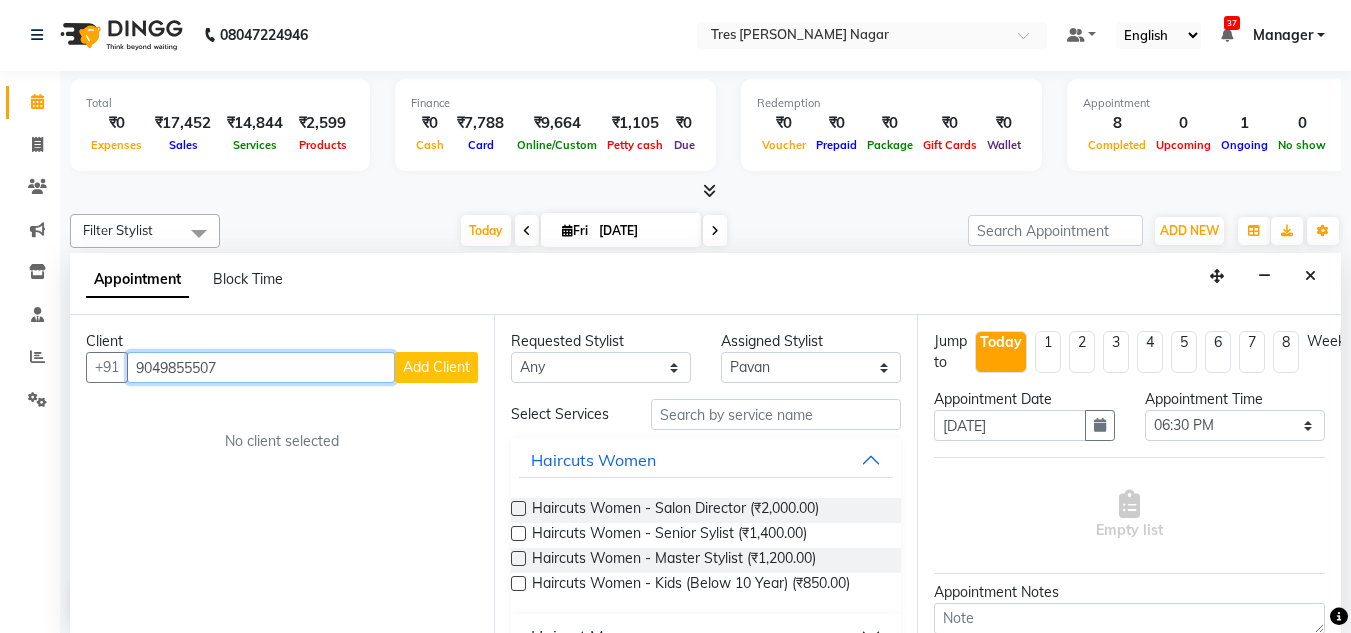 type on "9049855507" 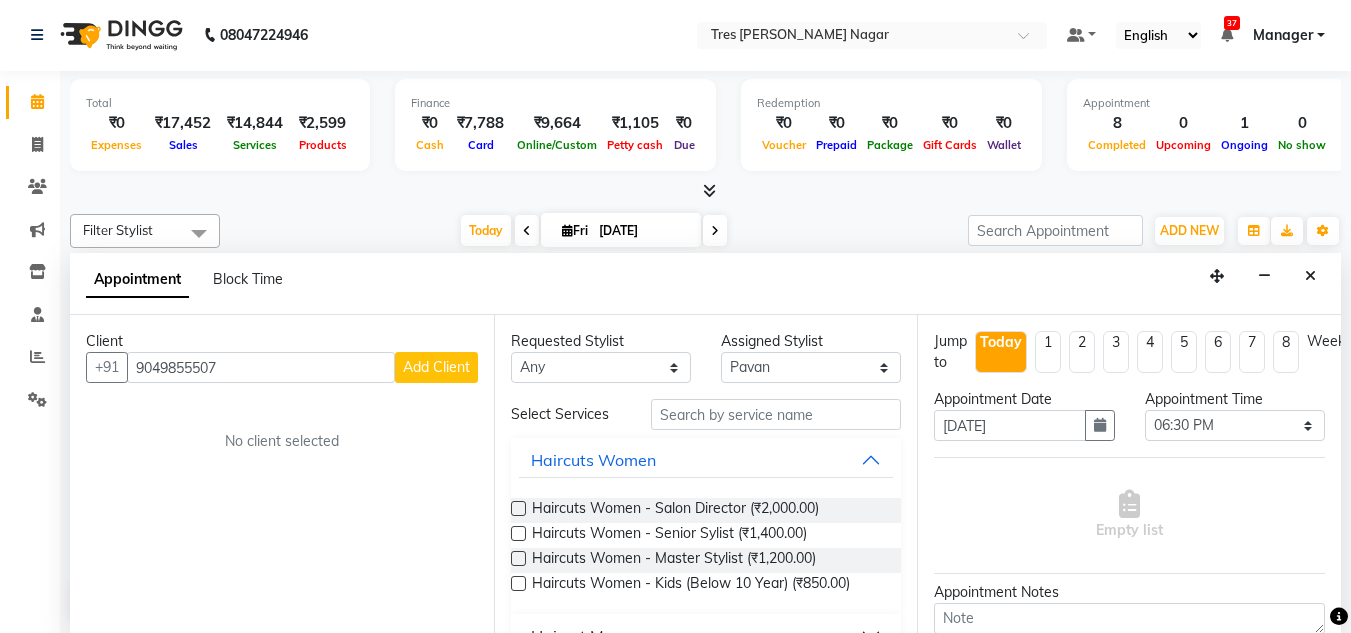click on "Add Client" at bounding box center (436, 367) 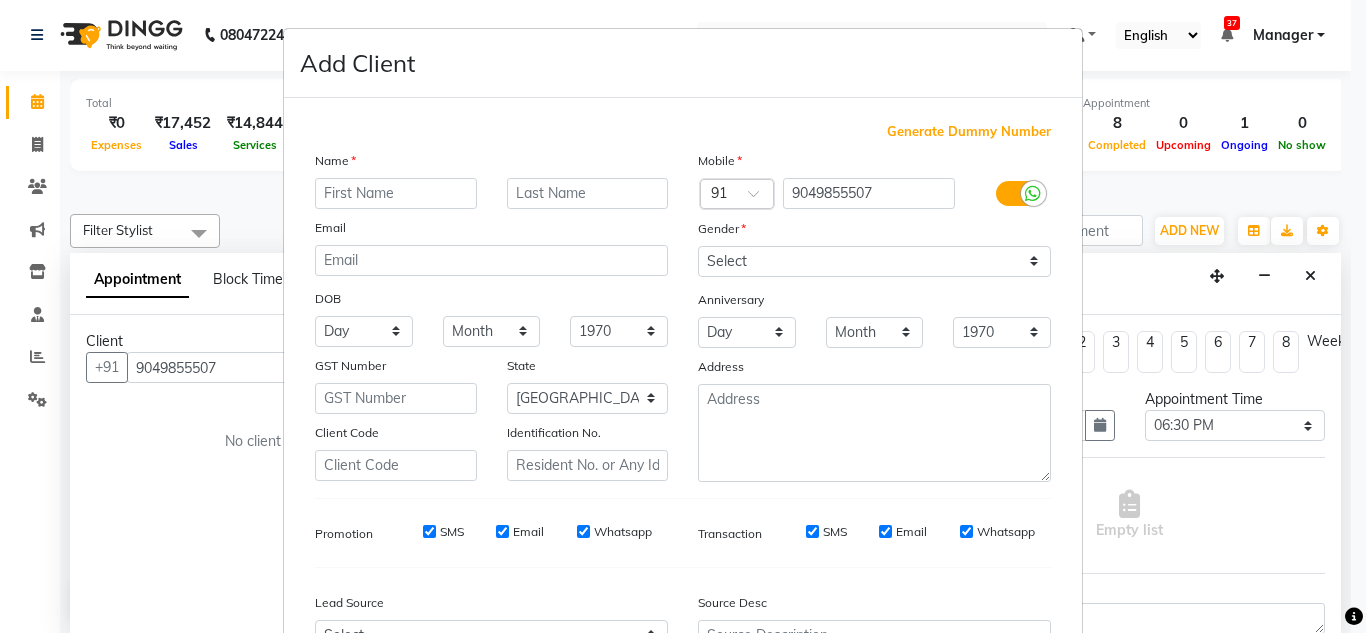click at bounding box center [396, 193] 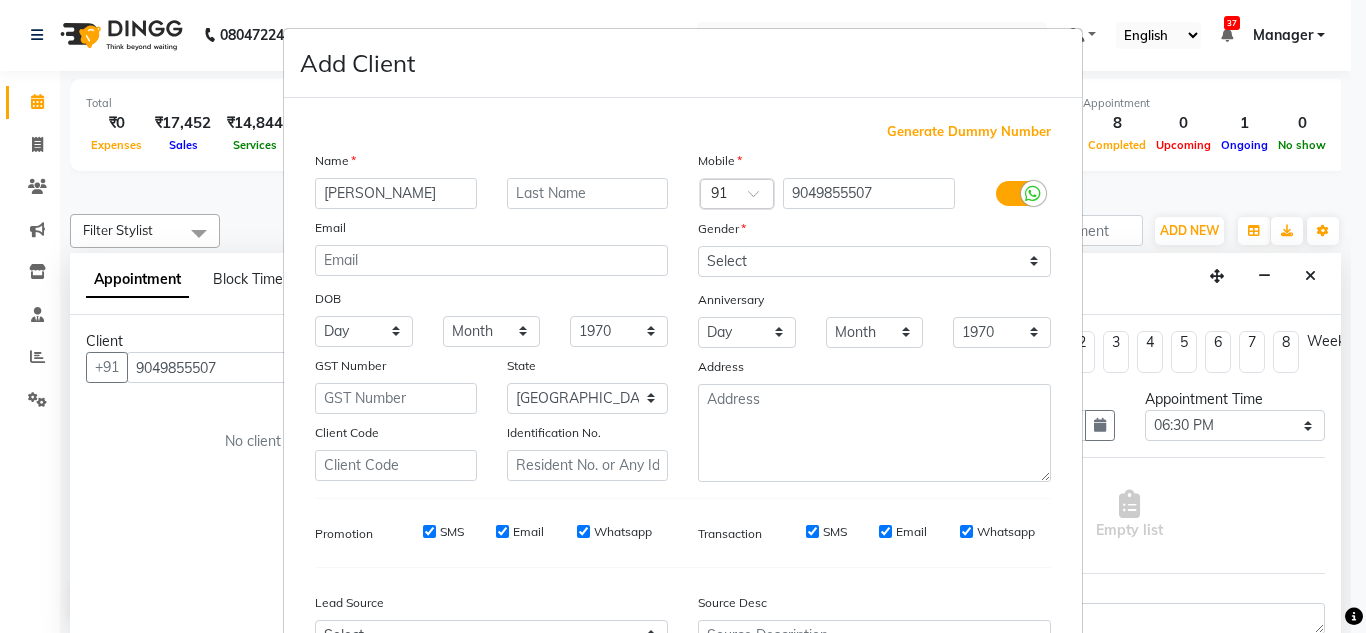 type on "[PERSON_NAME]" 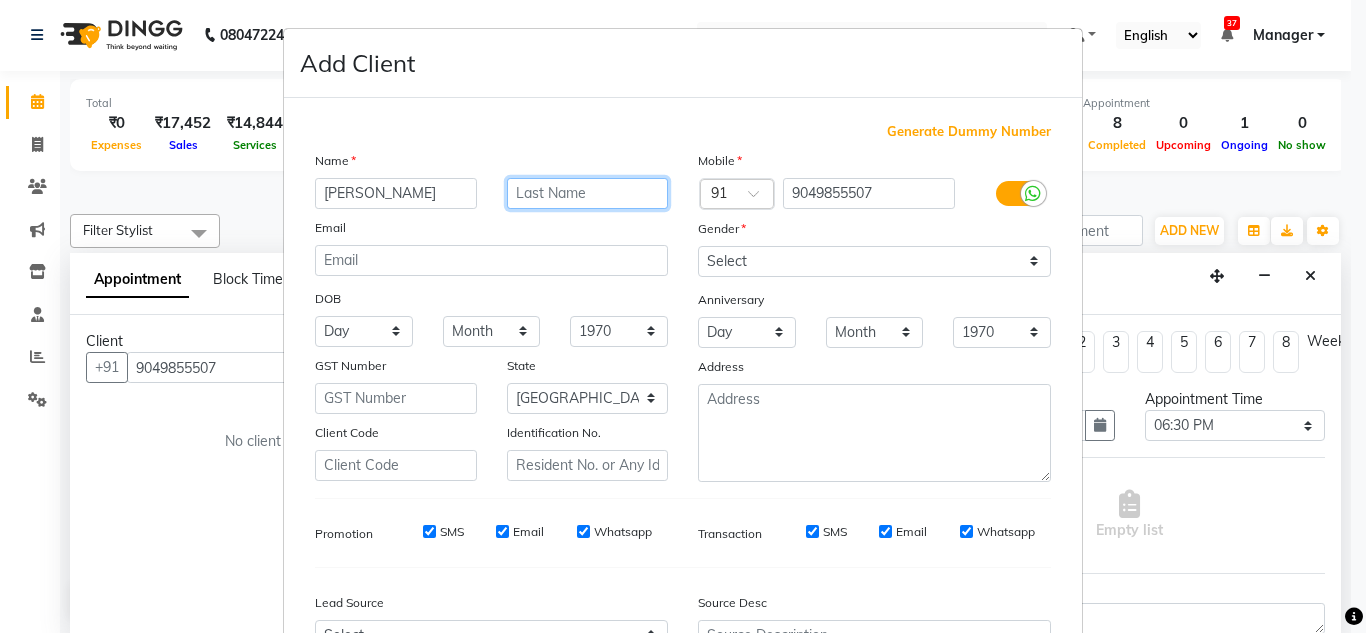 click at bounding box center [588, 193] 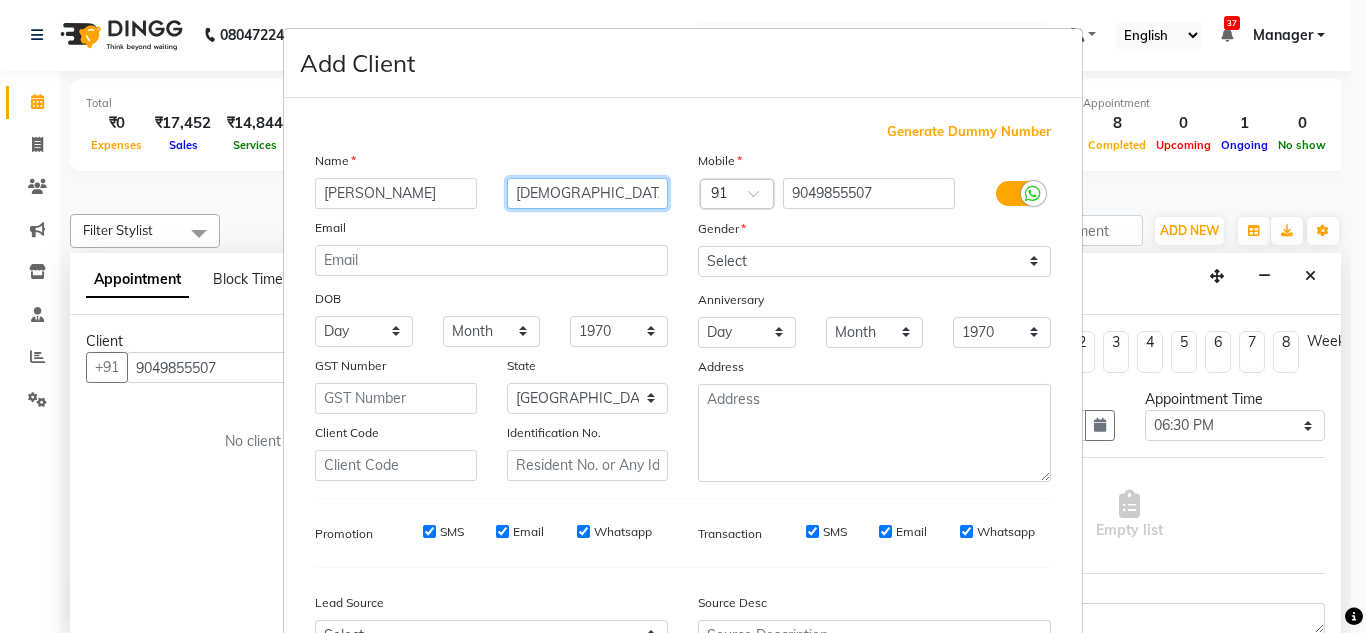 type on "[DEMOGRAPHIC_DATA]" 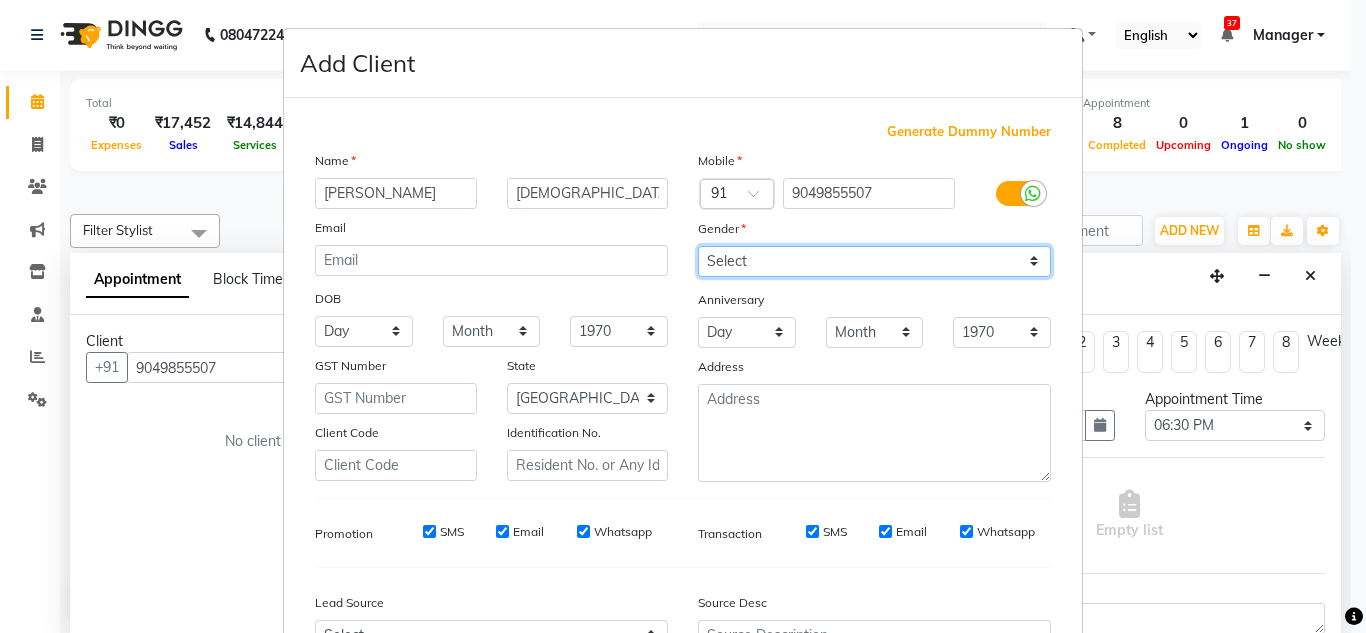 click on "Select [DEMOGRAPHIC_DATA] [DEMOGRAPHIC_DATA] Other Prefer Not To Say" at bounding box center [874, 261] 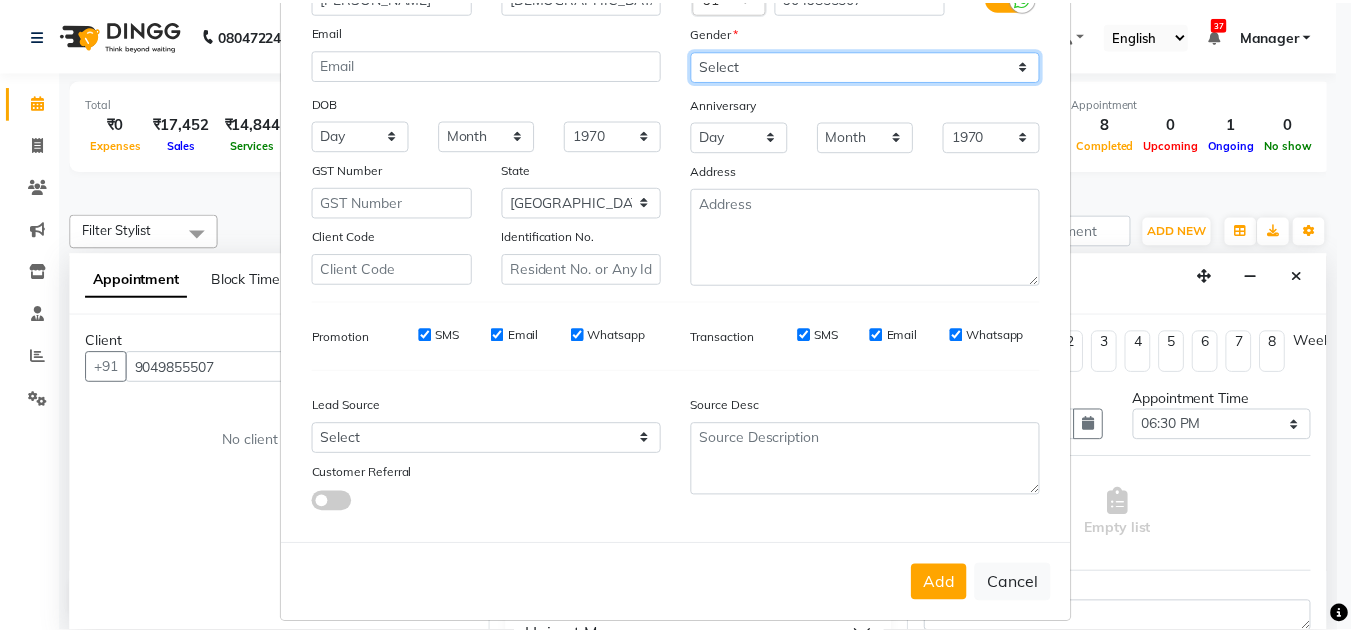 scroll, scrollTop: 200, scrollLeft: 0, axis: vertical 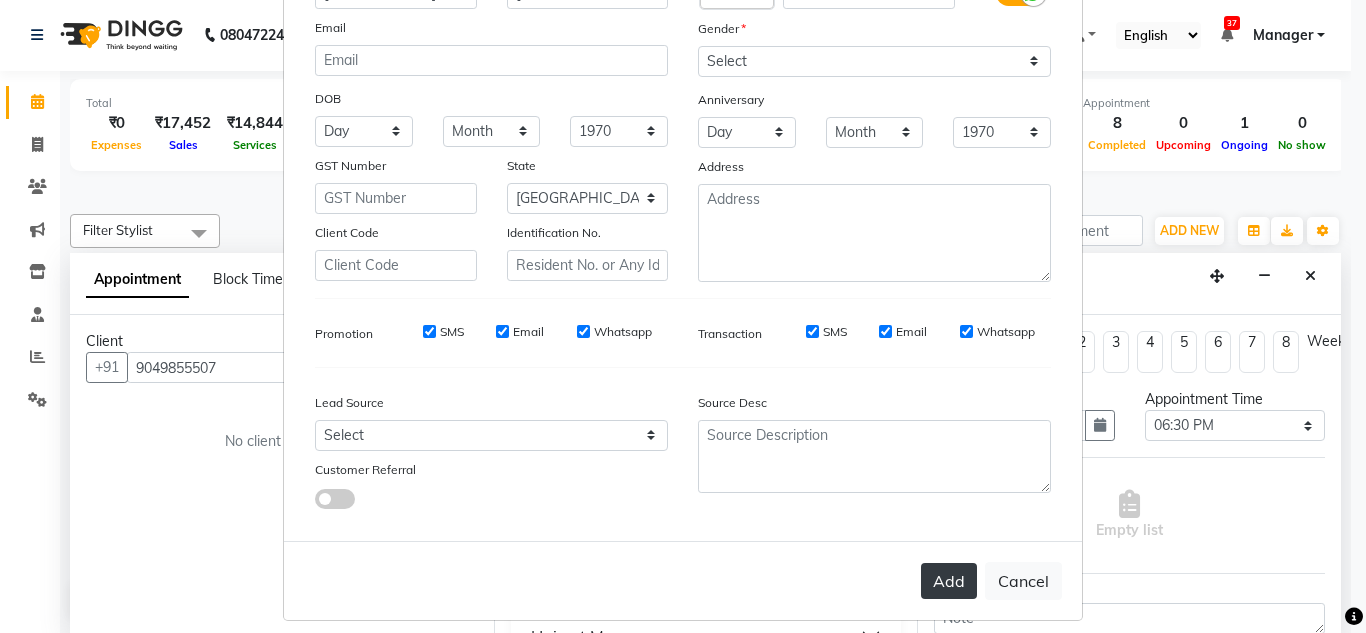 click on "Add" at bounding box center [949, 581] 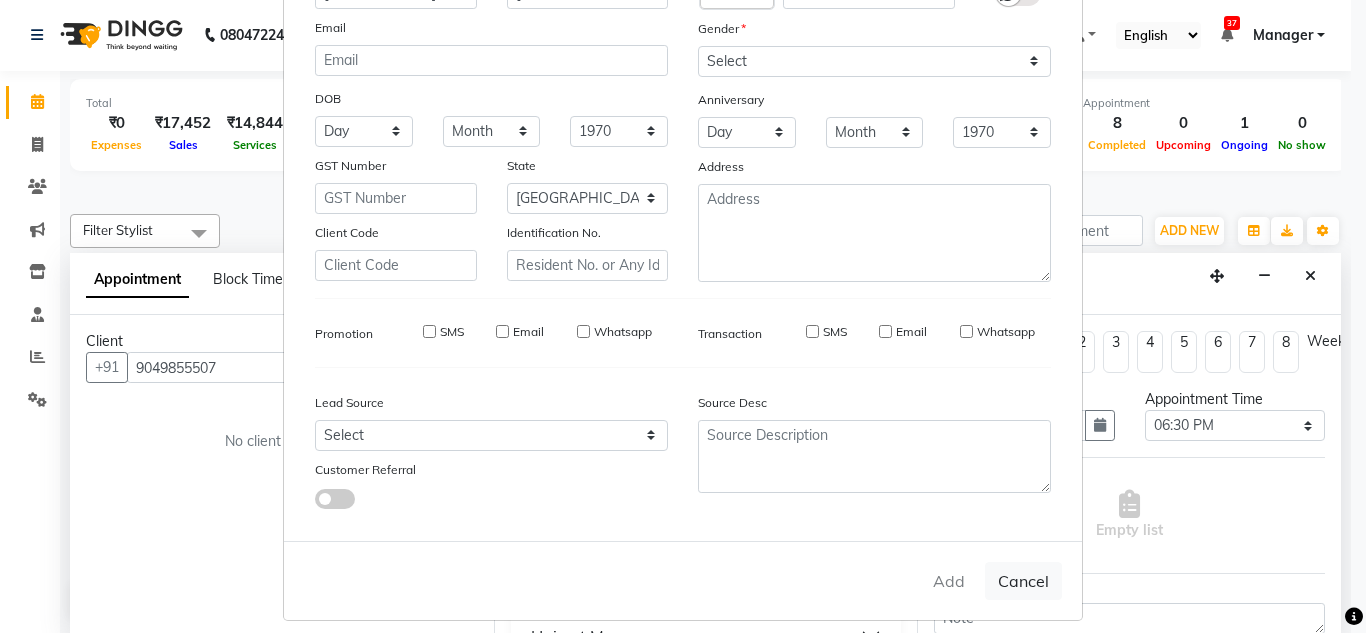 type 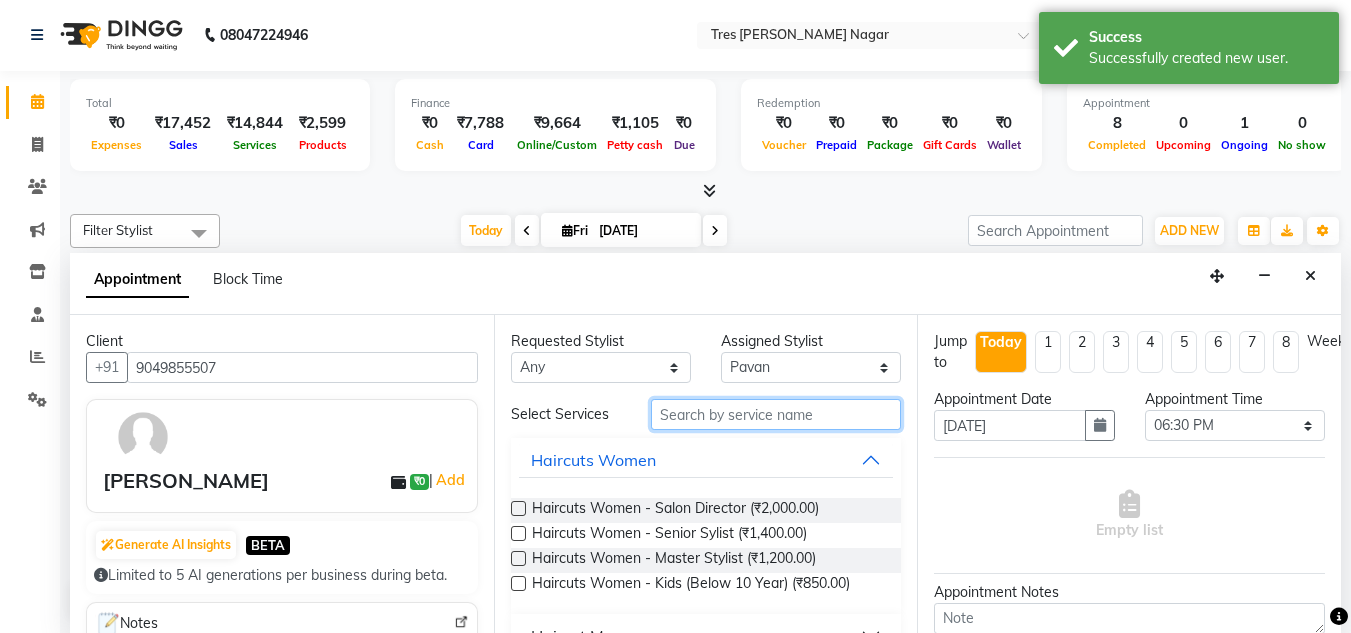 click at bounding box center [776, 414] 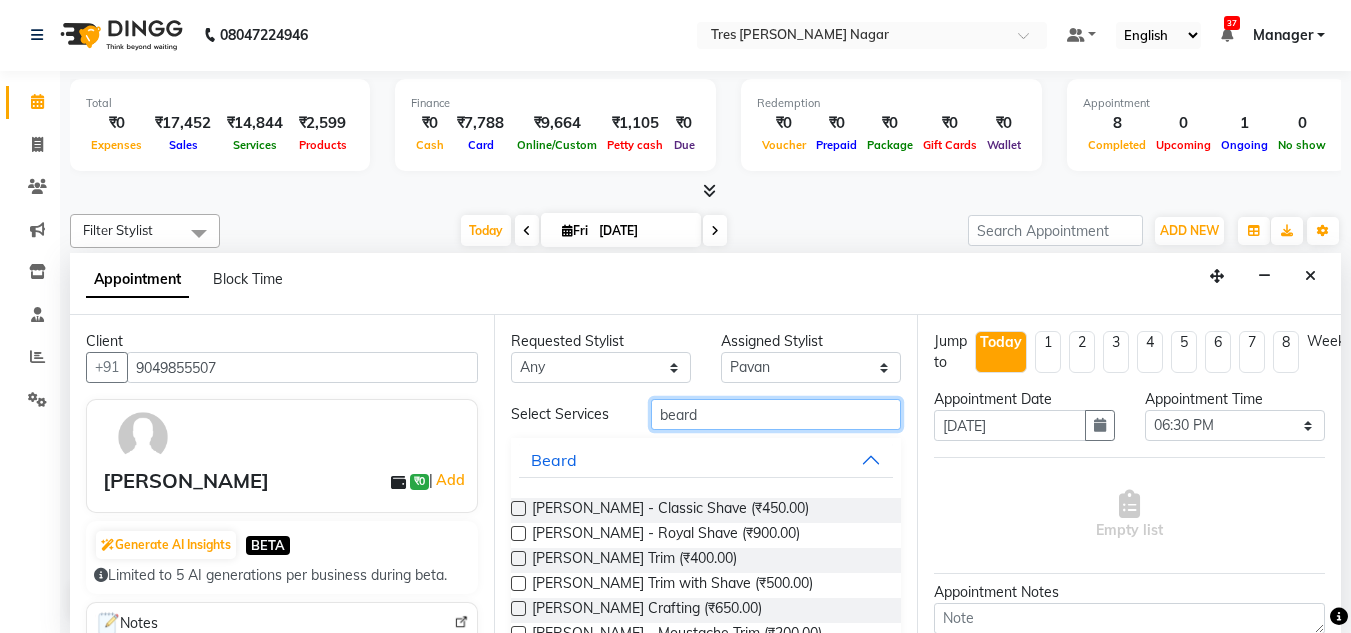 type on "beard" 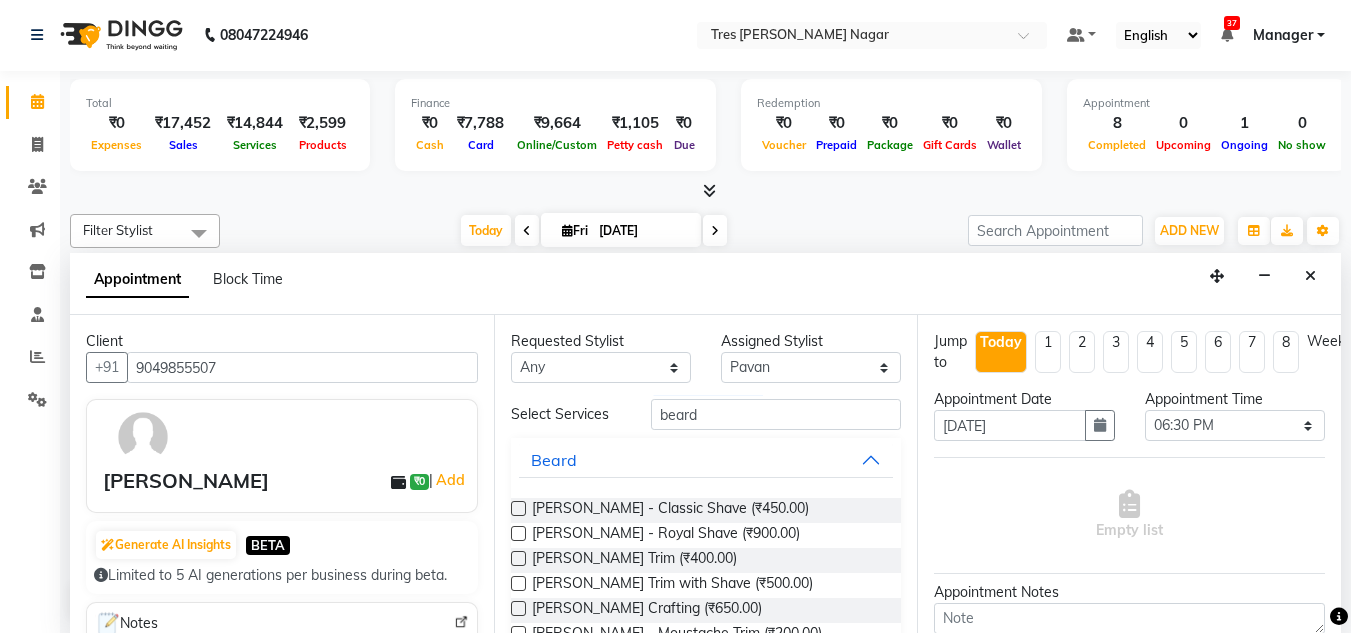 click at bounding box center (518, 508) 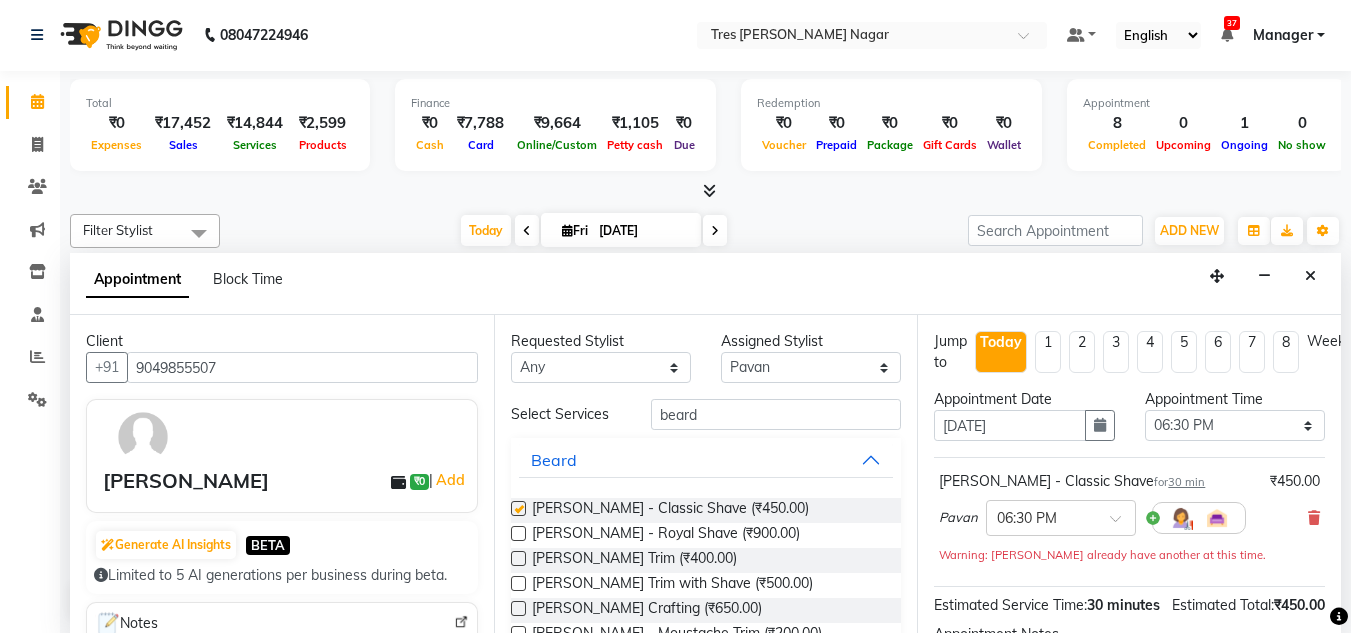 checkbox on "false" 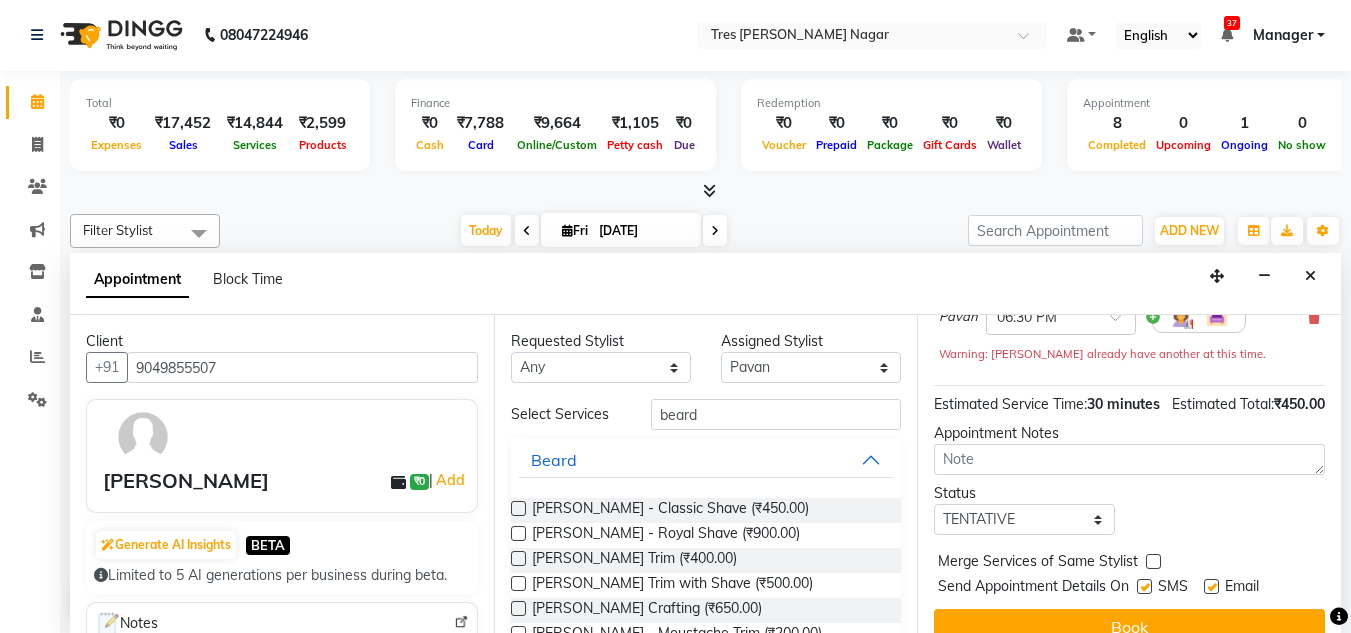 scroll, scrollTop: 165, scrollLeft: 0, axis: vertical 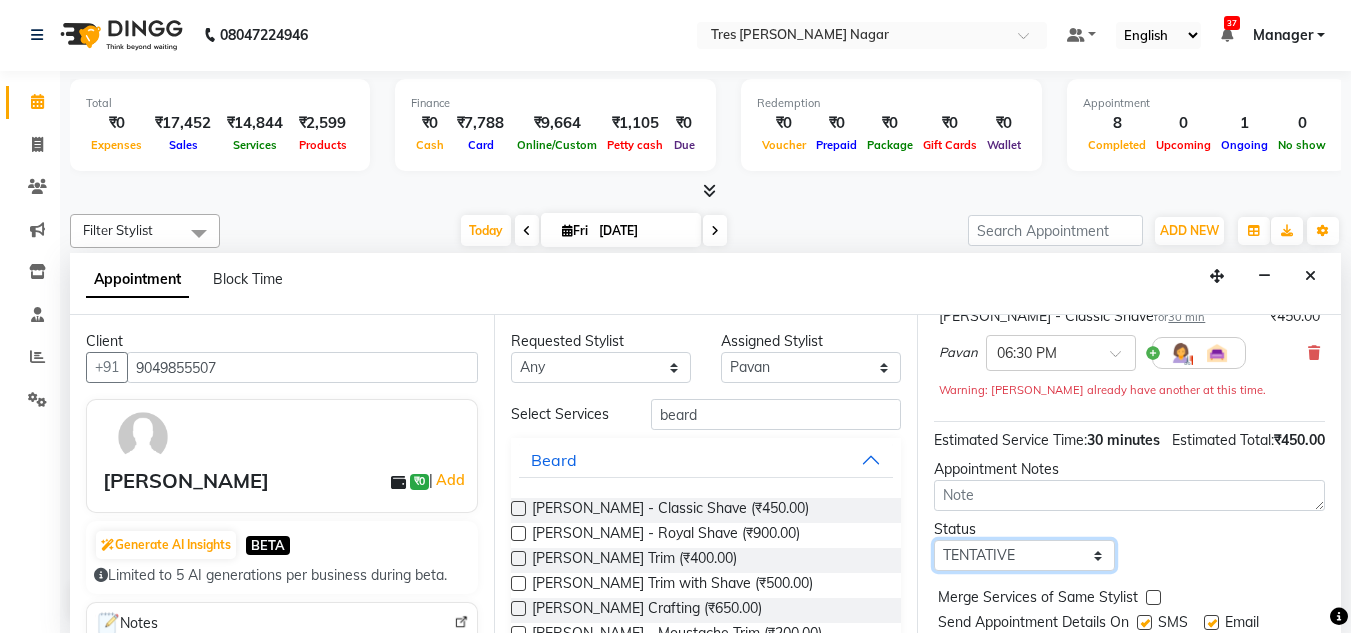 click on "Select TENTATIVE CONFIRM CHECK-IN UPCOMING" at bounding box center (1024, 555) 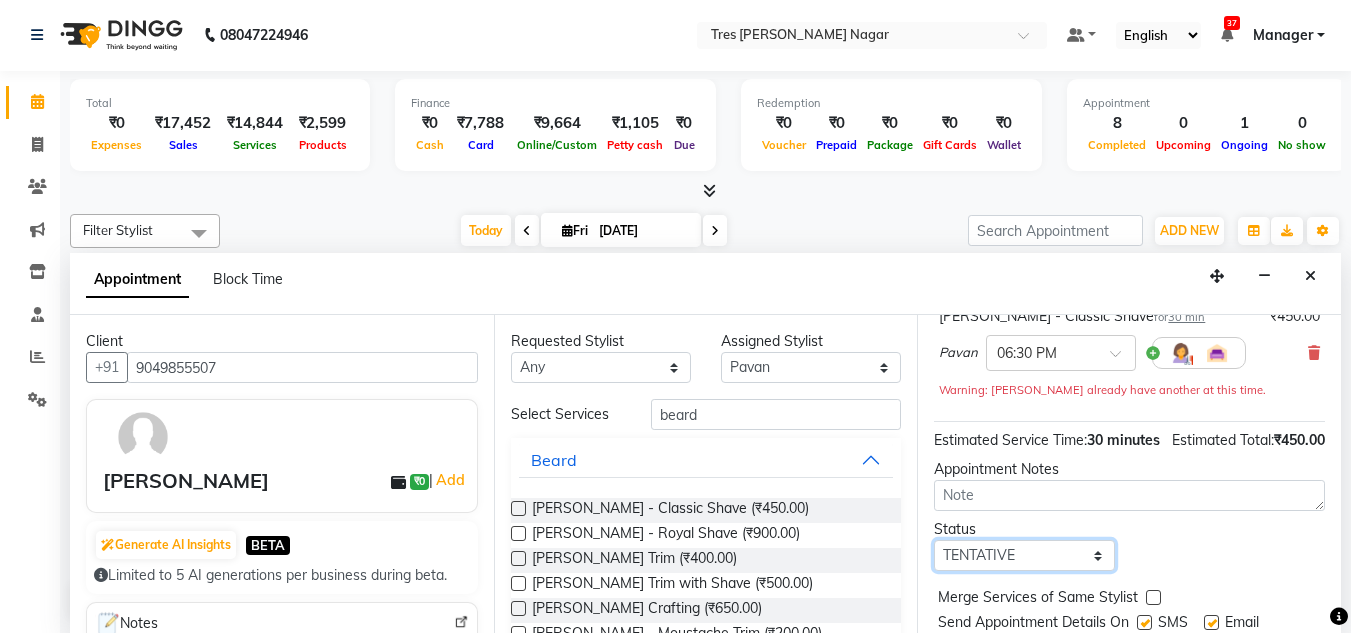 click on "Select TENTATIVE CONFIRM CHECK-IN UPCOMING" at bounding box center (1024, 555) 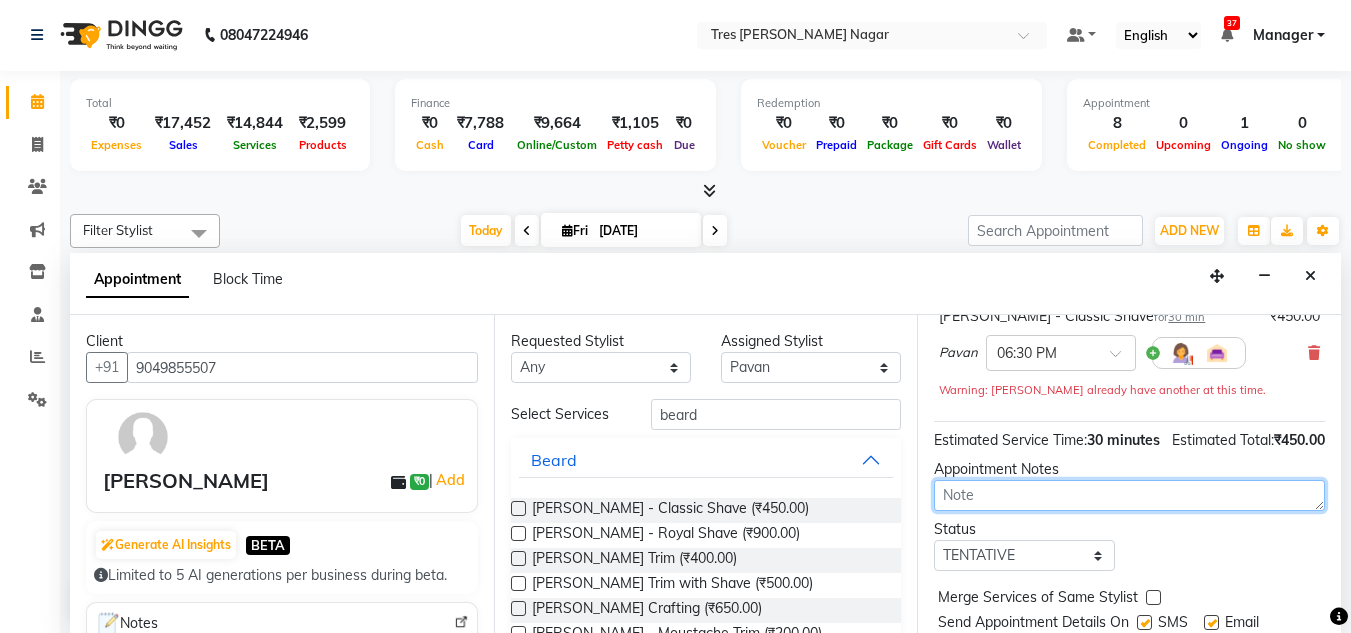 click at bounding box center (1129, 495) 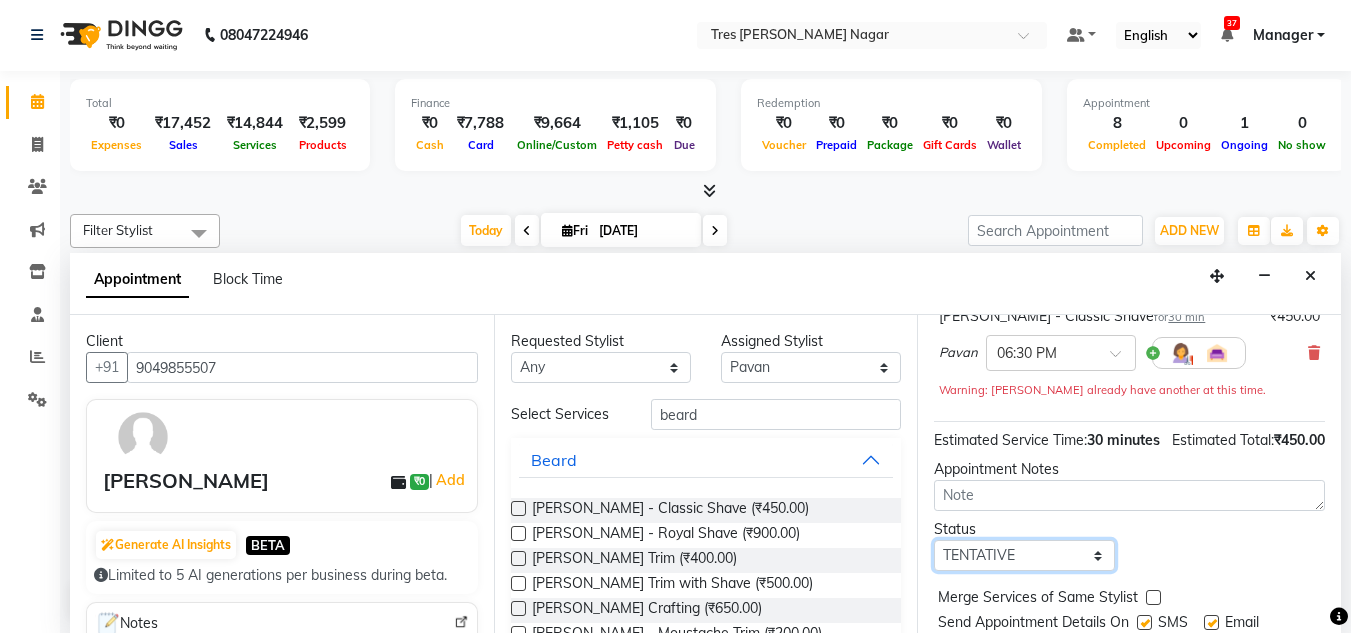 click on "Select TENTATIVE CONFIRM CHECK-IN UPCOMING" at bounding box center (1024, 555) 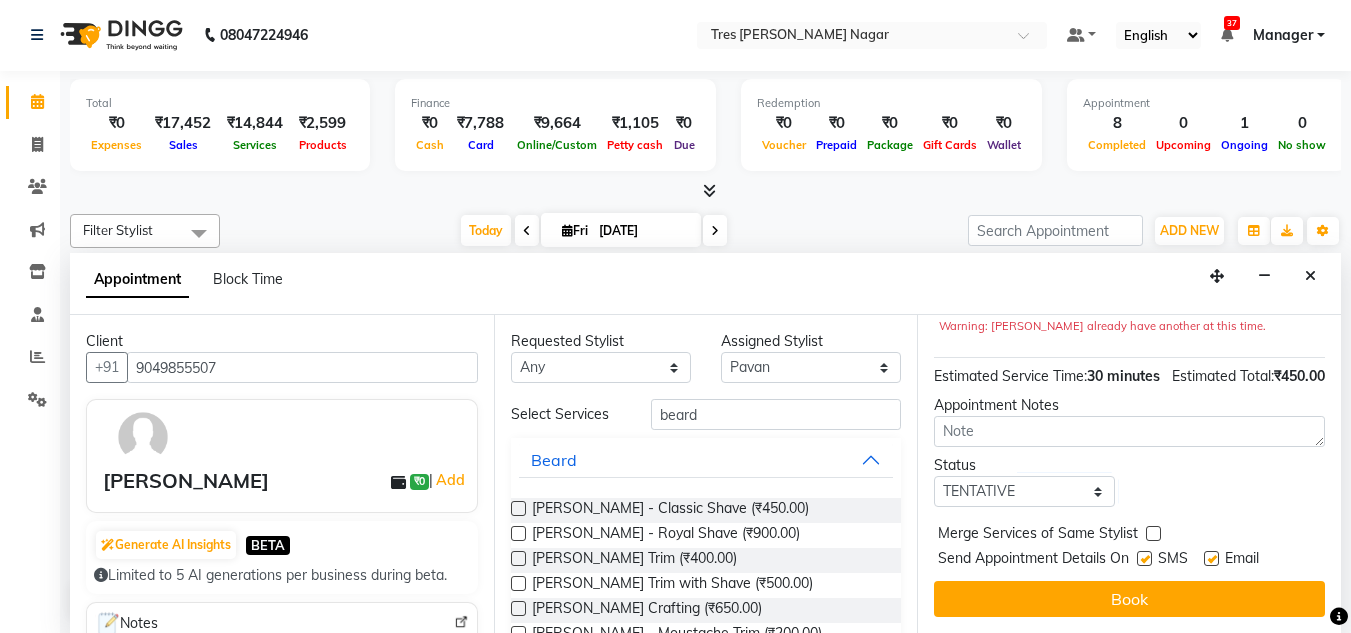 click on "Book" at bounding box center (1129, 599) 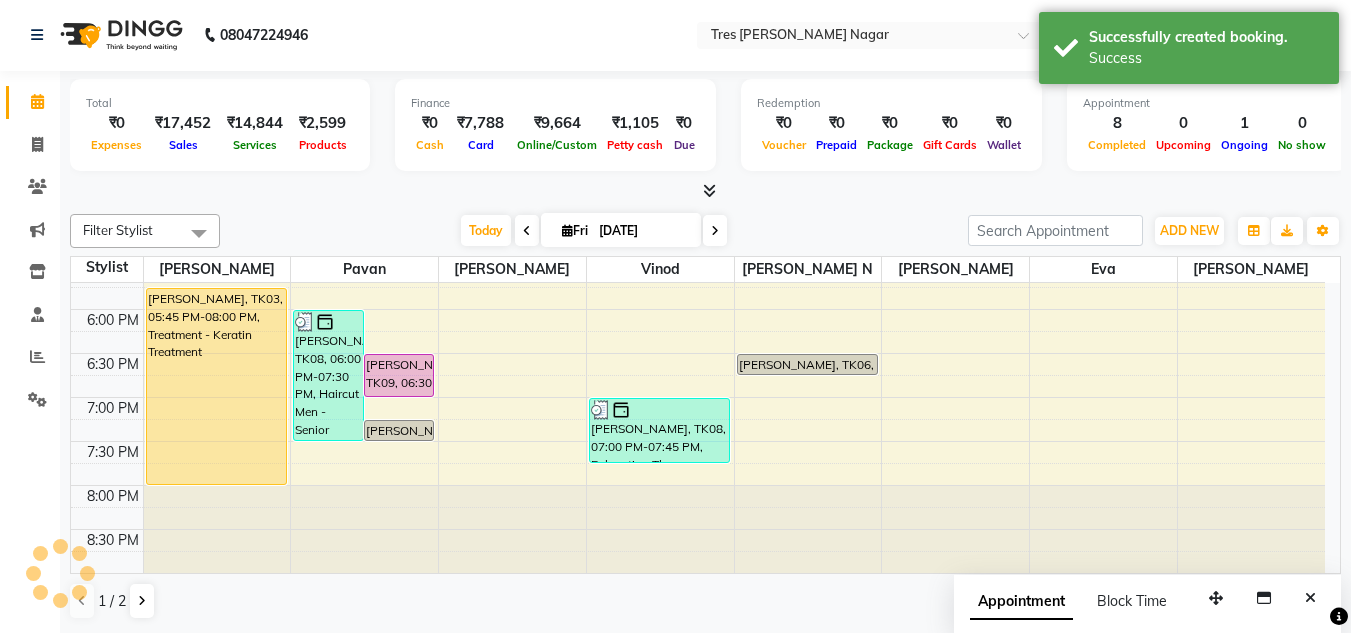 scroll, scrollTop: 0, scrollLeft: 0, axis: both 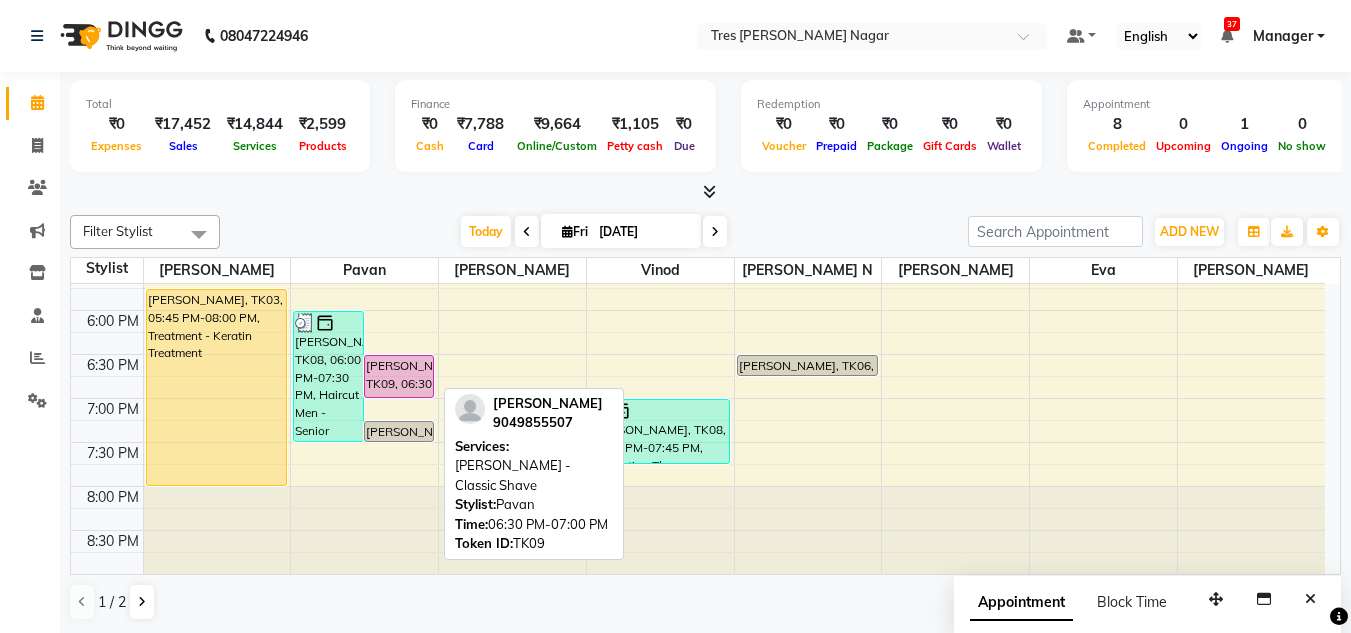 click on "[PERSON_NAME], TK09, 06:30 PM-07:00 PM, [PERSON_NAME] - Classic Shave" at bounding box center (399, 376) 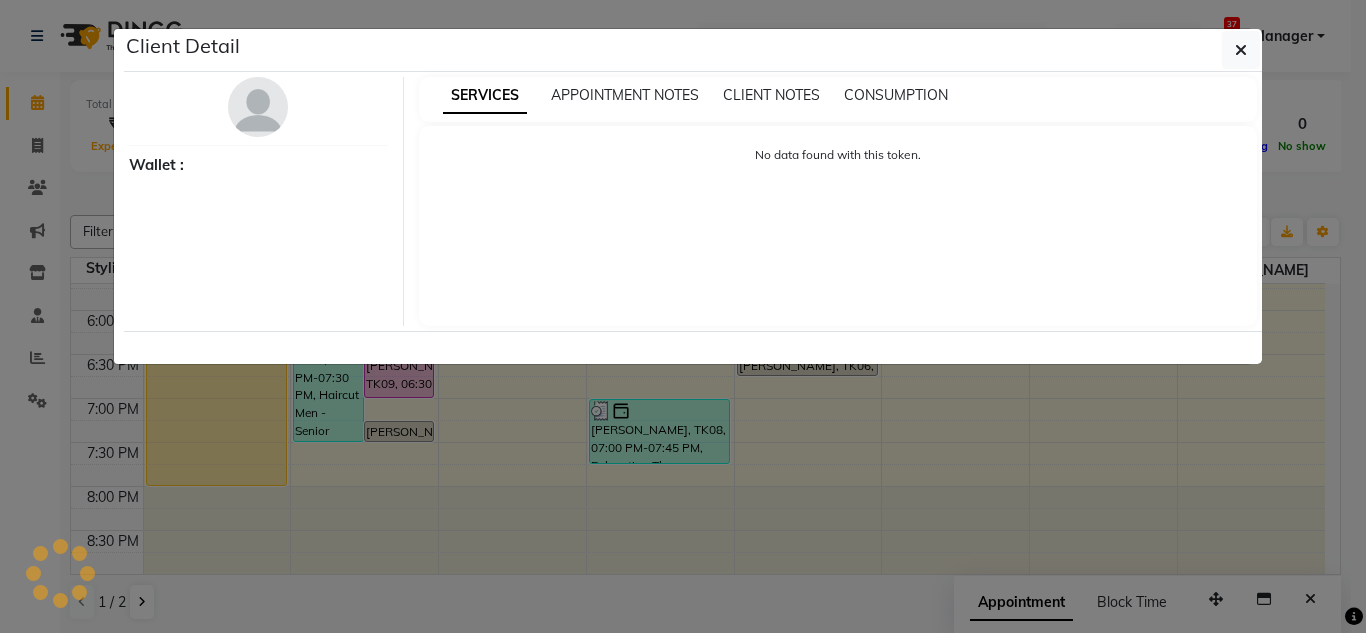 select on "7" 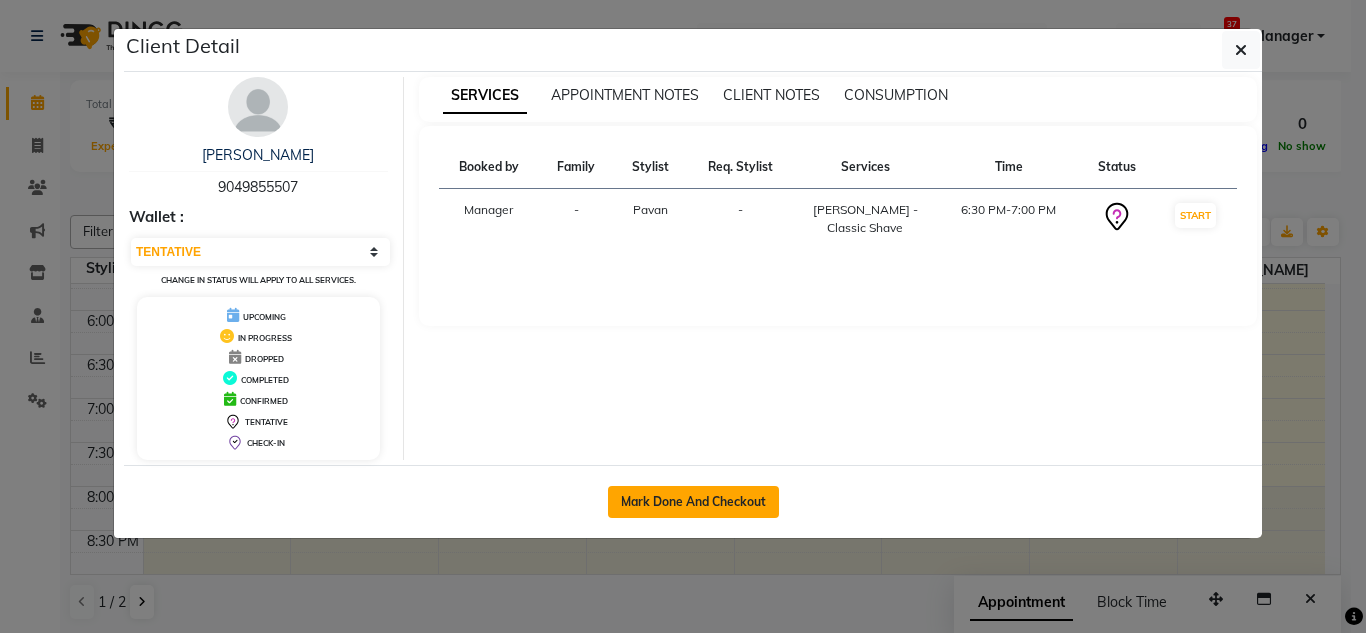click on "Mark Done And Checkout" 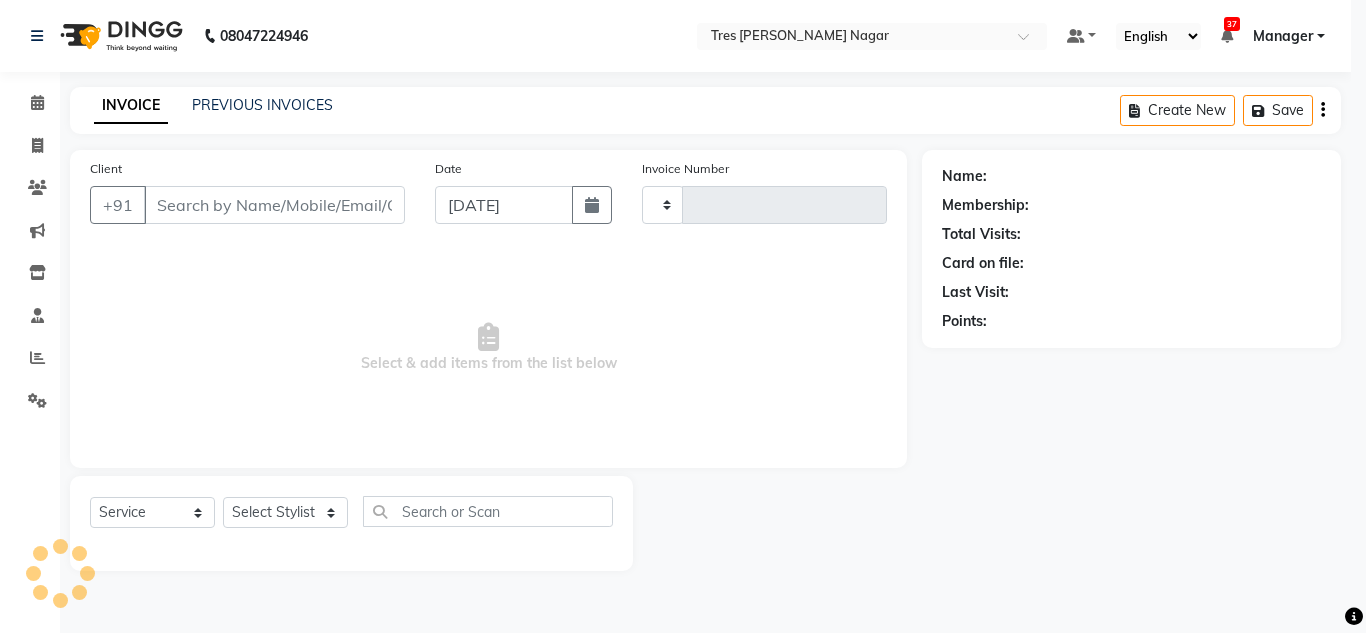 type on "0690" 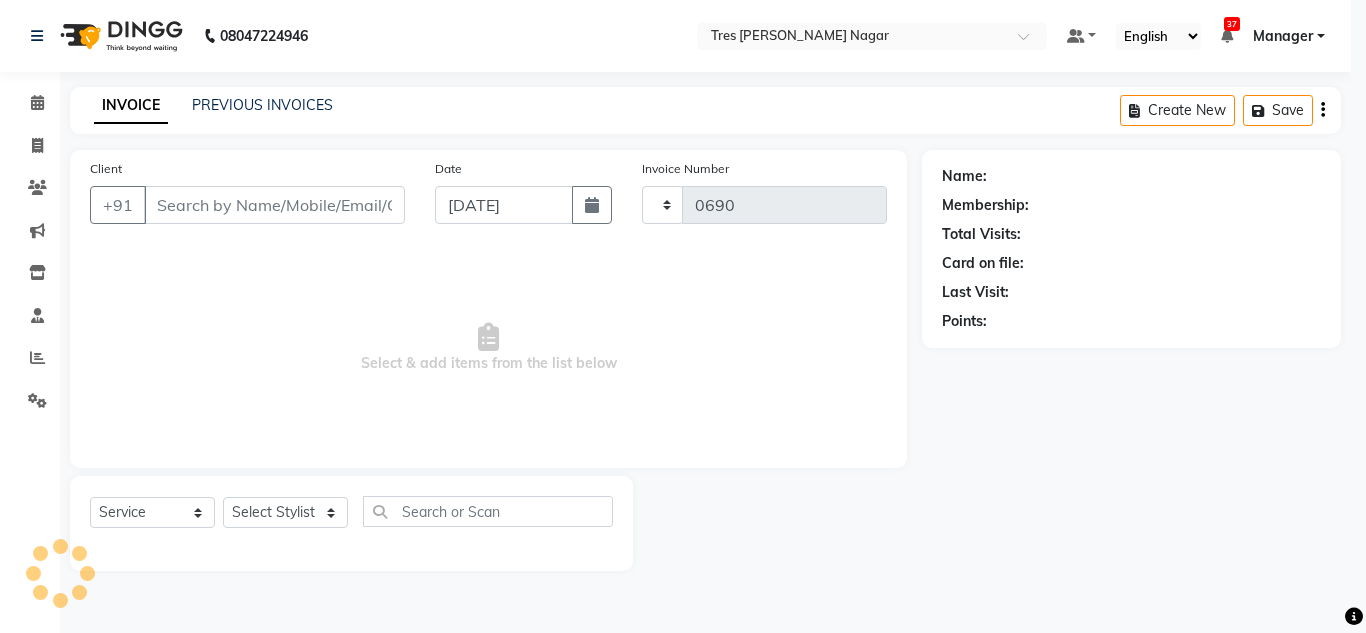 select on "8052" 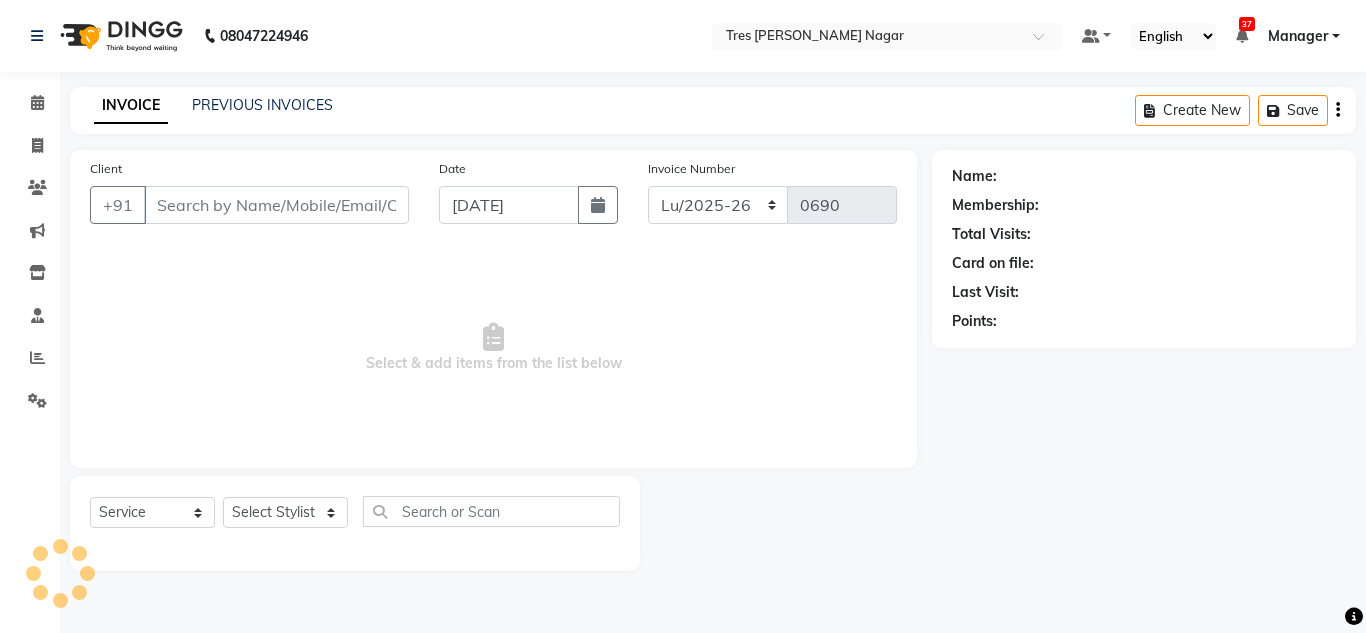 type on "9049855507" 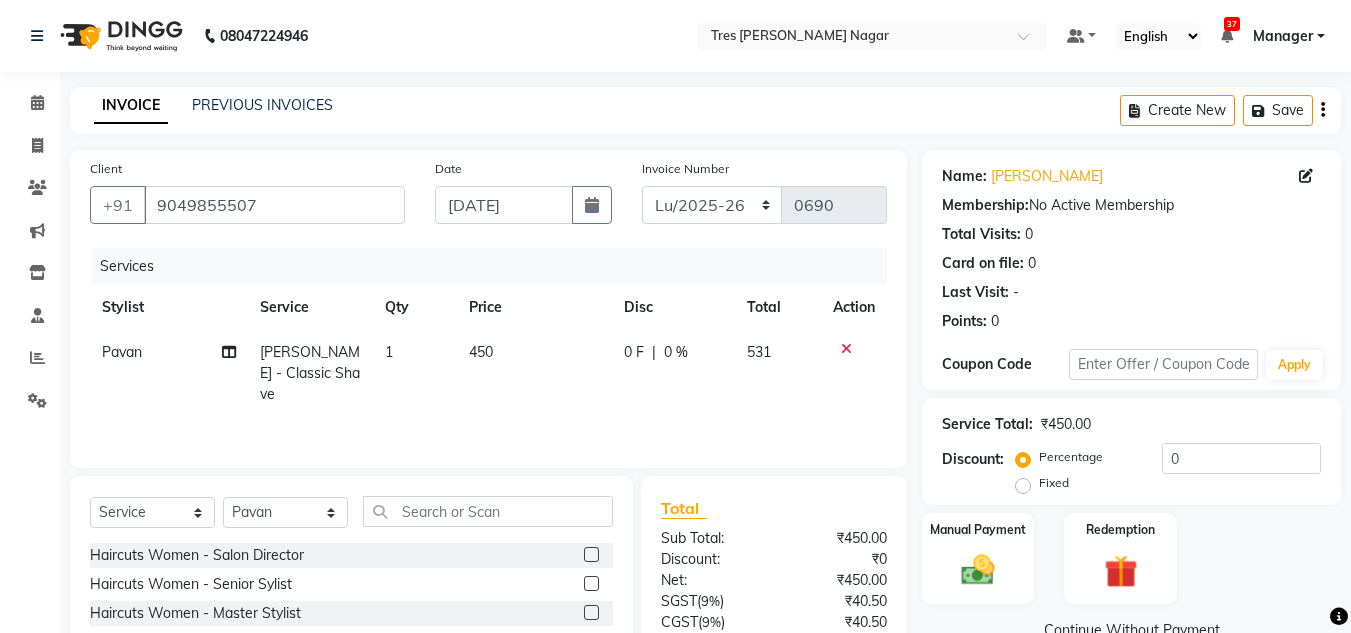 click on "450" 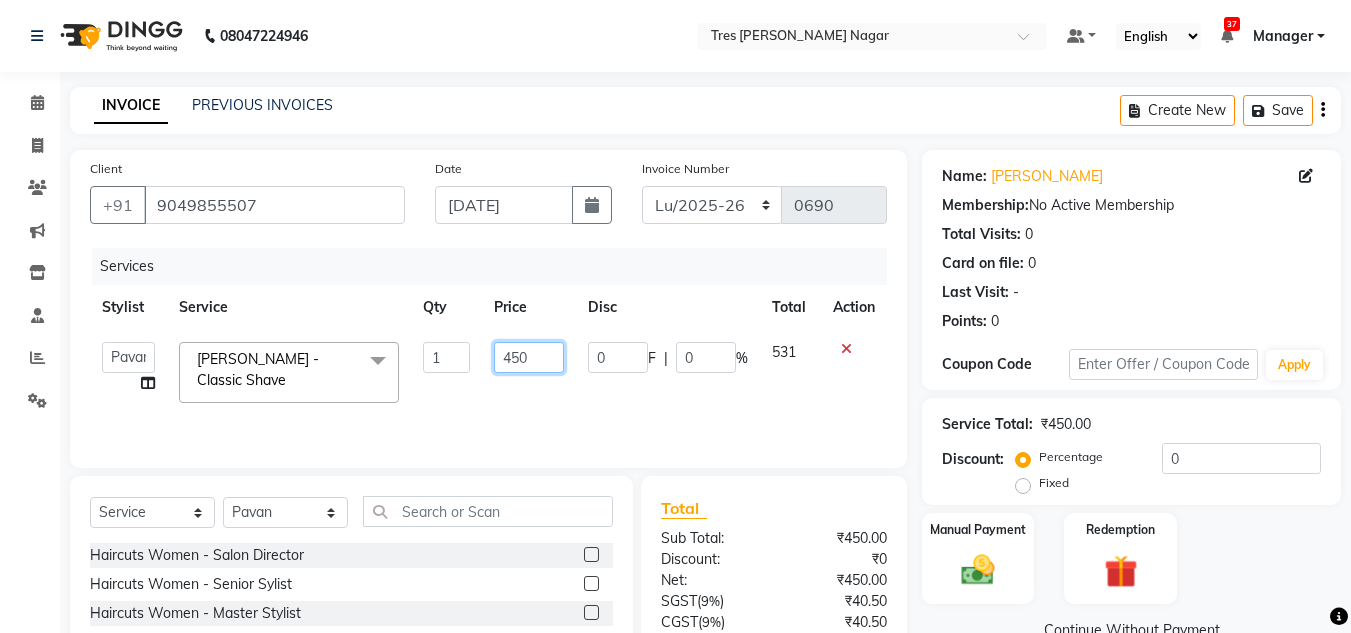 click on "450" 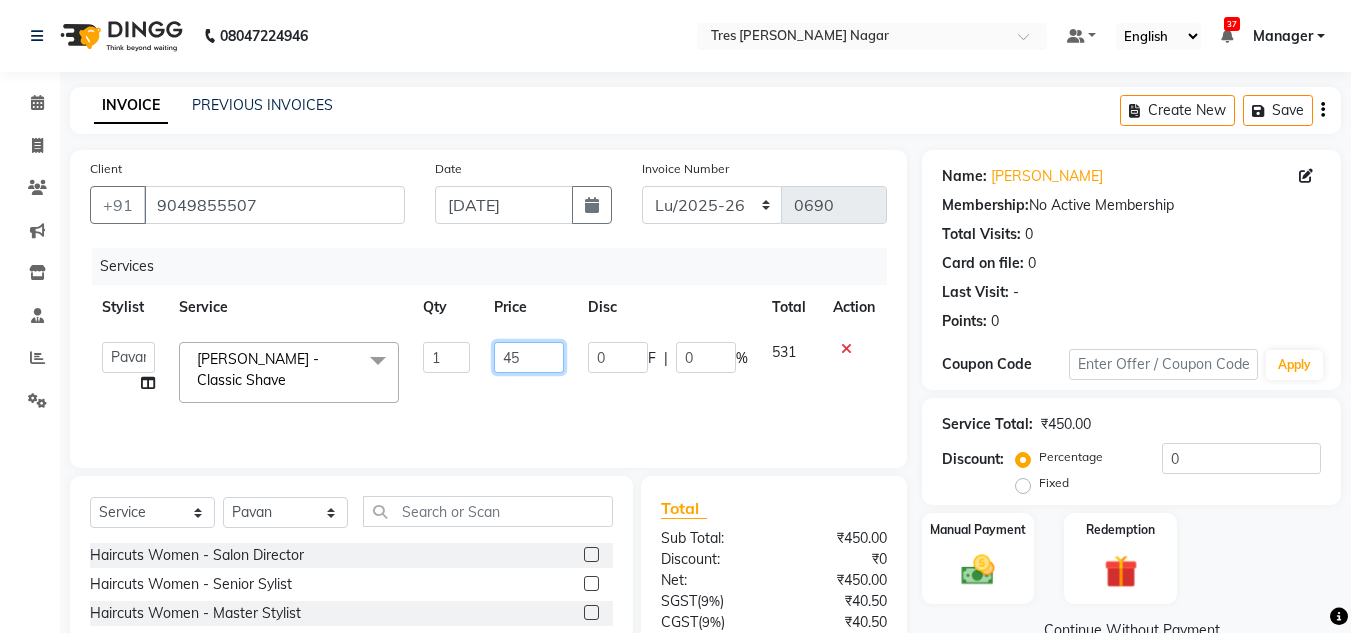 type on "4" 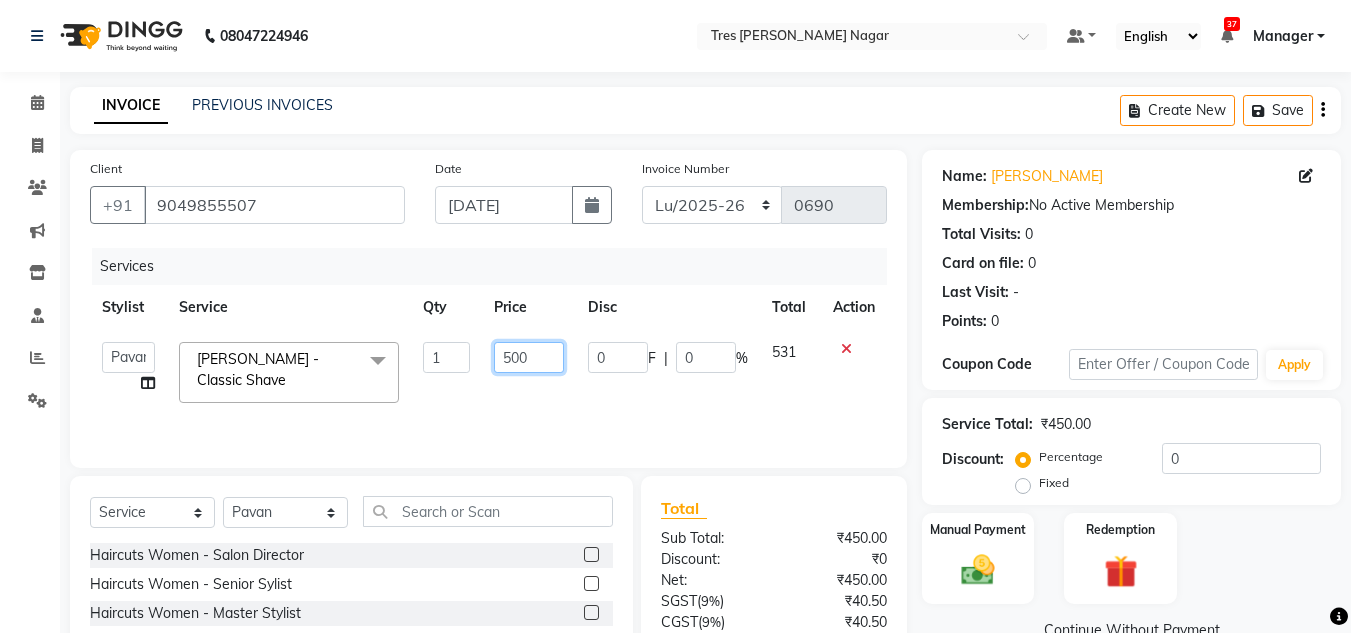 click on "500" 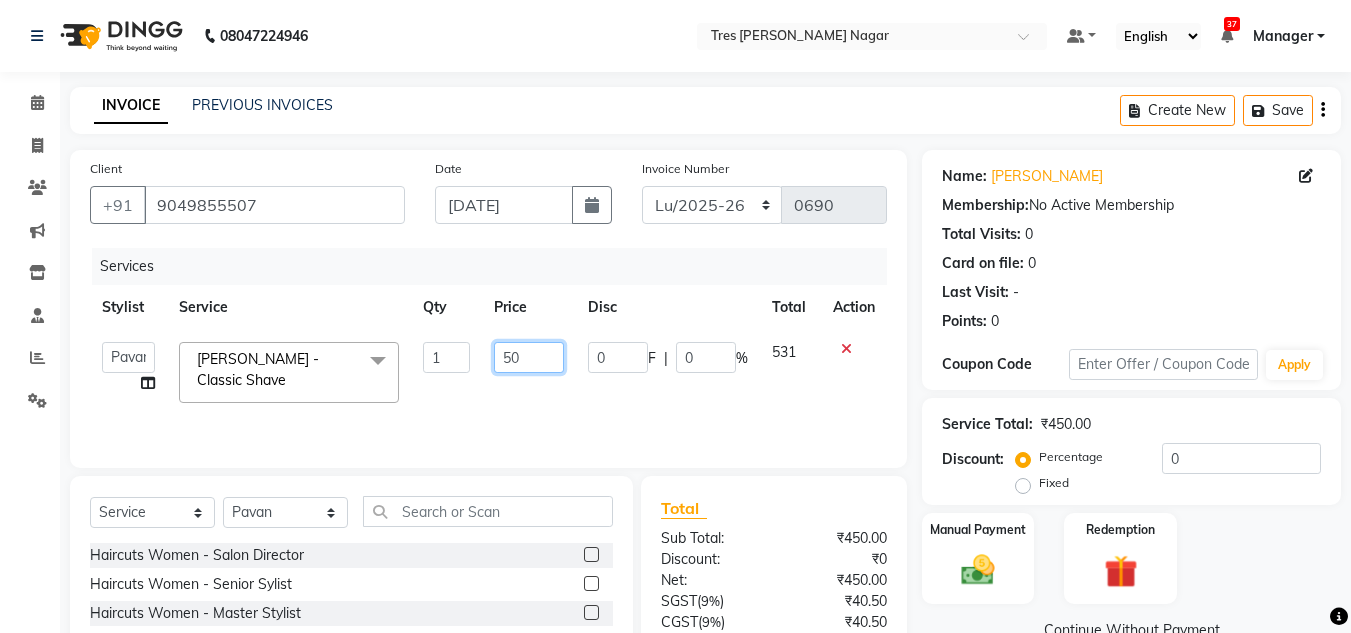 type on "5" 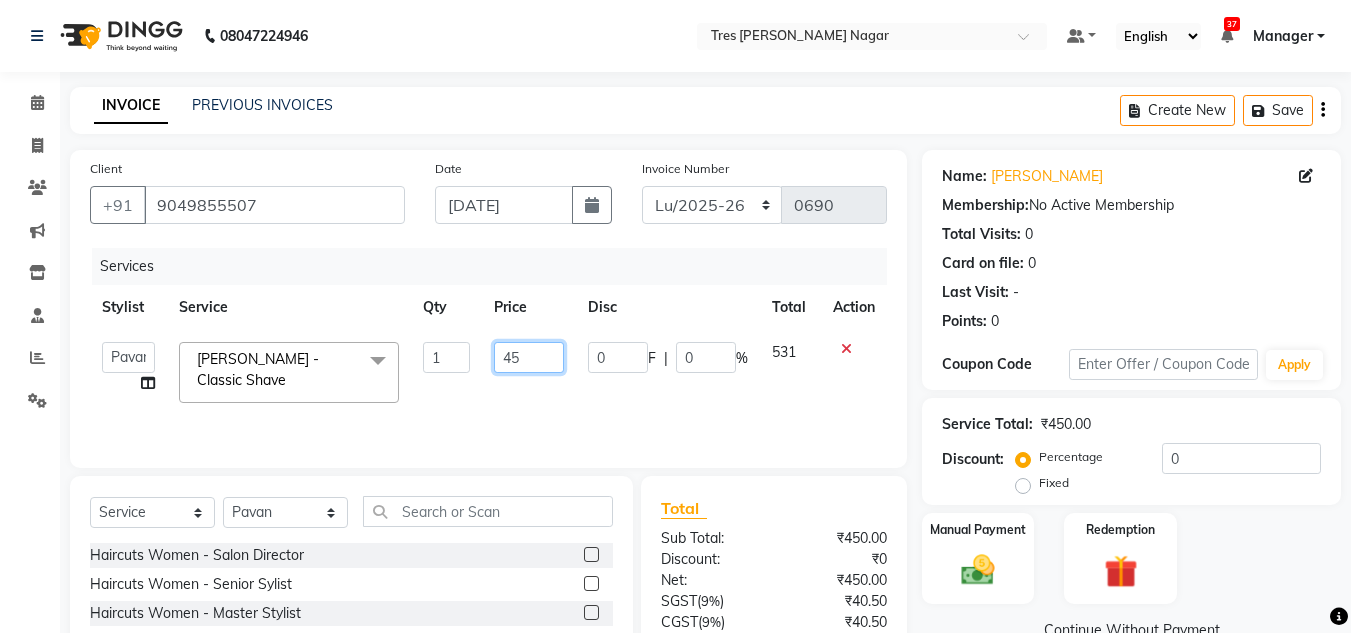 type on "450" 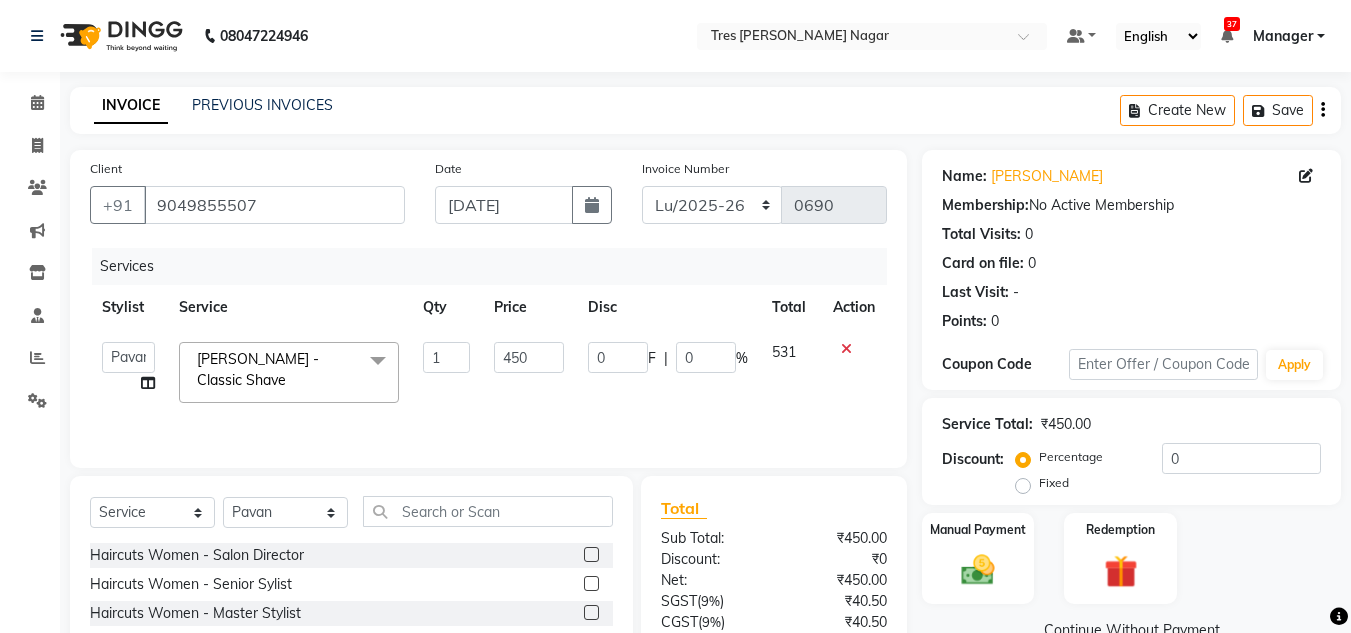 click on "Services Stylist Service Qty Price Disc Total Action  [PERSON_NAME]   [PERSON_NAME]   [PERSON_NAME]   Manager   [PERSON_NAME]   [PERSON_NAME]   [PERSON_NAME]   [PERSON_NAME]   Rohini [PERSON_NAME] [PERSON_NAME] [PERSON_NAME] [PERSON_NAME]    [PERSON_NAME] N   [PERSON_NAME] - Classic Shave  x Haircuts Women - Salon Director Haircuts Women - Senior Sylist Haircuts Women - Master Stylist Haircuts Women - Kids (Below 10 Year) Haircut Men - Salon Director Haircut Men - Senior Sylist Haircut Men - Master Stylist Haircut Men - Kids (Below 10 Year) Hair Colour Men - Highlights Hair Colour Men - Global ([MEDICAL_DATA] Free) Hair Colour Men - Global Hair Colour Men - Root Touch ([MEDICAL_DATA] Free) Hair Colour Men - Root Touch Hair Colour Women - Highlights Hair Colour Women - Global ([MEDICAL_DATA] Free) Hair Colour Women - Global Hair colour Women - Root Touch Up ([MEDICAL_DATA] Free) Hair colour Women - Root Touch Up Styling - Shampoo & conditioner Styling - Blow‑dry without Hair Wash Styling - Blow‑dry with Hair Wash Styling - Hair Ironing 1" 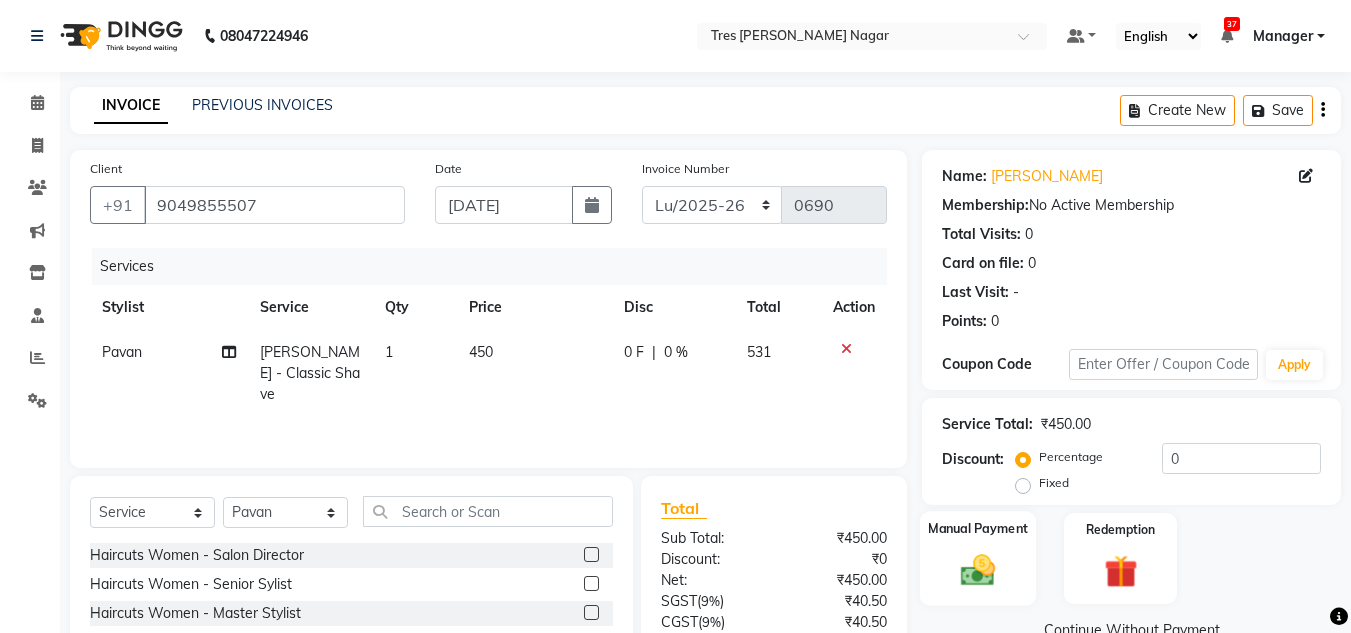 click 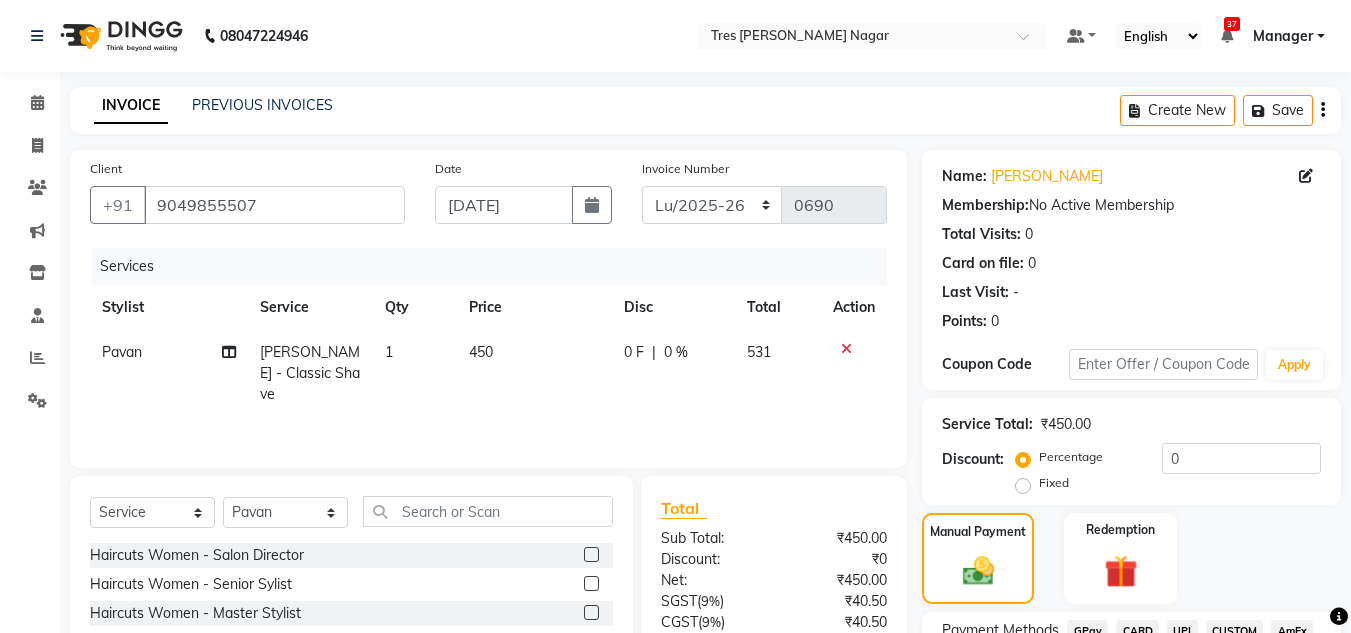 scroll, scrollTop: 168, scrollLeft: 0, axis: vertical 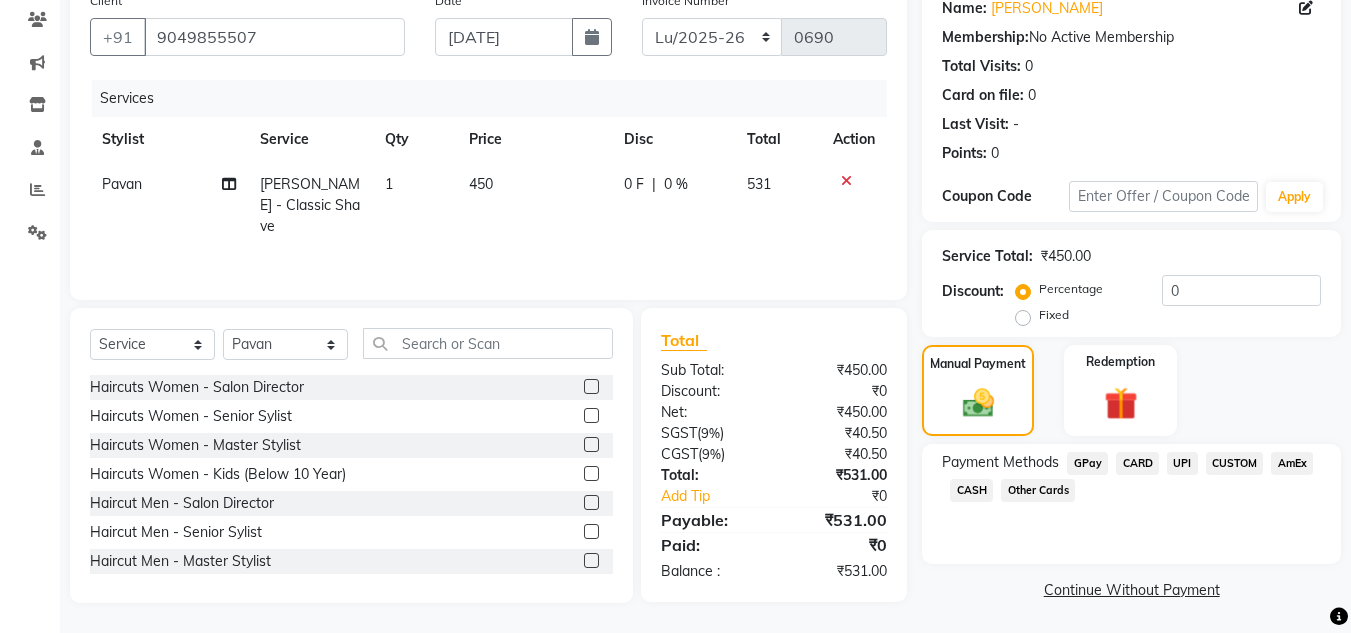 click on "CUSTOM" 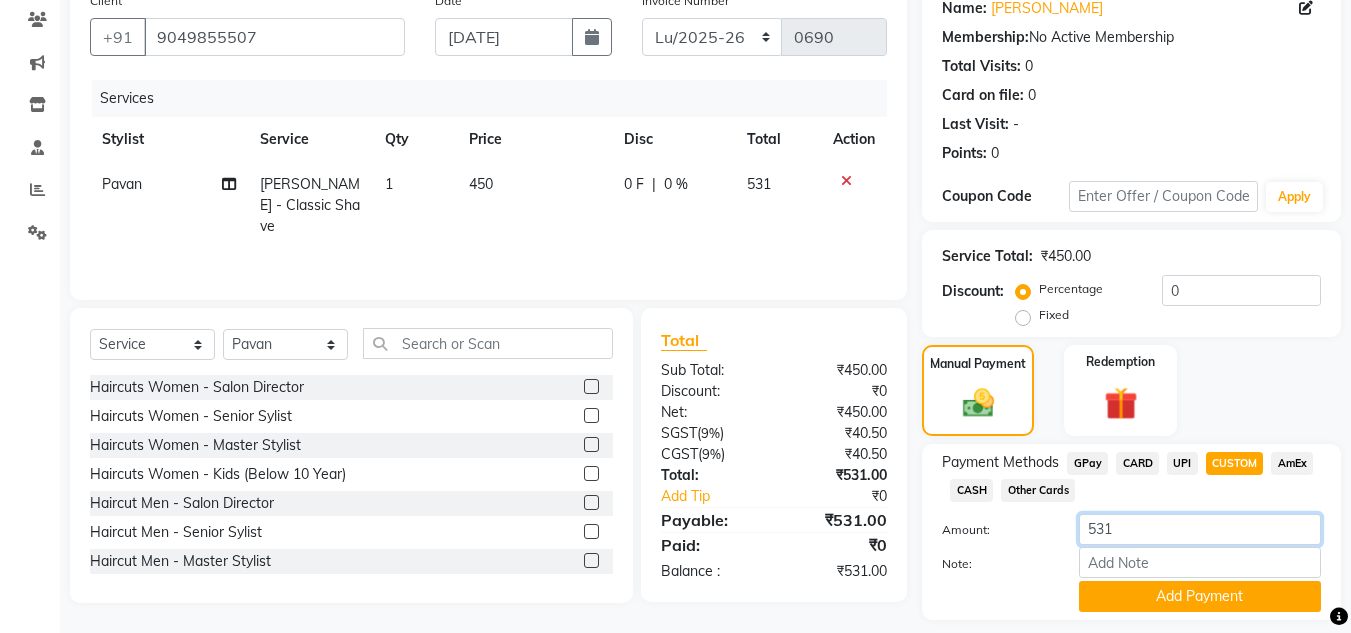 click on "531" 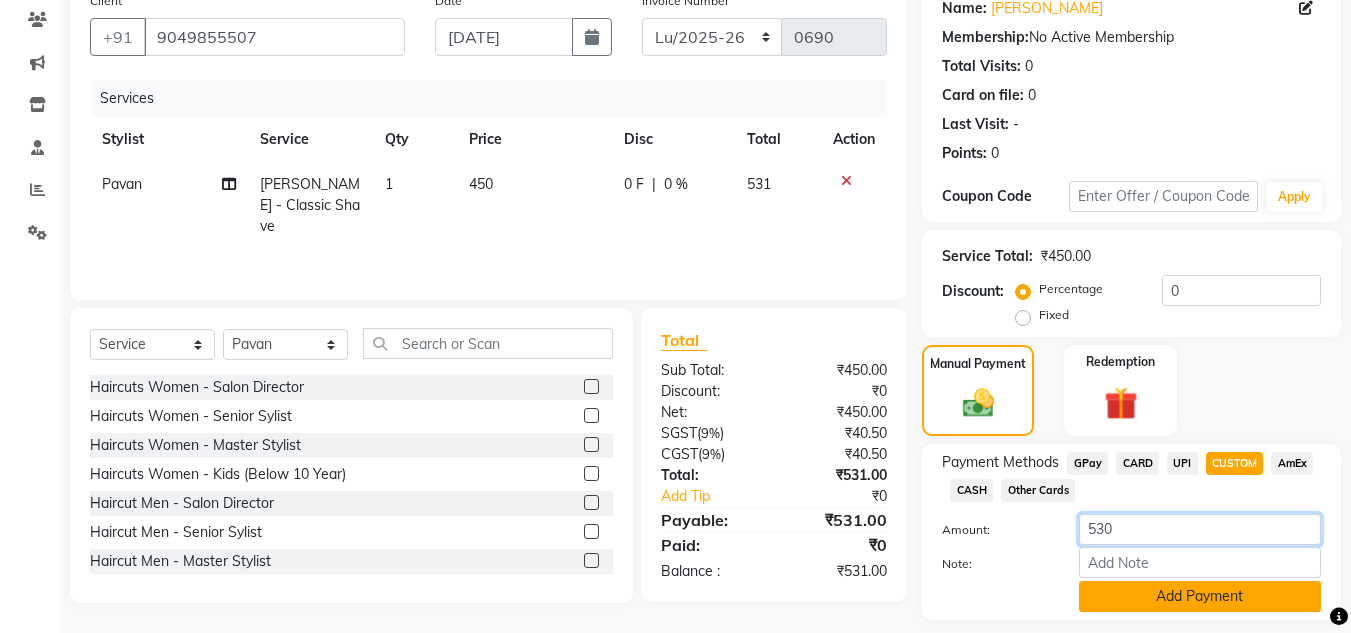 type on "530" 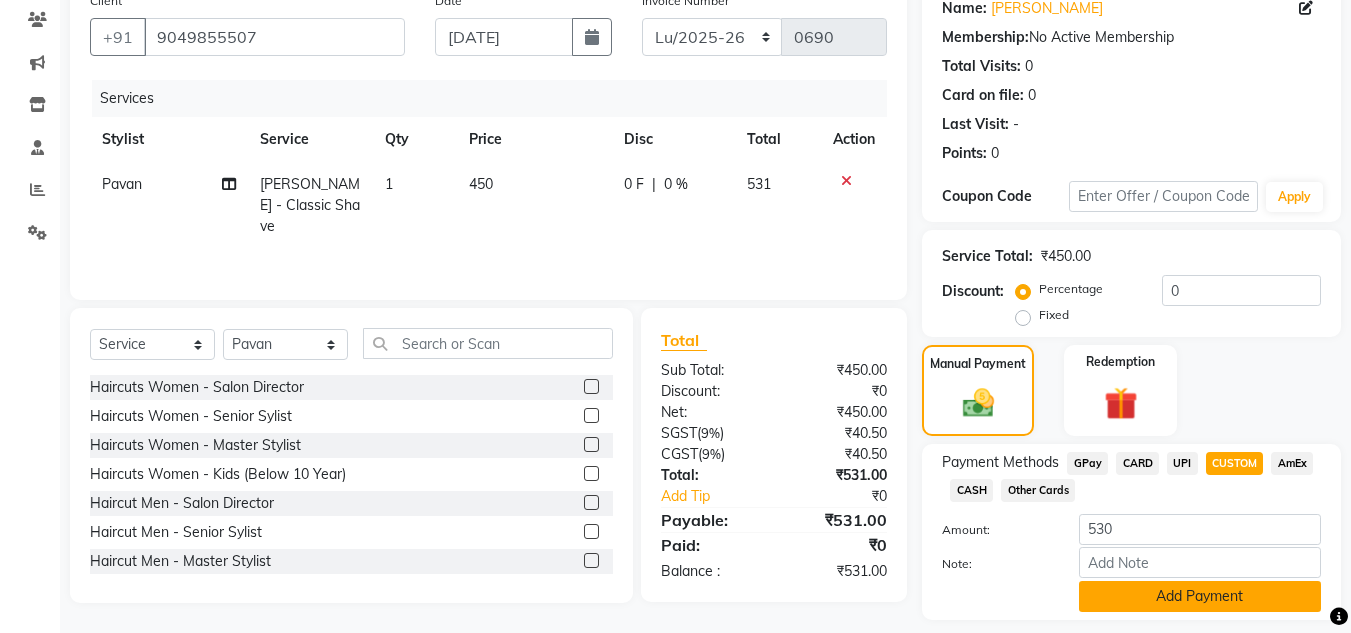 click on "Add Payment" 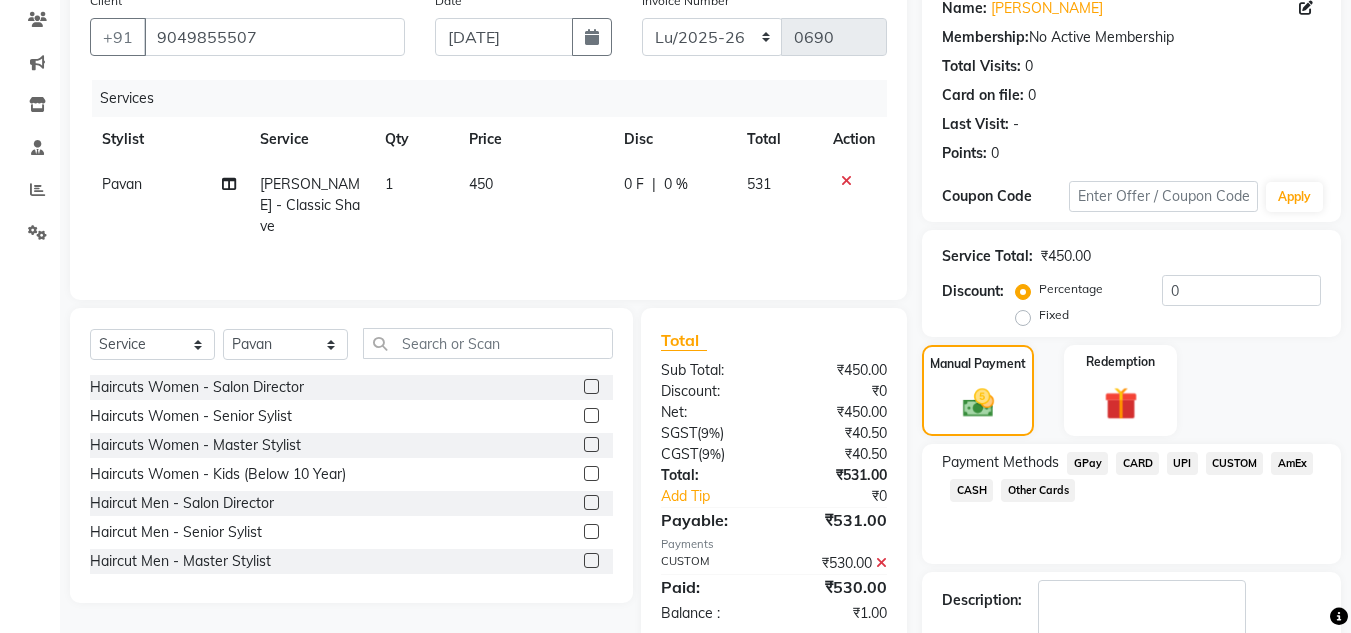 scroll, scrollTop: 283, scrollLeft: 0, axis: vertical 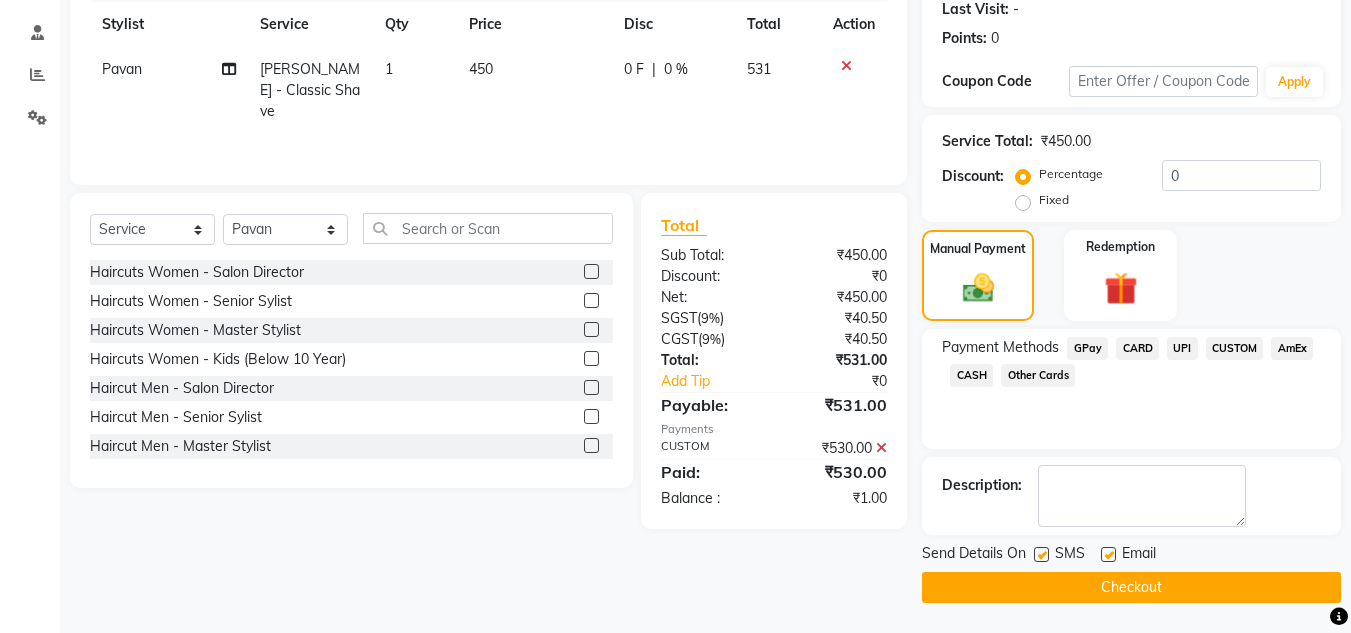 click on "Checkout" 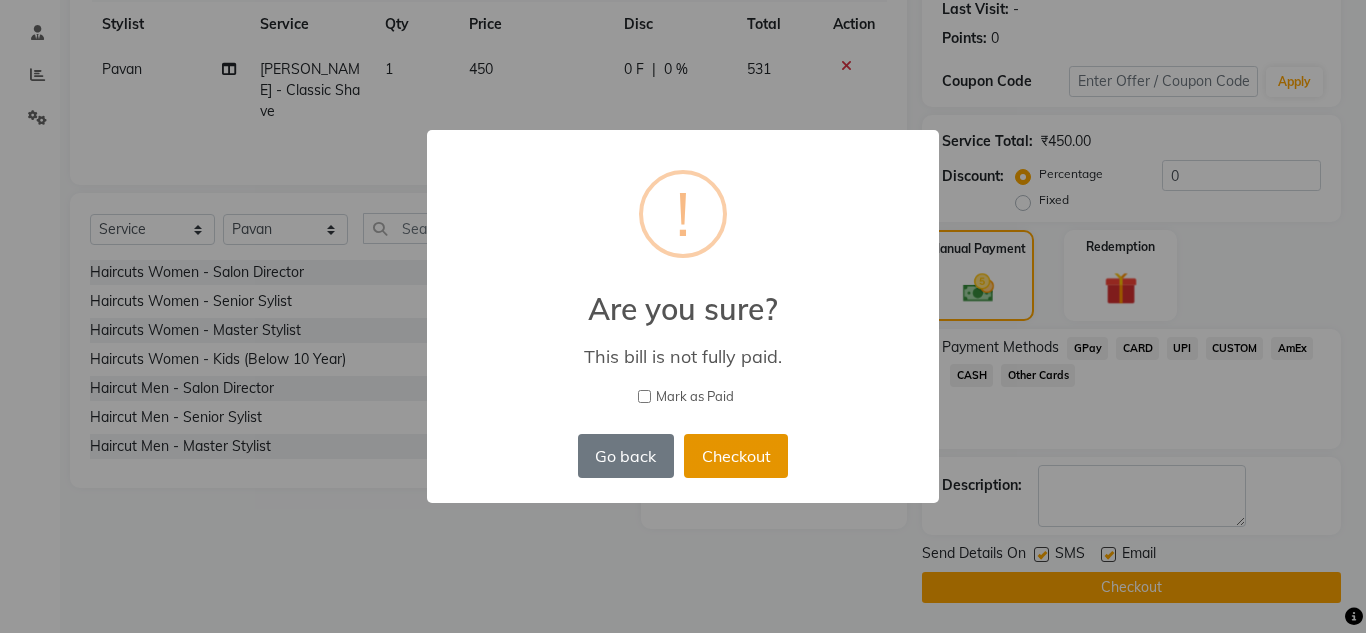 drag, startPoint x: 736, startPoint y: 455, endPoint x: 750, endPoint y: 458, distance: 14.3178215 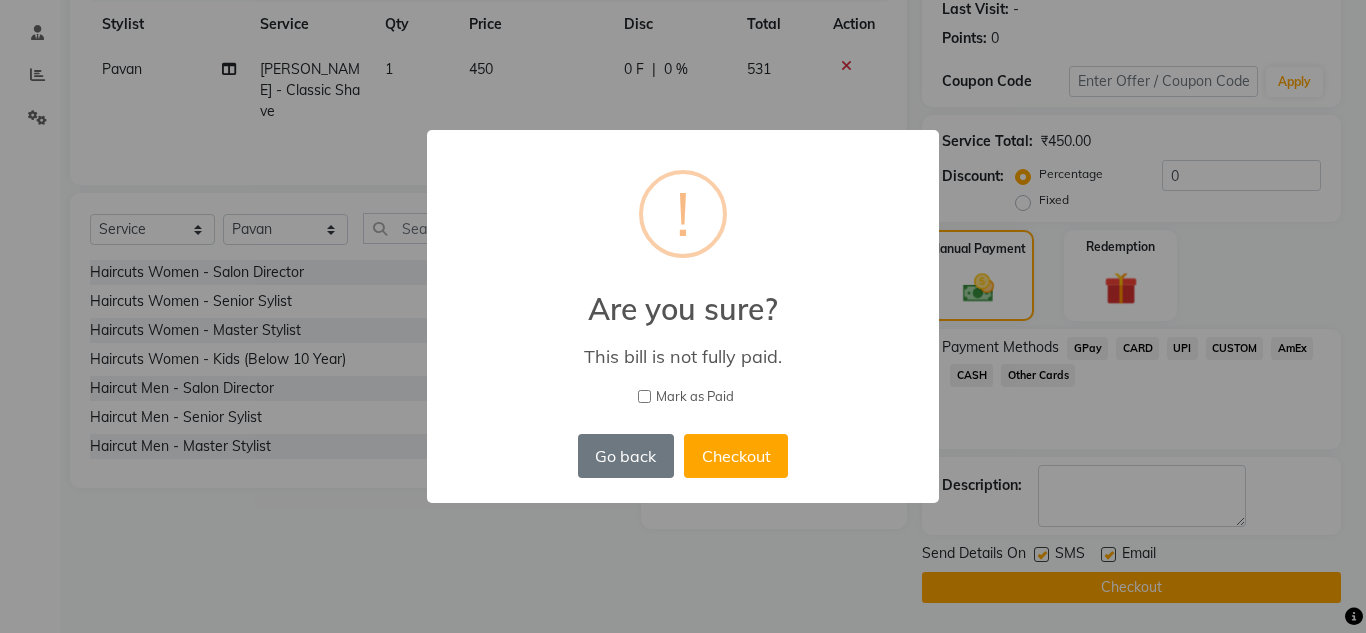 click on "Checkout" at bounding box center (736, 456) 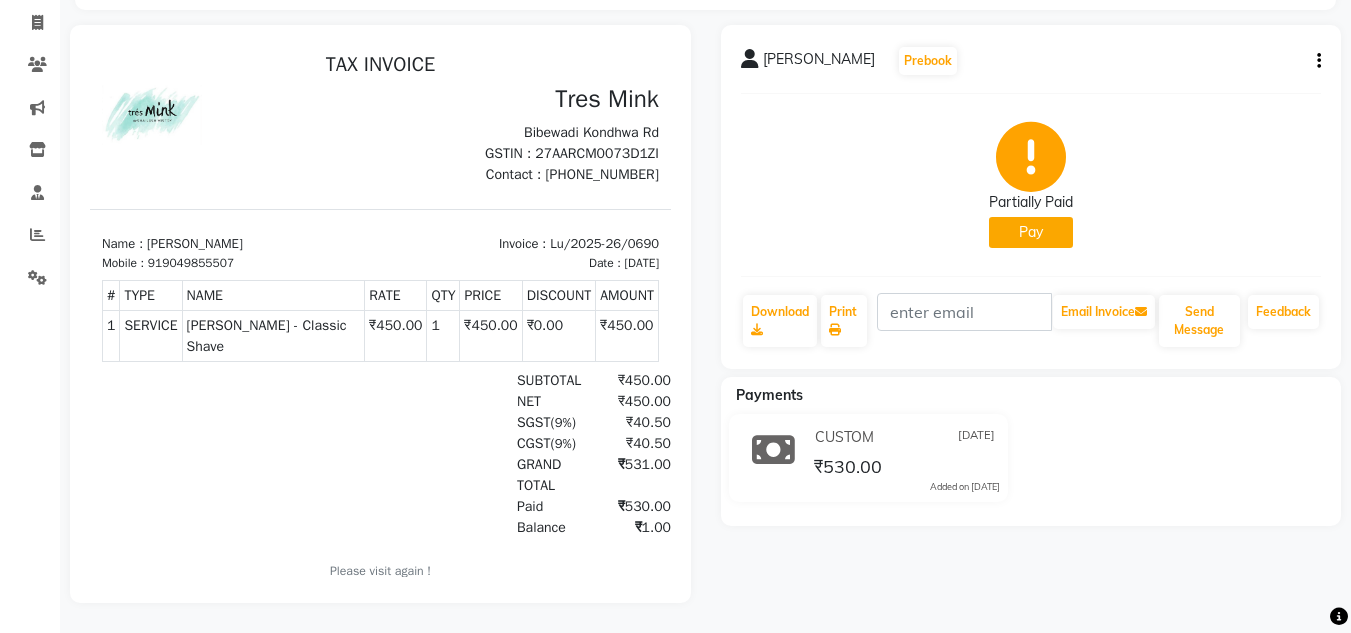 scroll, scrollTop: 0, scrollLeft: 0, axis: both 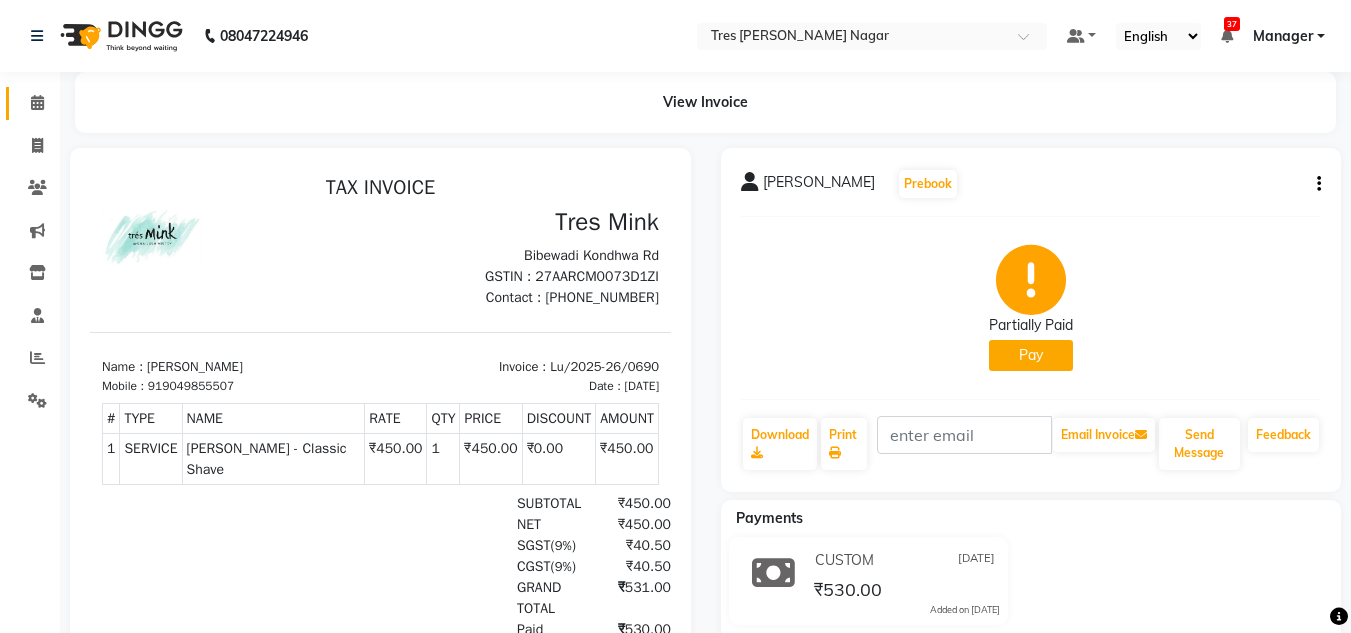 click 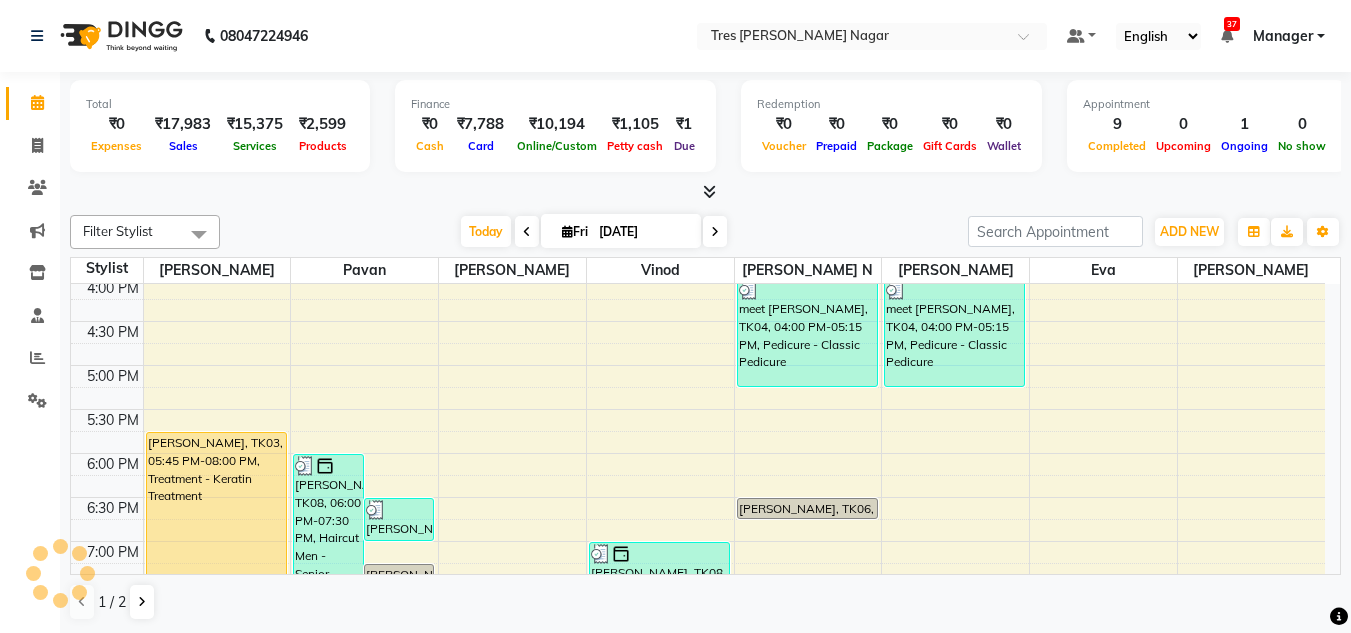 scroll, scrollTop: 853, scrollLeft: 0, axis: vertical 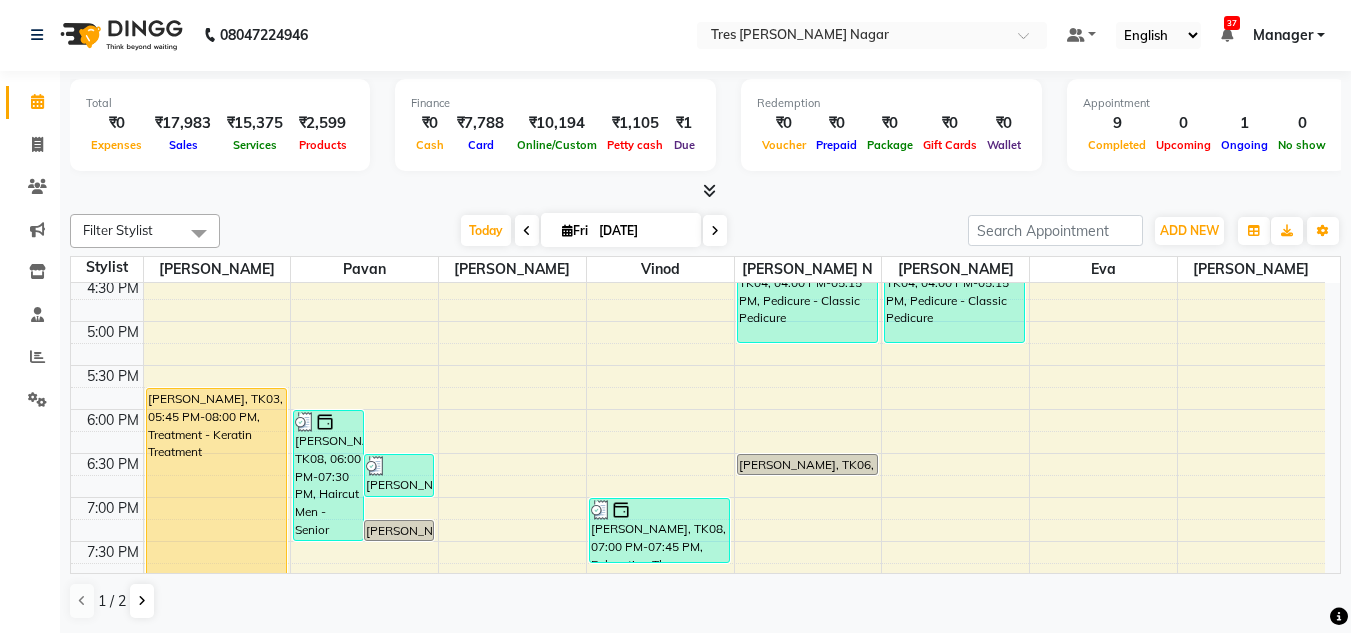 click on "6:00 PM" at bounding box center (113, 420) 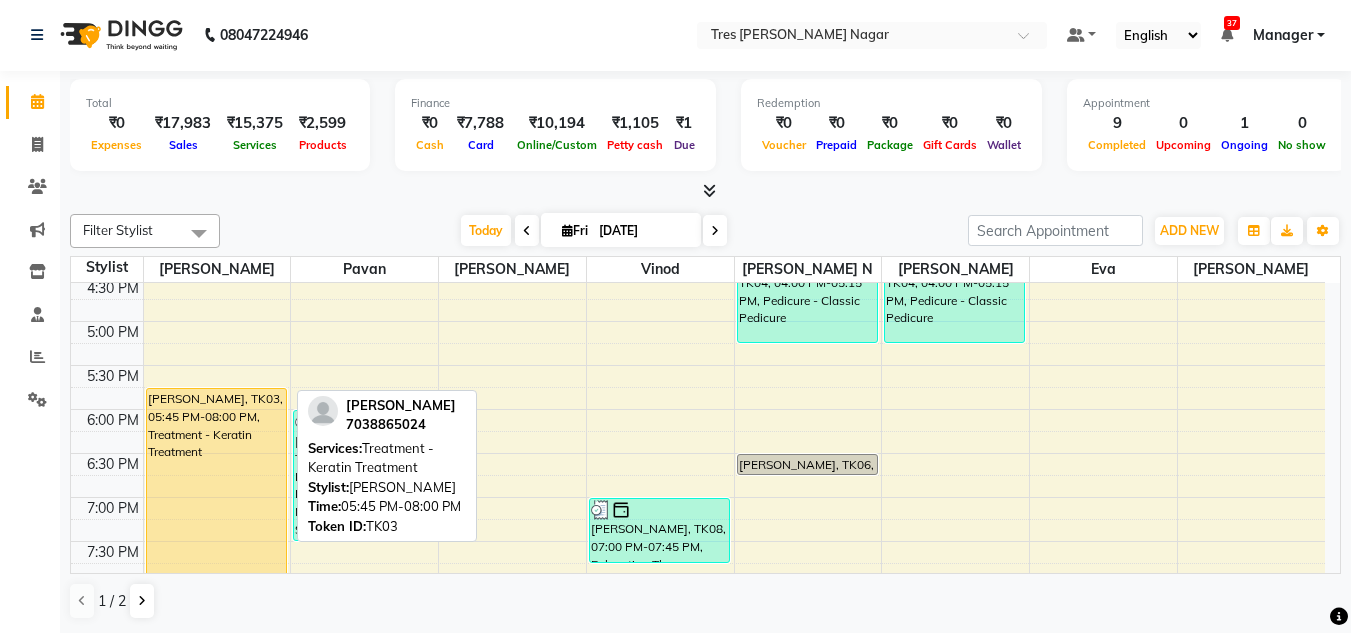 click on "[PERSON_NAME], TK03, 05:45 PM-08:00 PM, Treatment - Keratin Treatment" at bounding box center (216, 486) 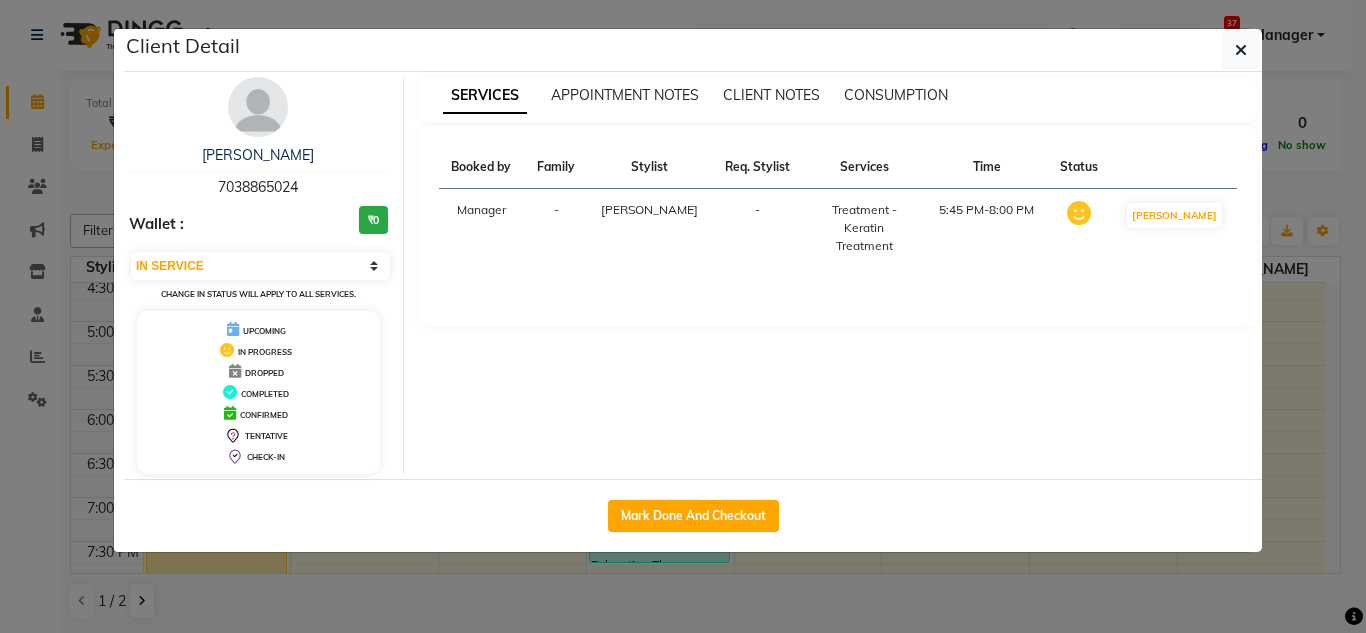 click on "Mark Done And Checkout" 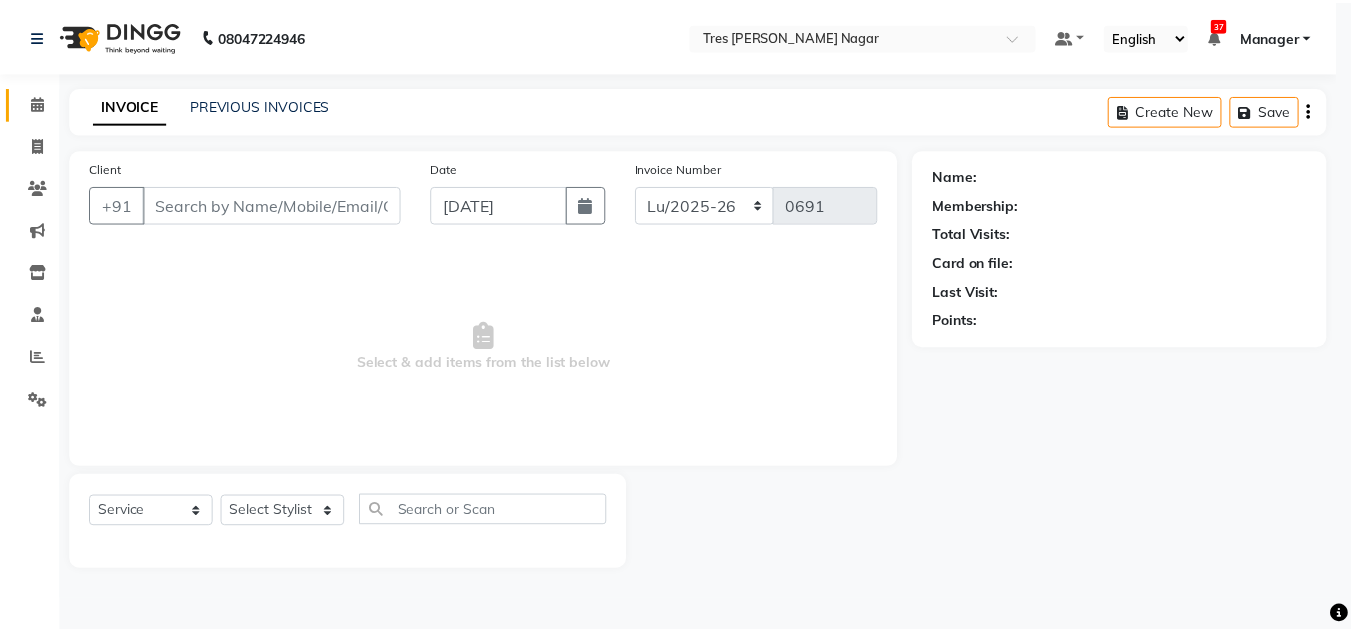 scroll, scrollTop: 0, scrollLeft: 0, axis: both 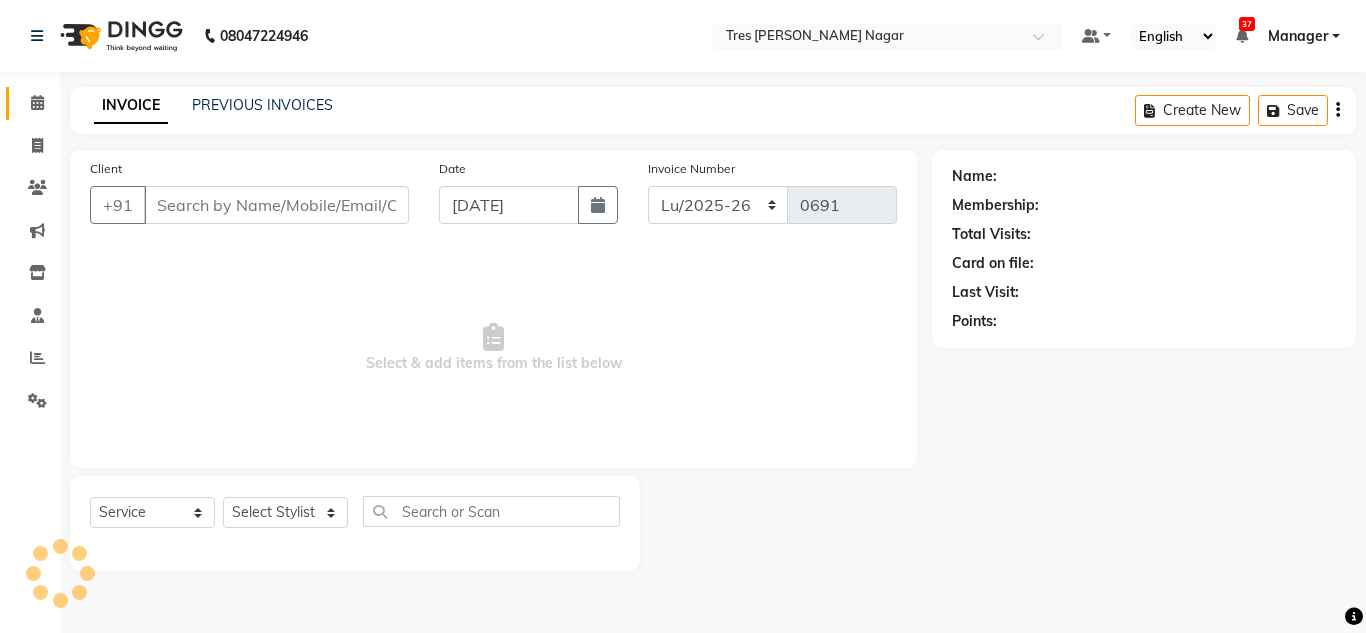 type on "7038865024" 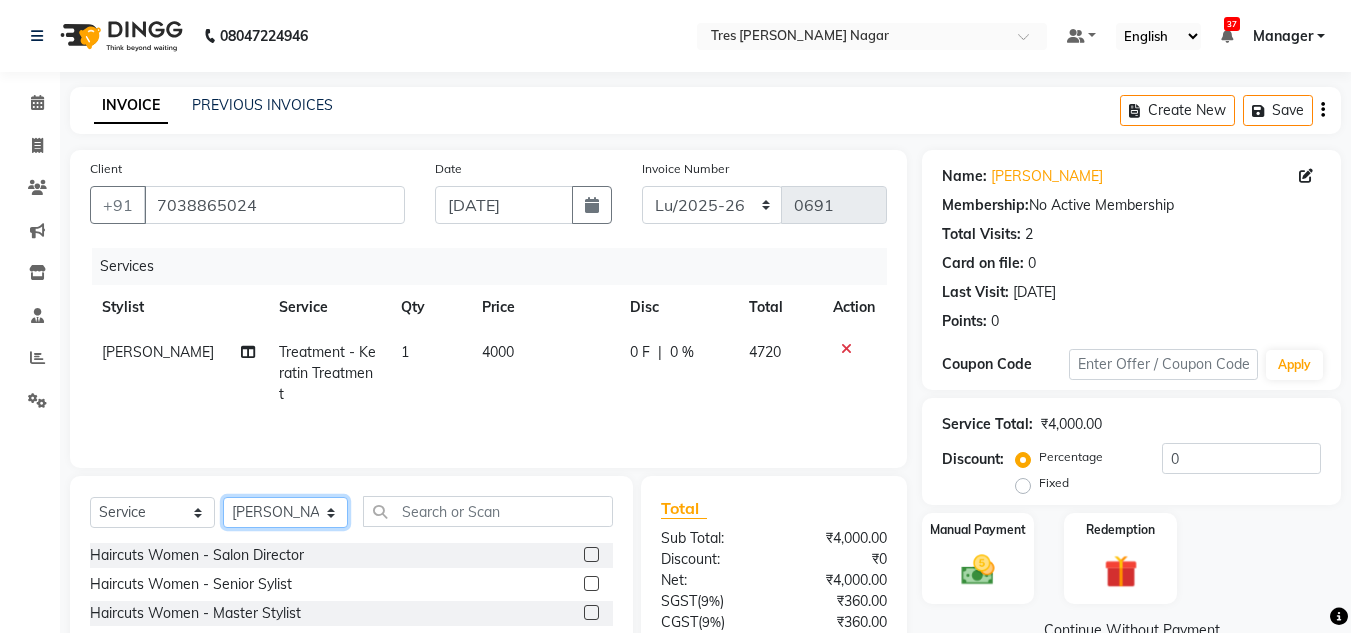 click on "Select Stylist [PERSON_NAME] [PERSON_NAME] [PERSON_NAME] Manager [PERSON_NAME] [PERSON_NAME] [PERSON_NAME] [PERSON_NAME] Rohini [PERSON_NAME] [PERSON_NAME] [PERSON_NAME] [PERSON_NAME]  [PERSON_NAME] N [PERSON_NAME]" 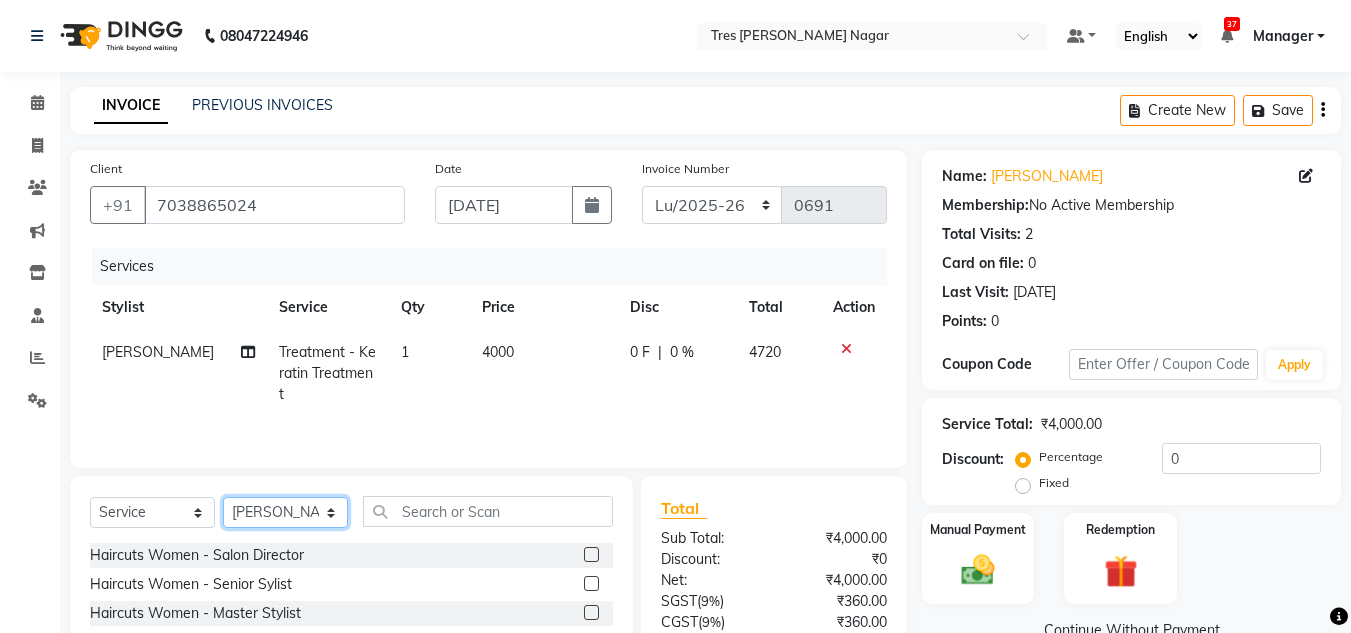 select on "39900" 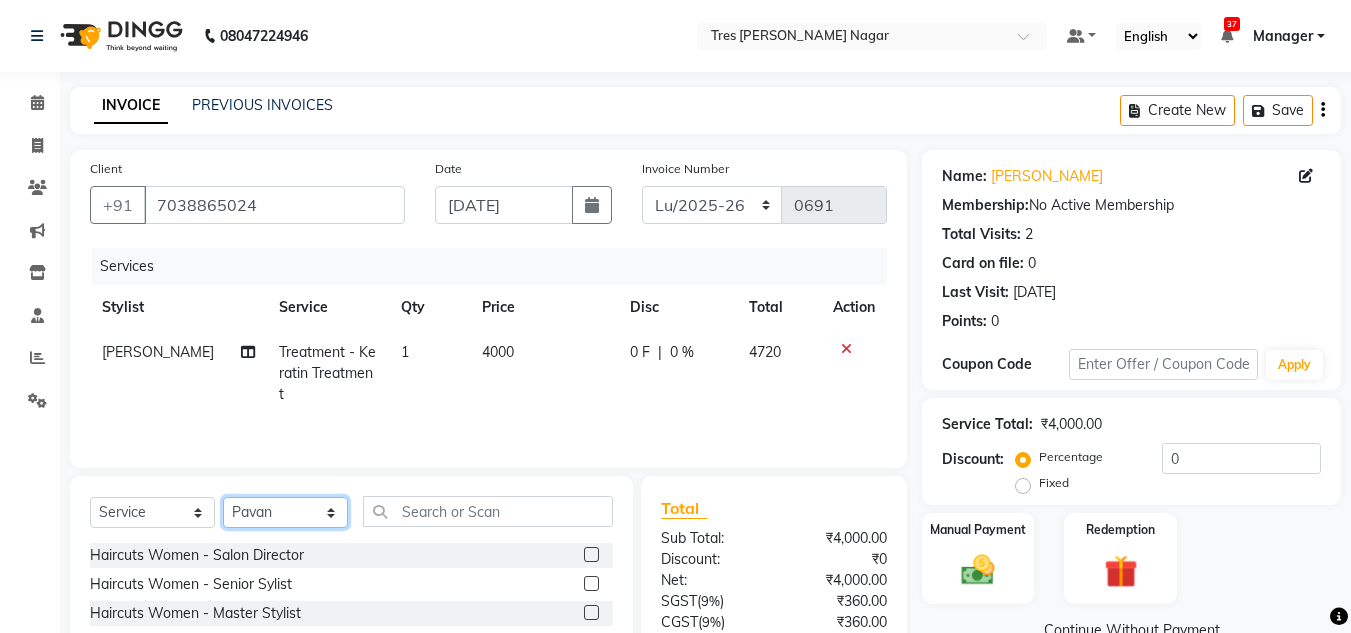 click on "Select Stylist [PERSON_NAME] [PERSON_NAME] [PERSON_NAME] Manager [PERSON_NAME] [PERSON_NAME] [PERSON_NAME] [PERSON_NAME] Rohini [PERSON_NAME] [PERSON_NAME] [PERSON_NAME] [PERSON_NAME]  [PERSON_NAME] N [PERSON_NAME]" 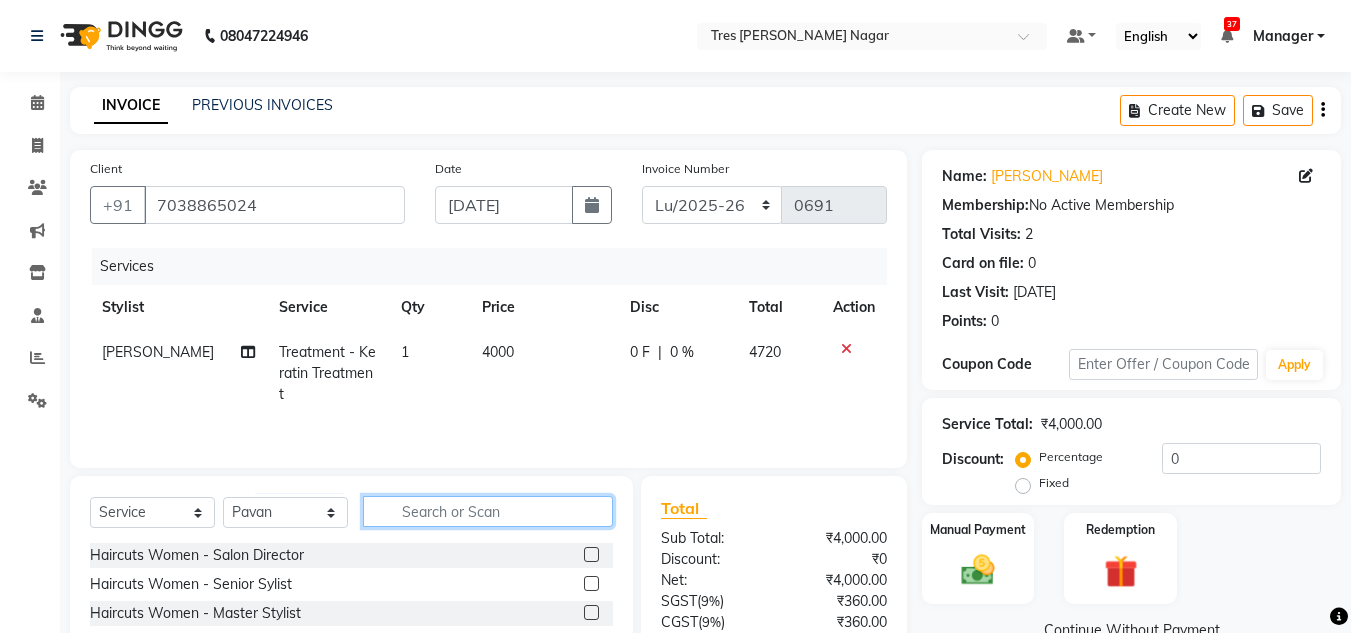 click 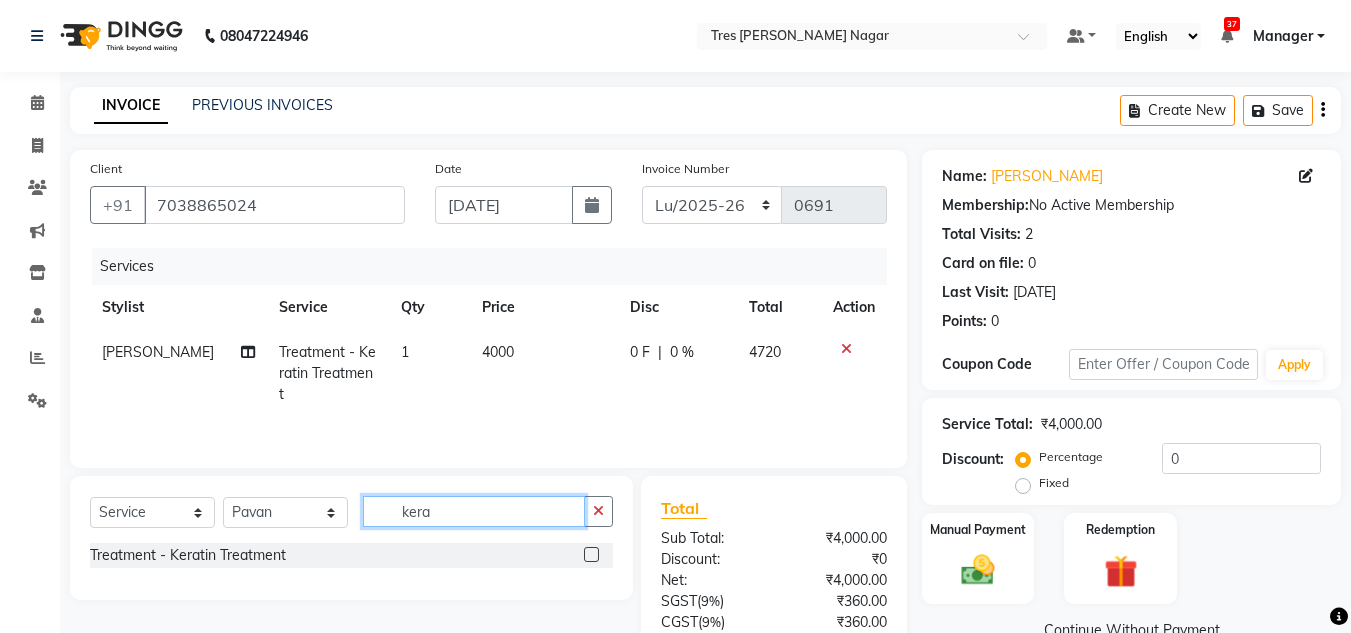 type on "kera" 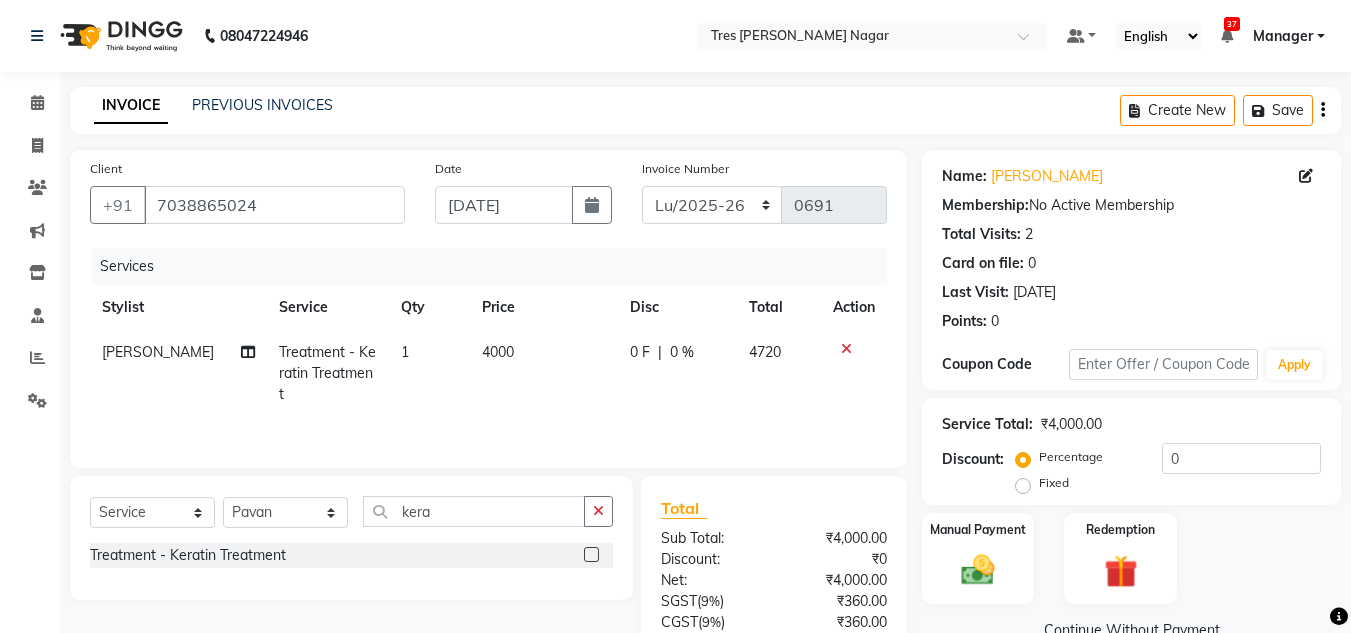 drag, startPoint x: 598, startPoint y: 540, endPoint x: 590, endPoint y: 554, distance: 16.124516 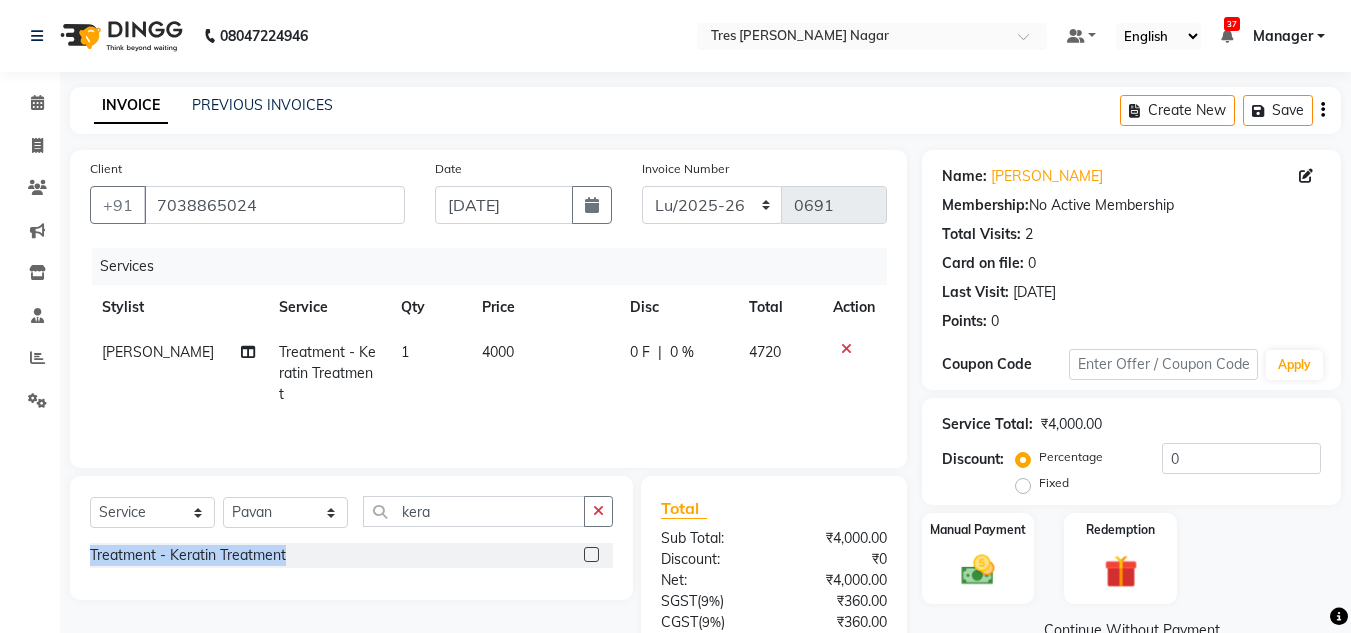 click 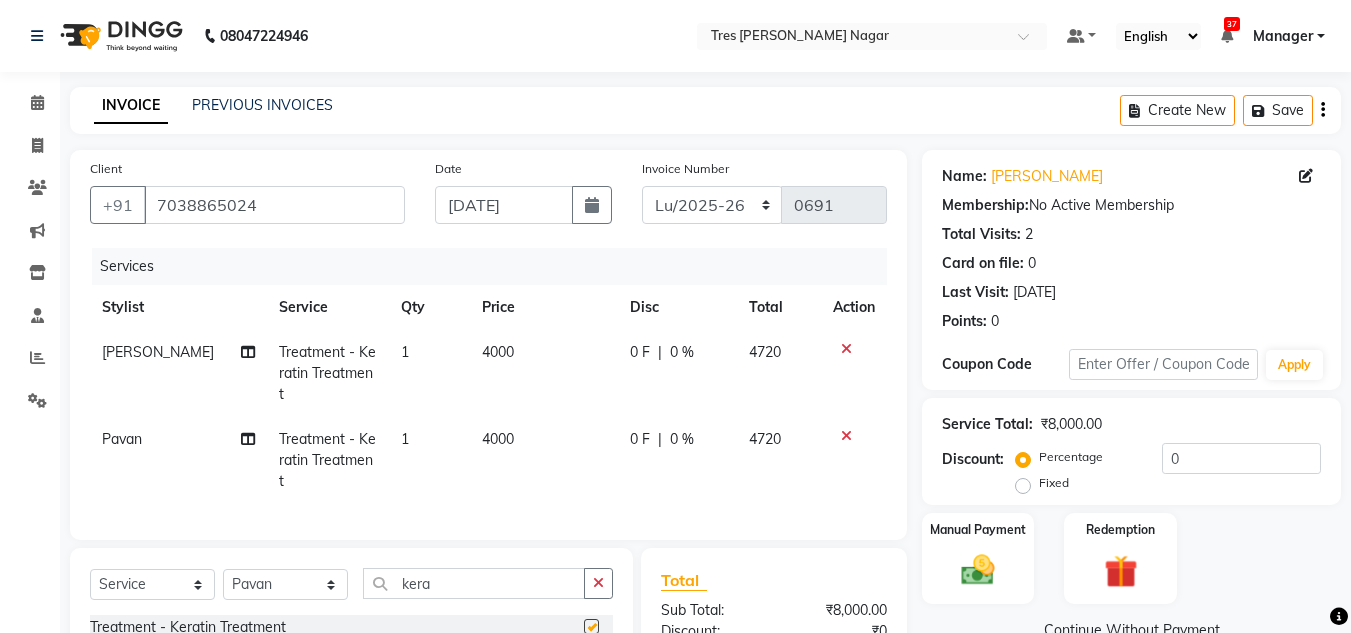 checkbox on "false" 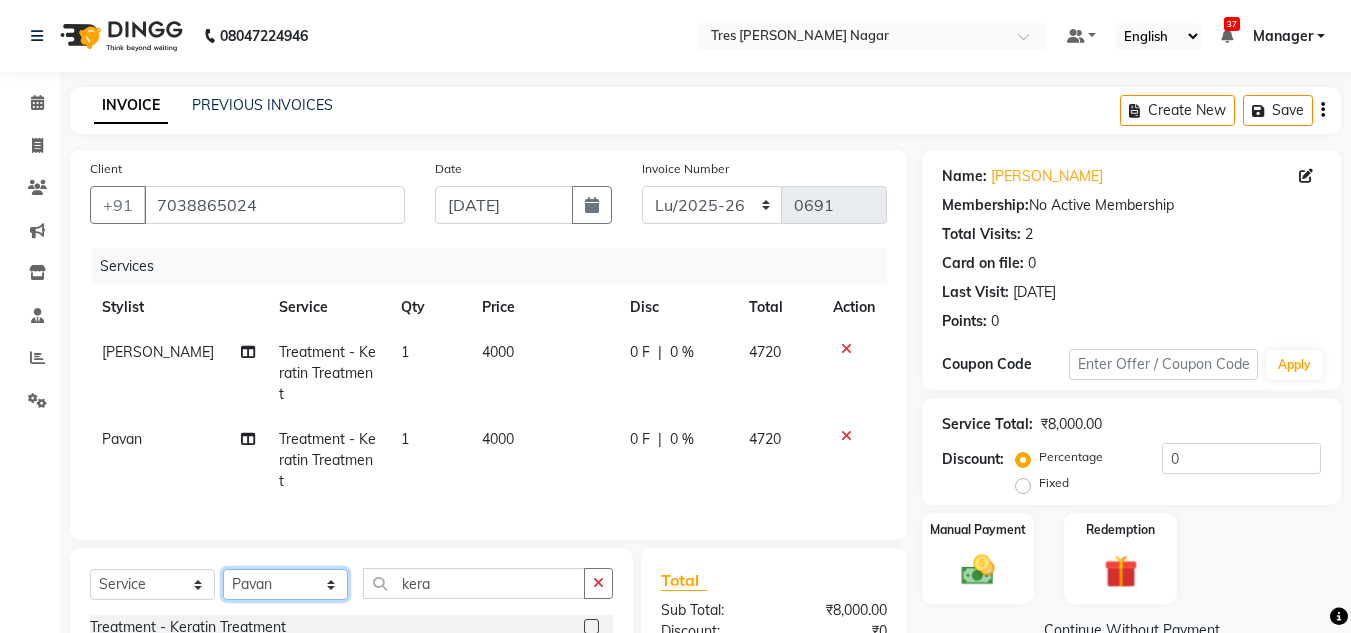 click on "Select Stylist [PERSON_NAME] [PERSON_NAME] [PERSON_NAME] Manager [PERSON_NAME] [PERSON_NAME] [PERSON_NAME] [PERSON_NAME] Rohini [PERSON_NAME] [PERSON_NAME] [PERSON_NAME] [PERSON_NAME]  [PERSON_NAME] N [PERSON_NAME]" 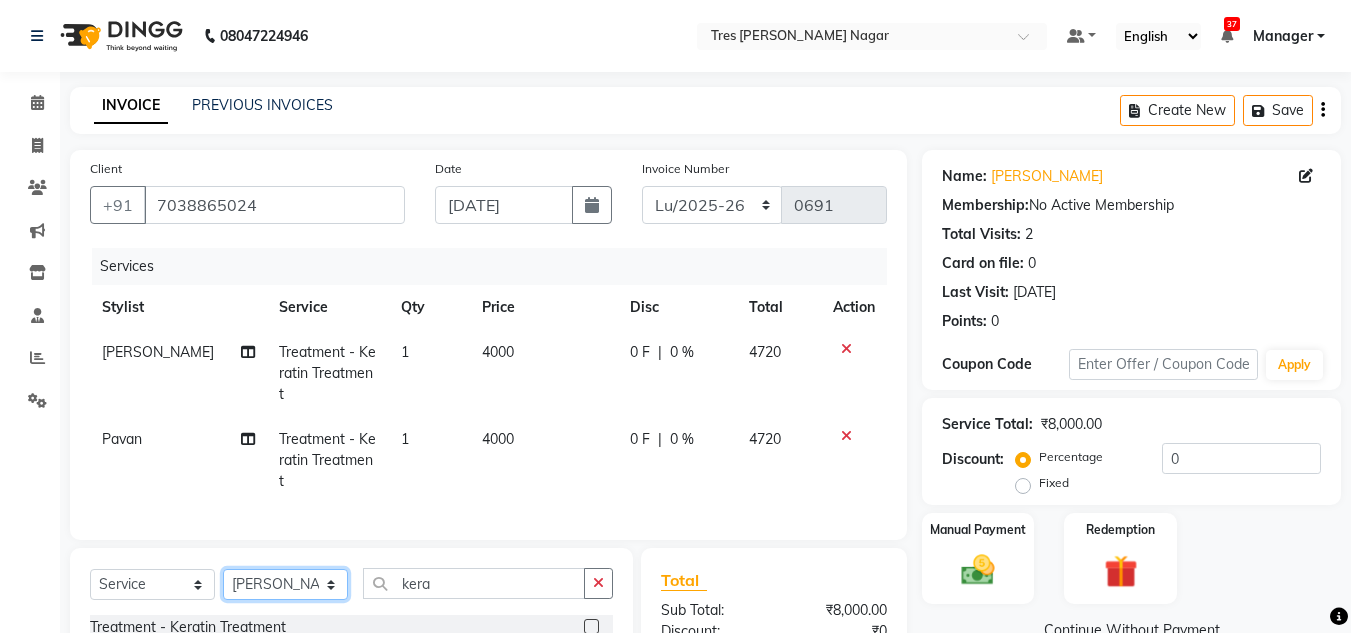 click on "Select Stylist [PERSON_NAME] [PERSON_NAME] [PERSON_NAME] Manager [PERSON_NAME] [PERSON_NAME] [PERSON_NAME] [PERSON_NAME] Rohini [PERSON_NAME] [PERSON_NAME] [PERSON_NAME] [PERSON_NAME]  [PERSON_NAME] N [PERSON_NAME]" 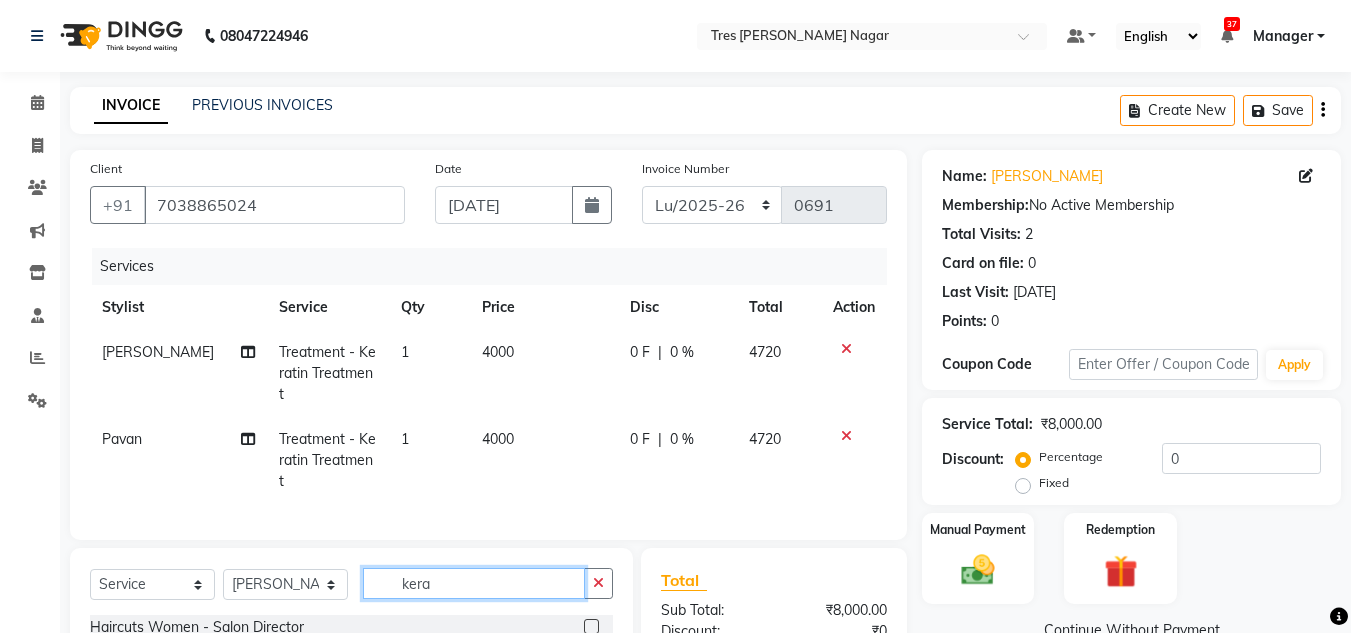 click on "kera" 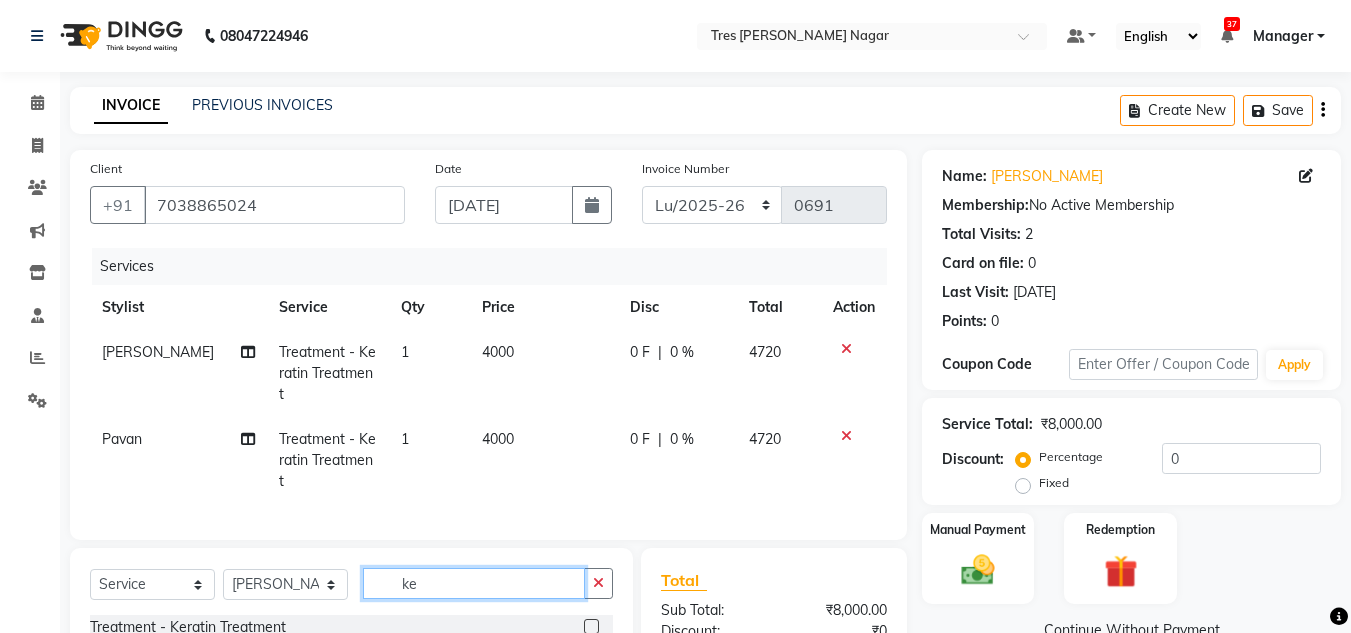 type on "k" 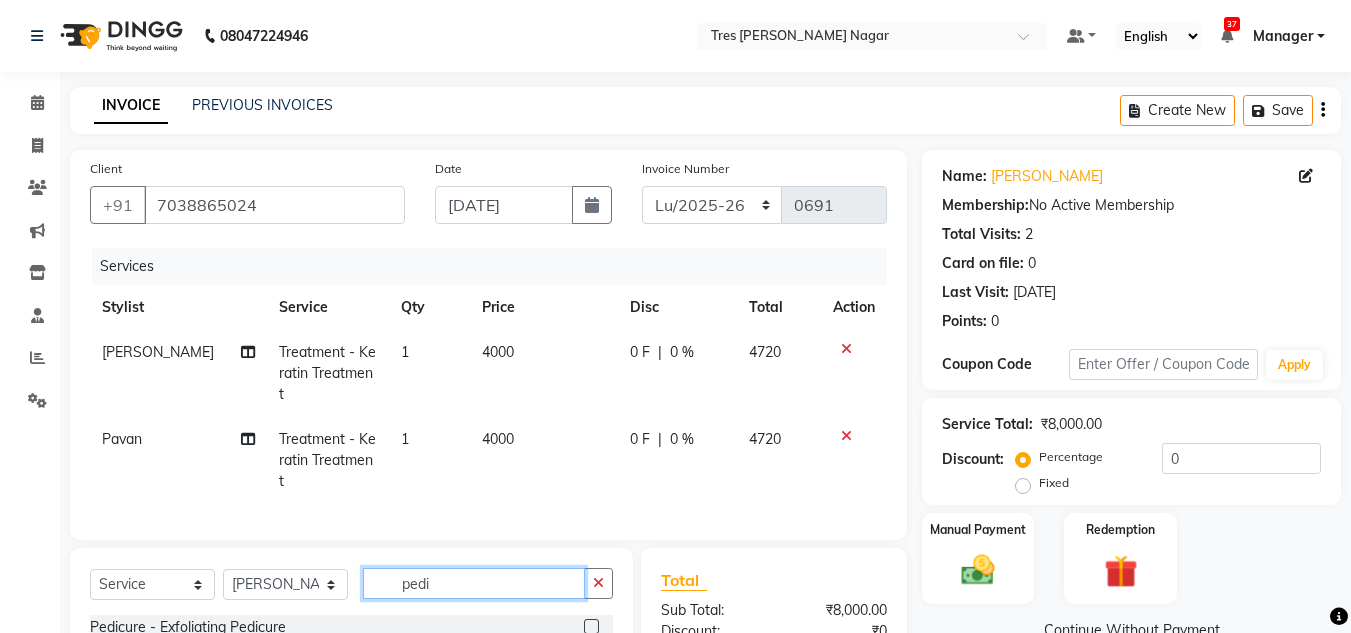 type on "pedi" 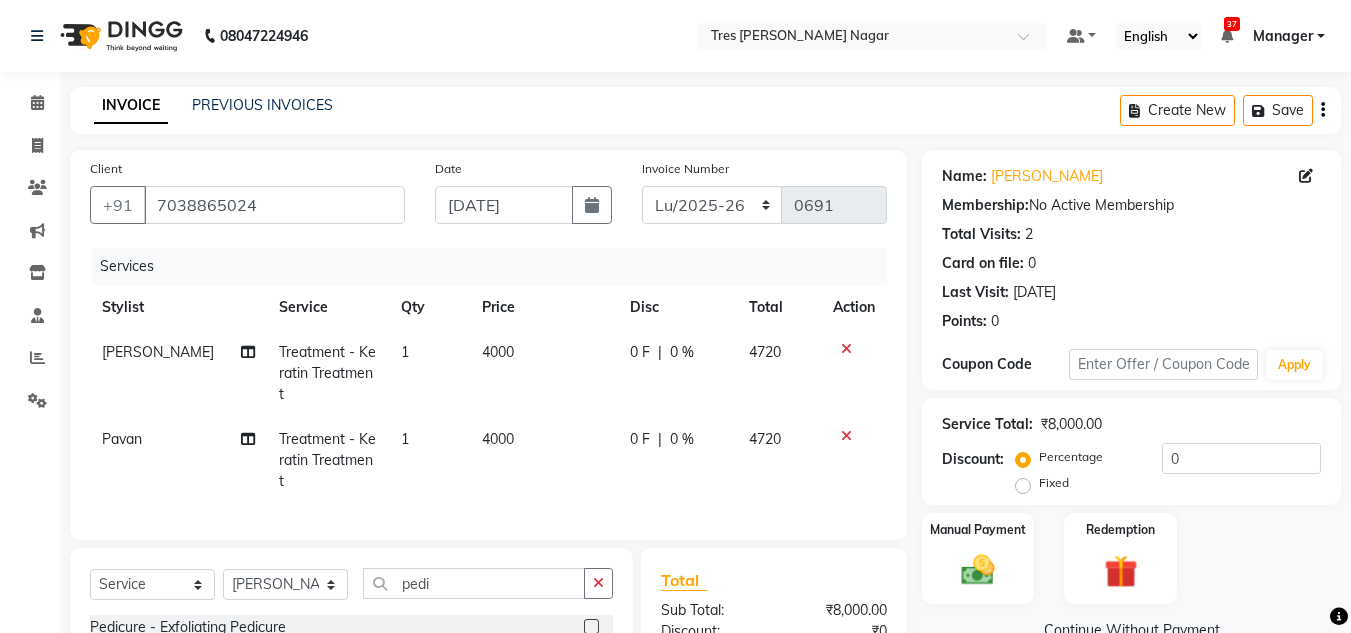 click 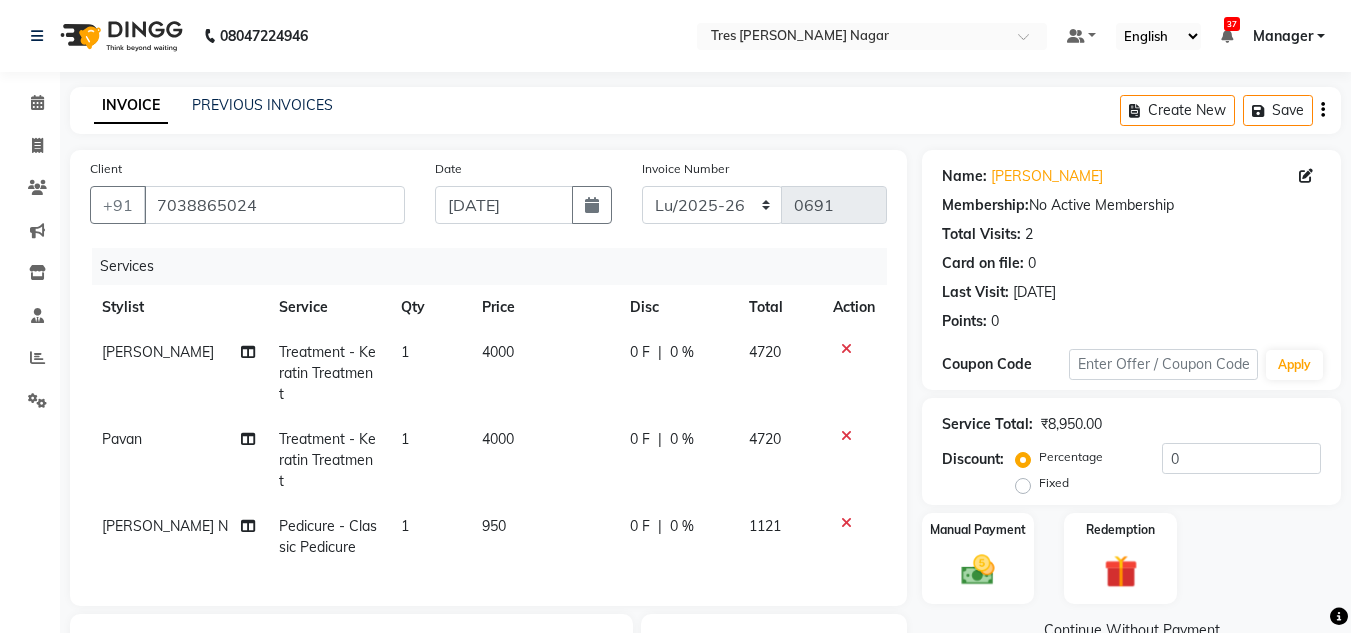 checkbox on "false" 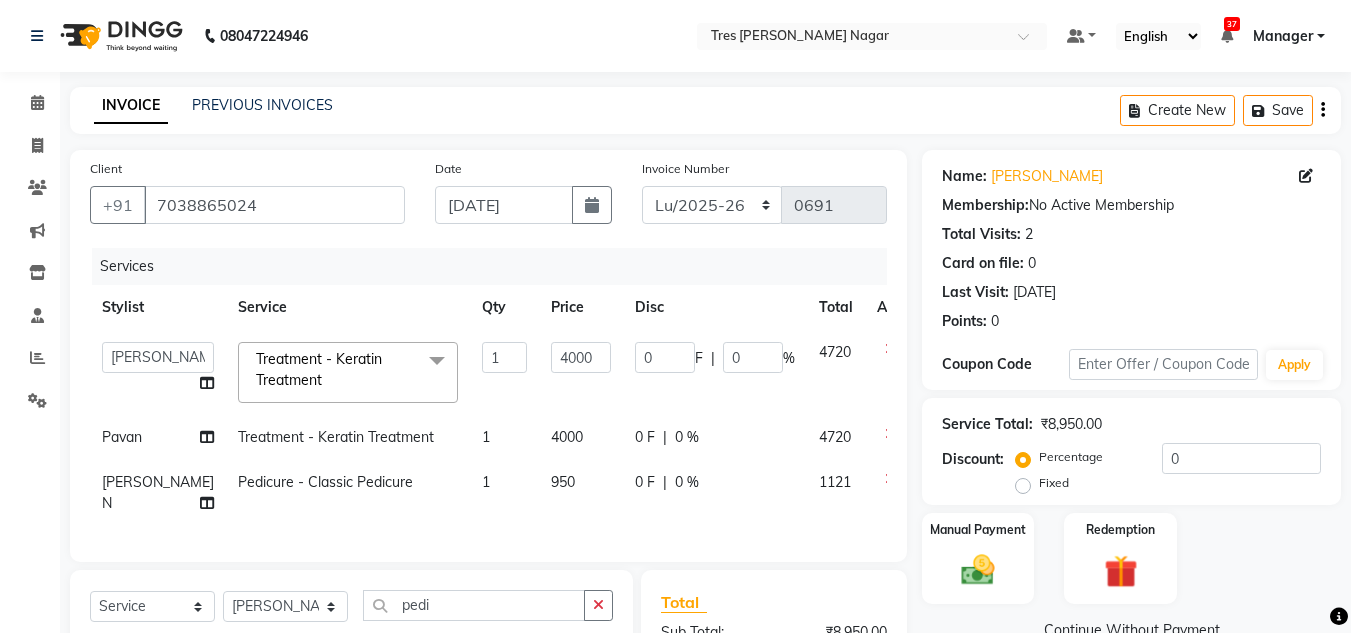 click on "4000" 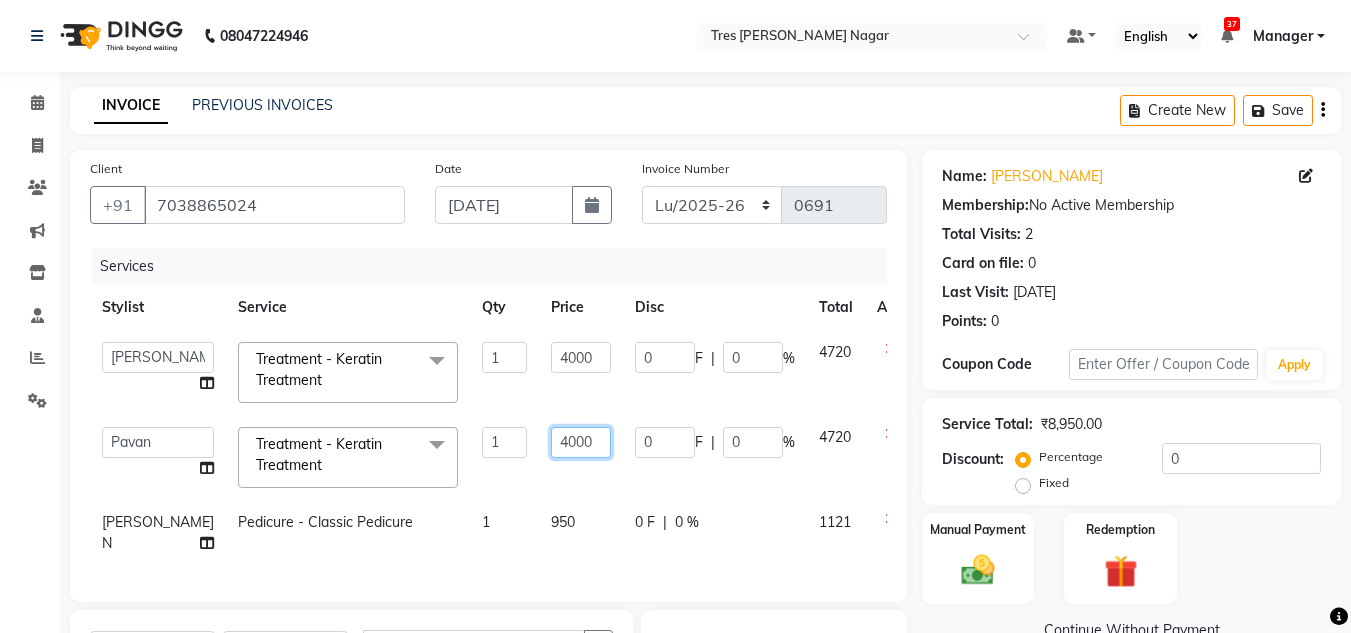 click on "4000" 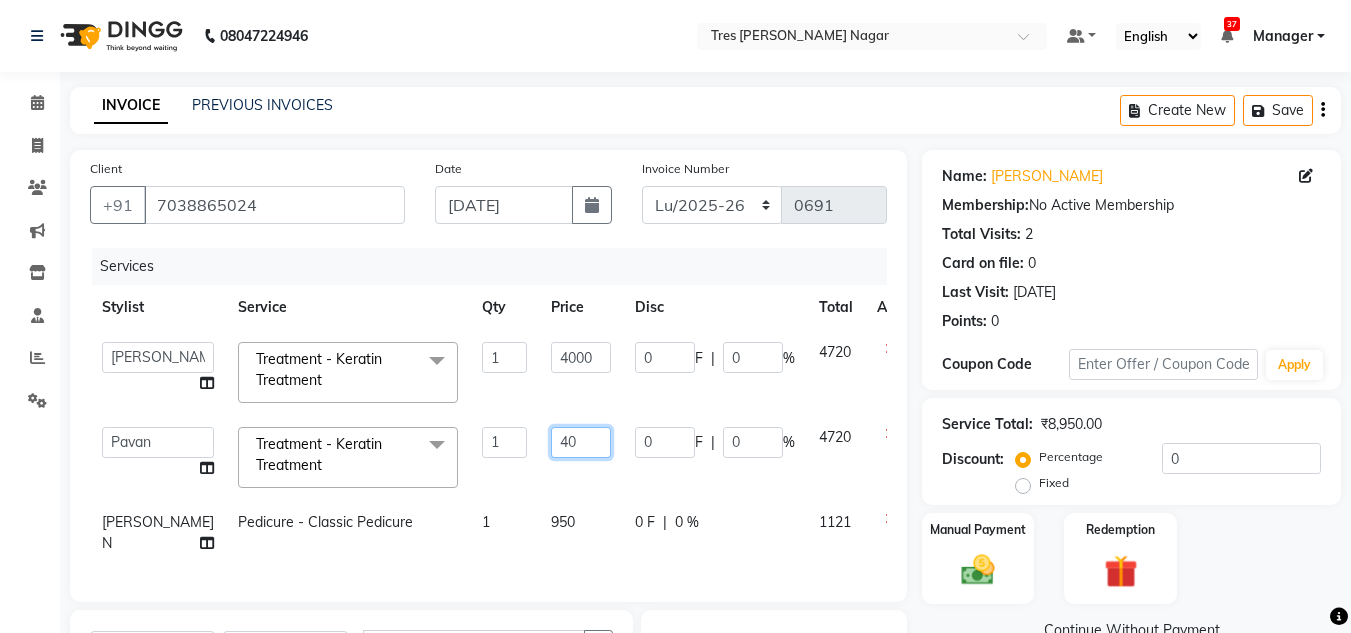 type on "4" 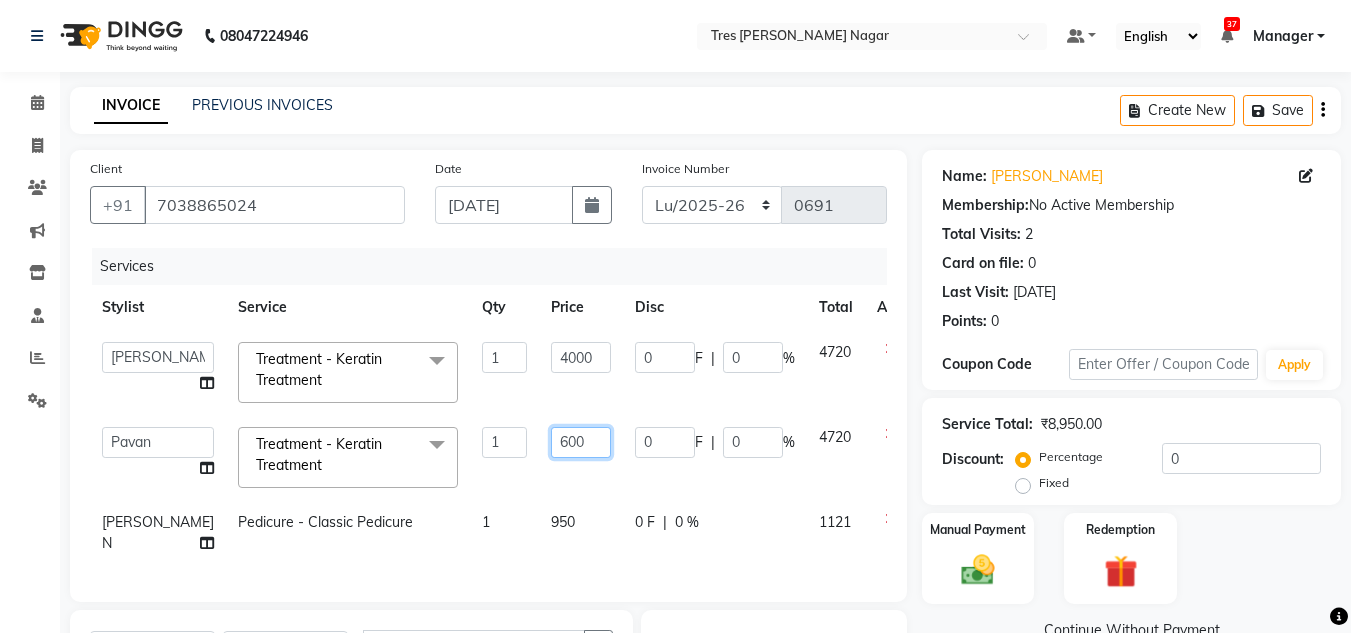 type on "6000" 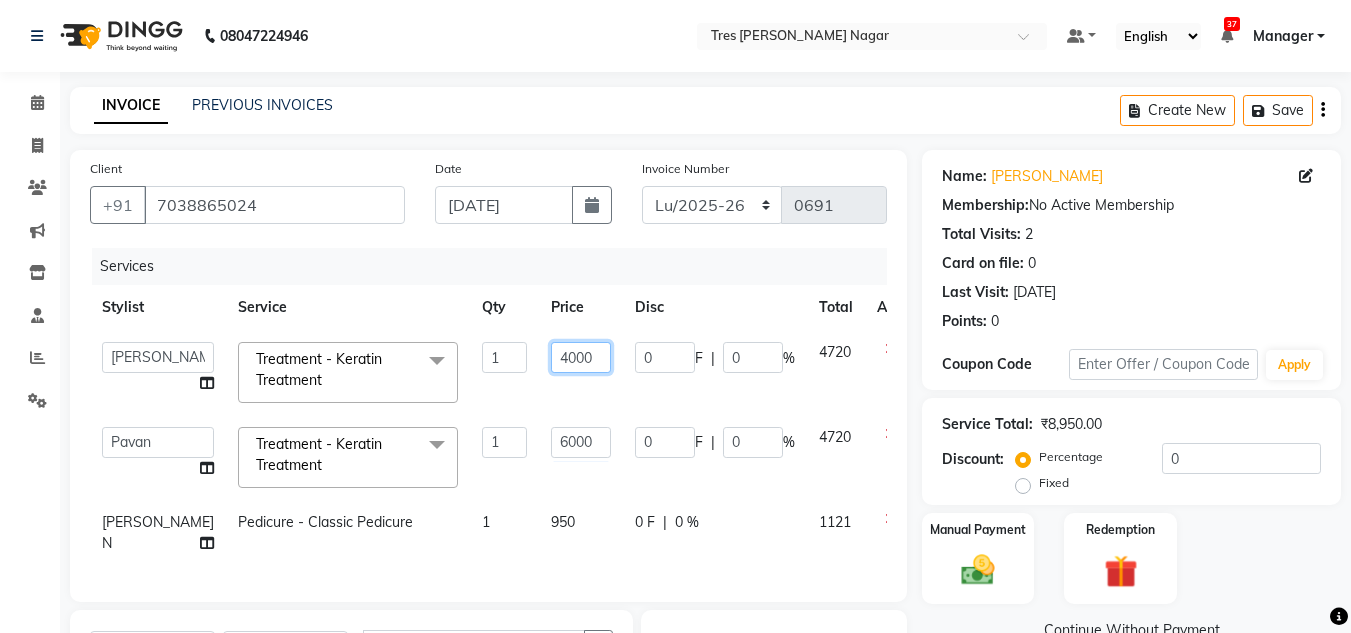click on "4000" 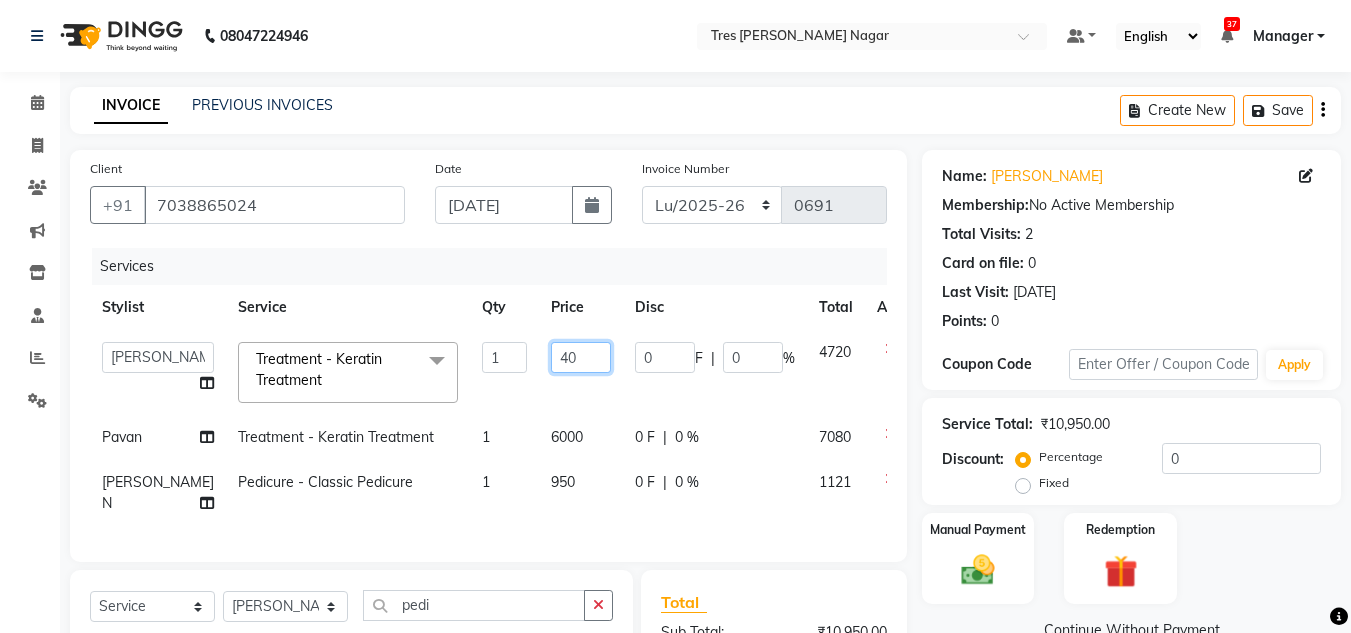 type on "4" 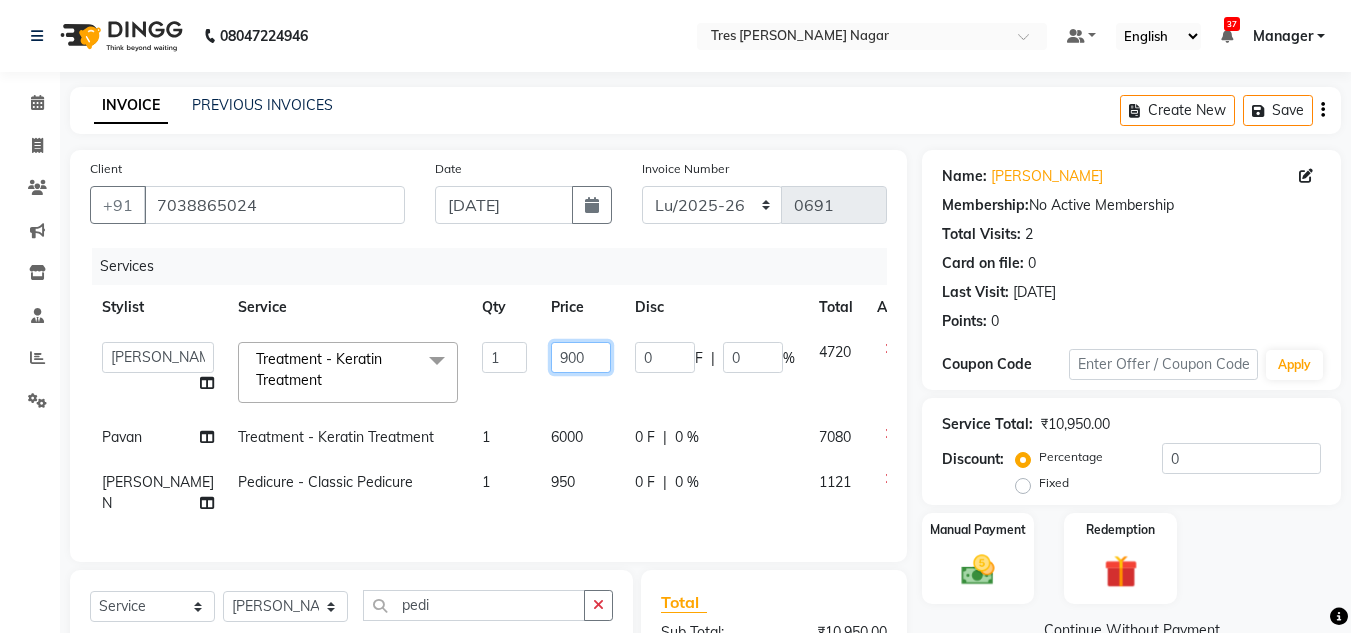 type on "9000" 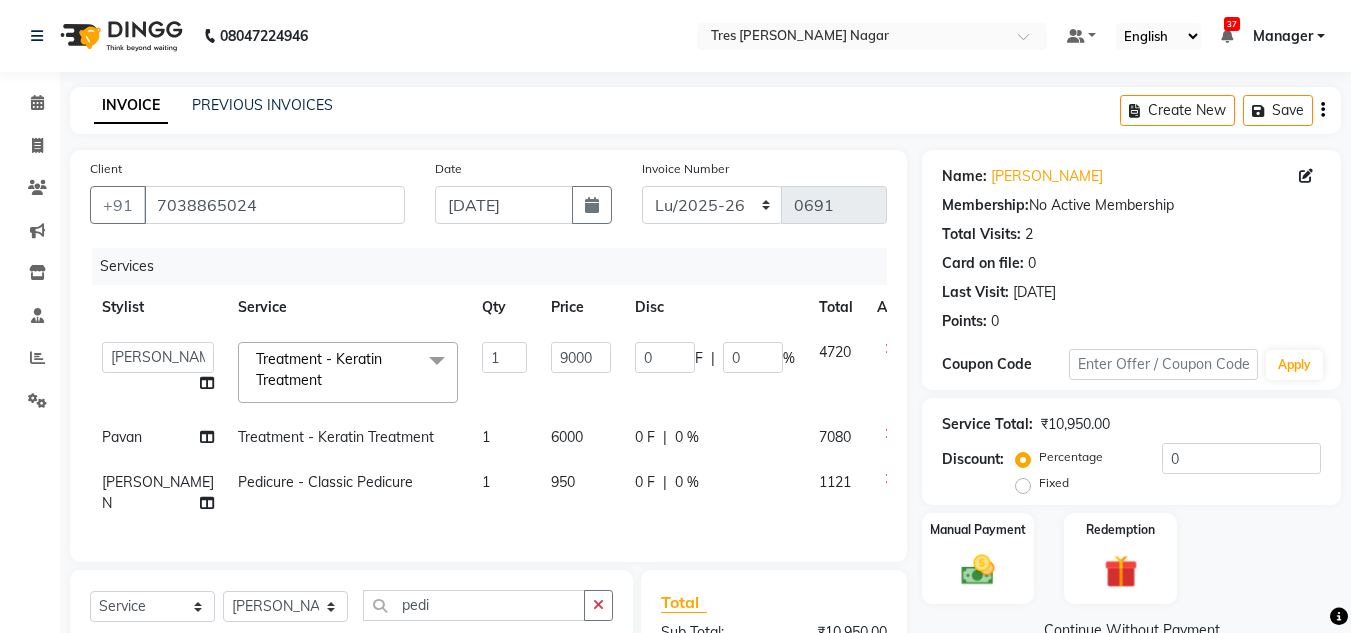 click on "0 F | 0 %" 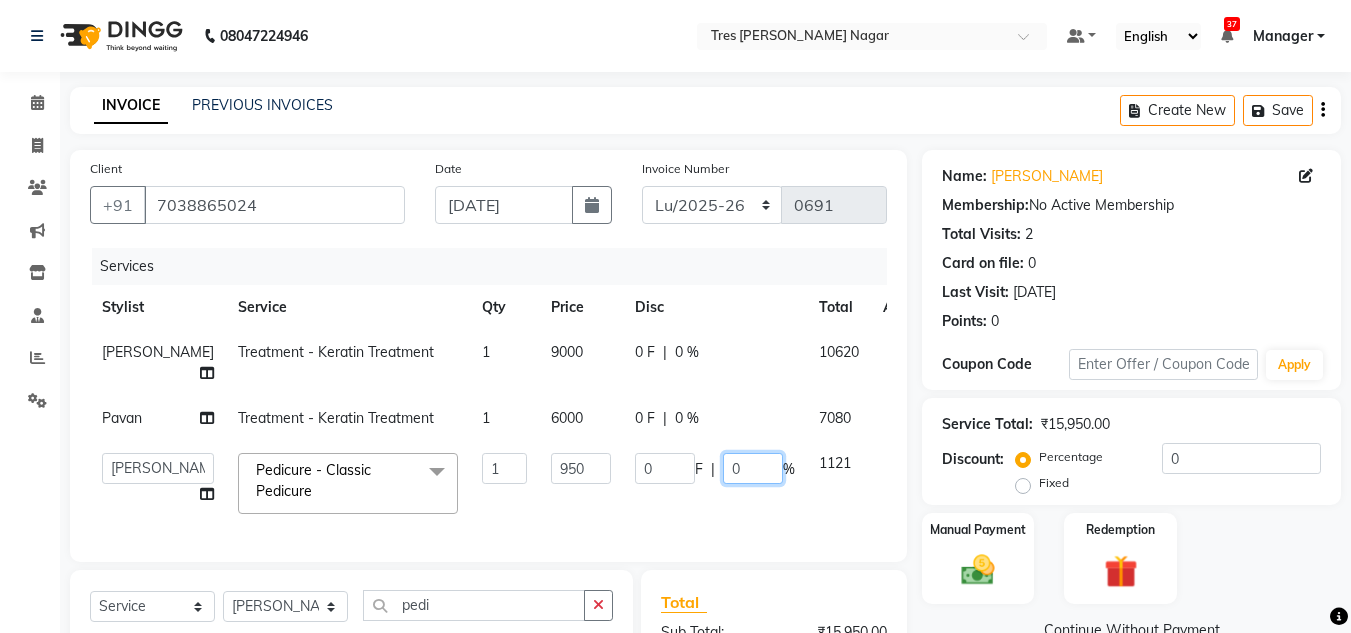 click on "0 F | 0 %" 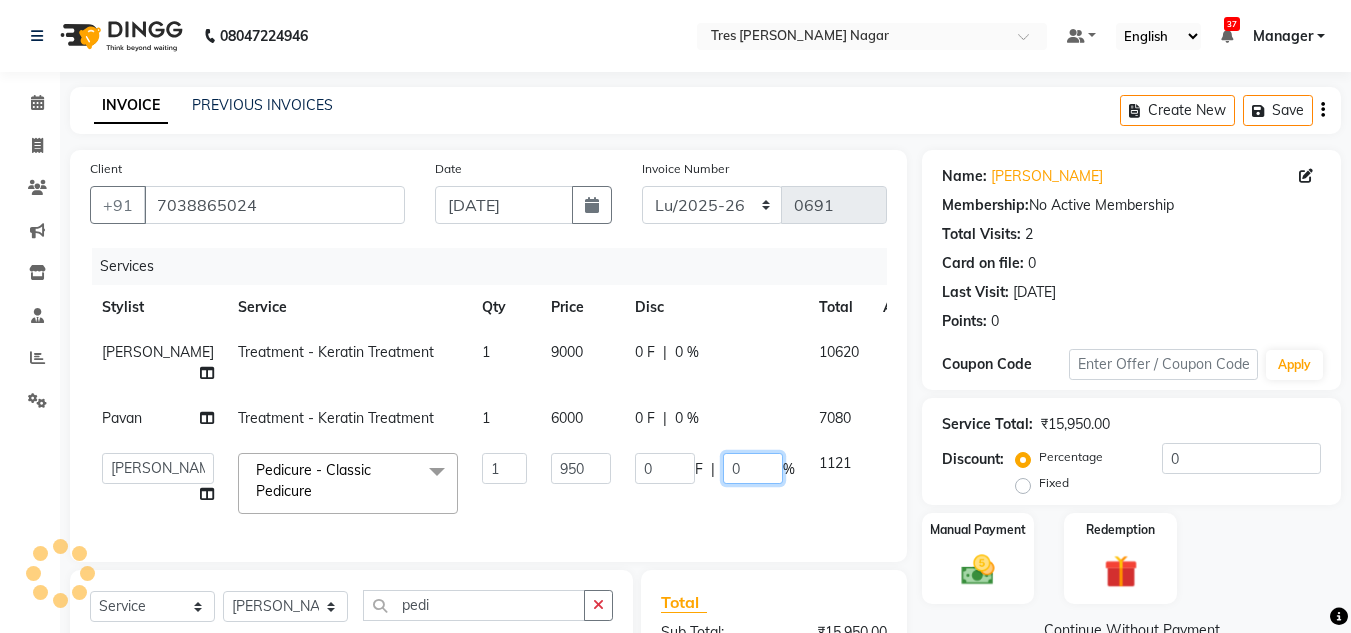 scroll, scrollTop: 276, scrollLeft: 0, axis: vertical 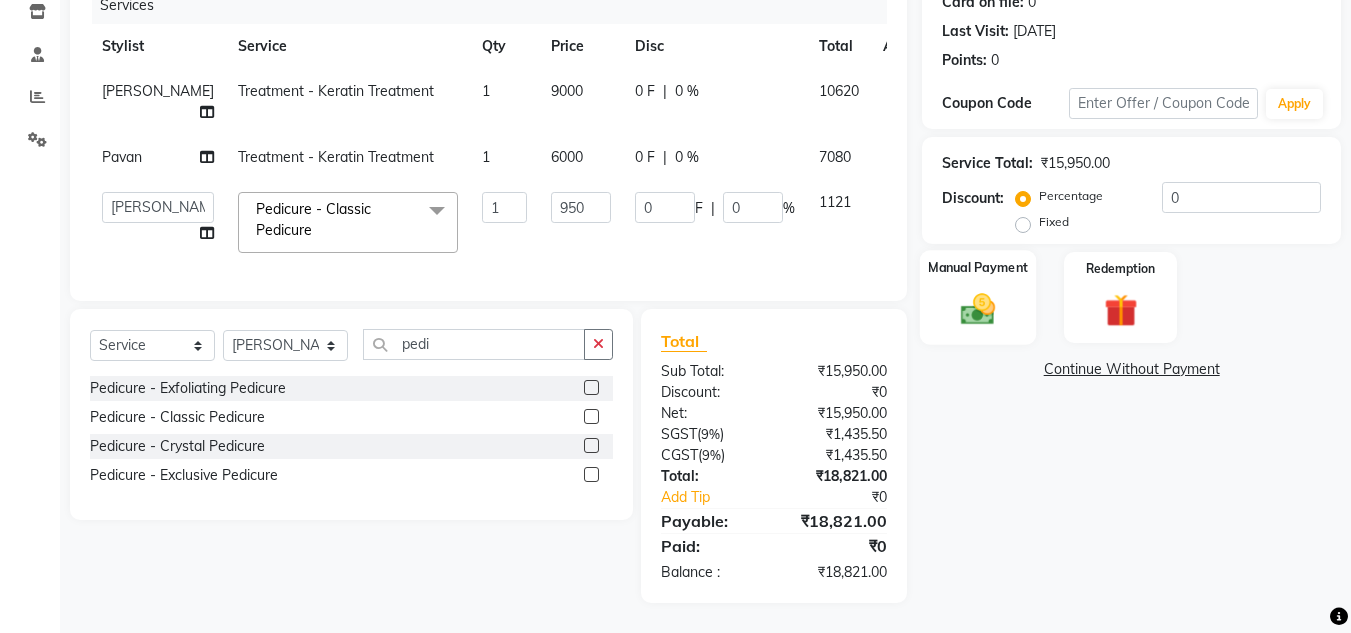 drag, startPoint x: 936, startPoint y: 284, endPoint x: 963, endPoint y: 285, distance: 27.018513 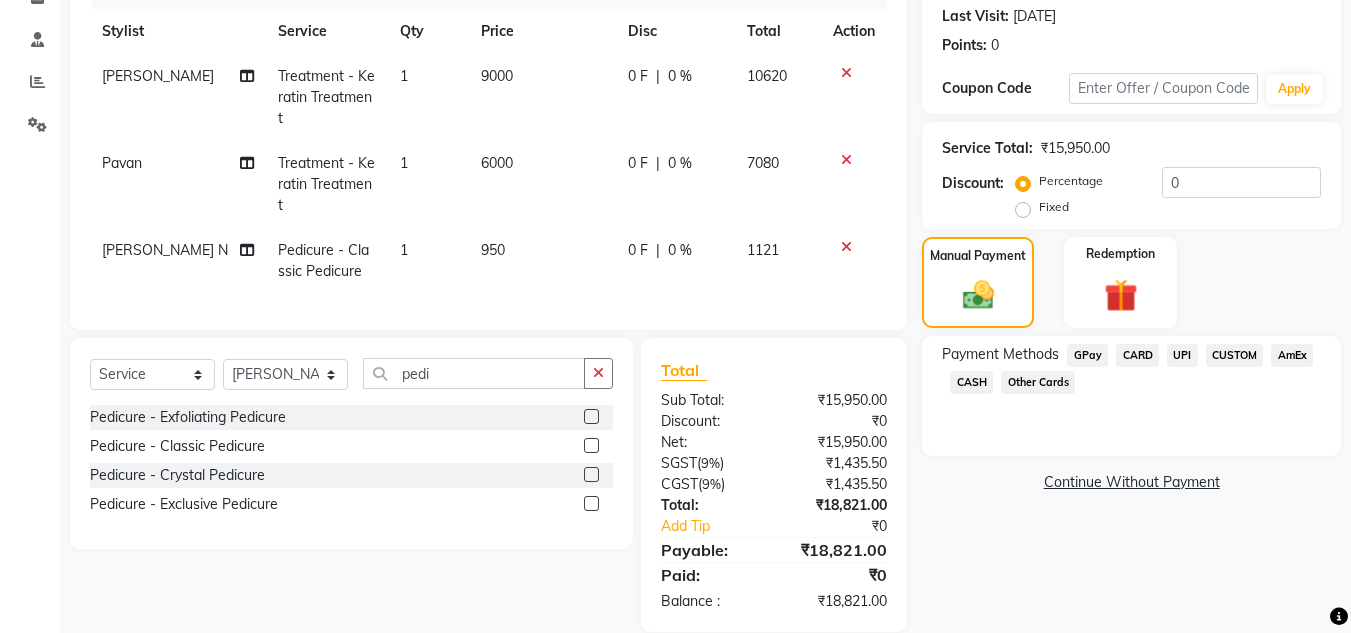 click on "CARD" 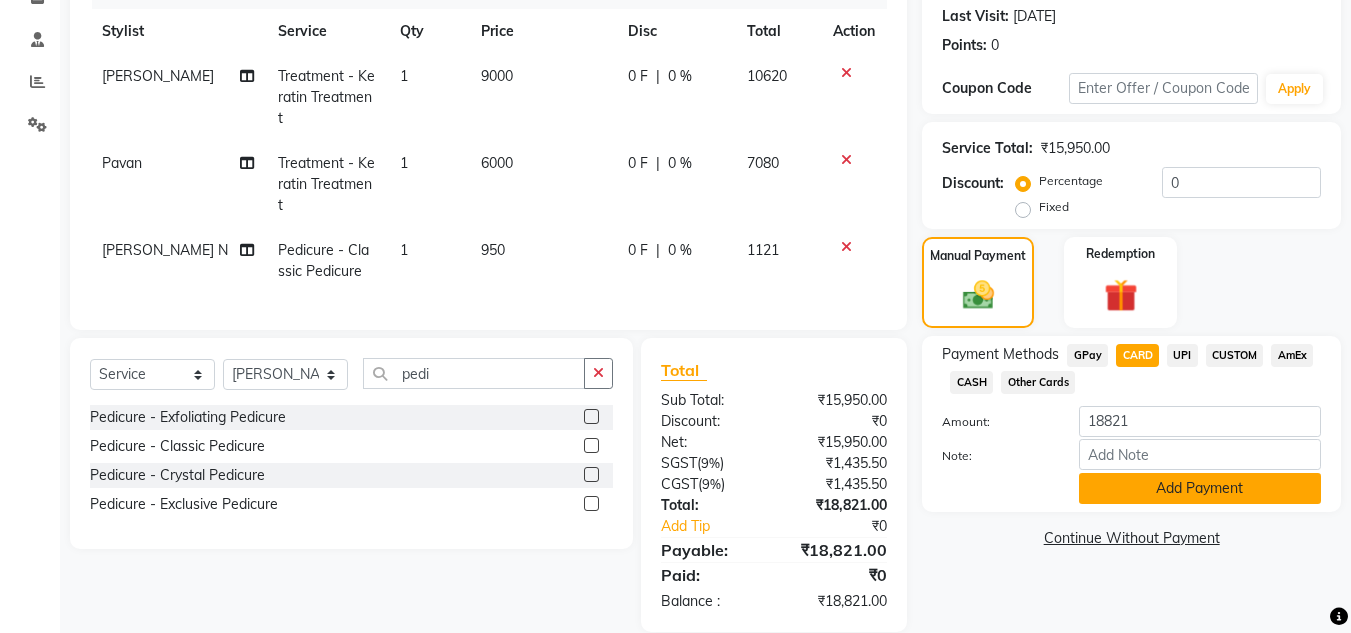 click on "Add Payment" 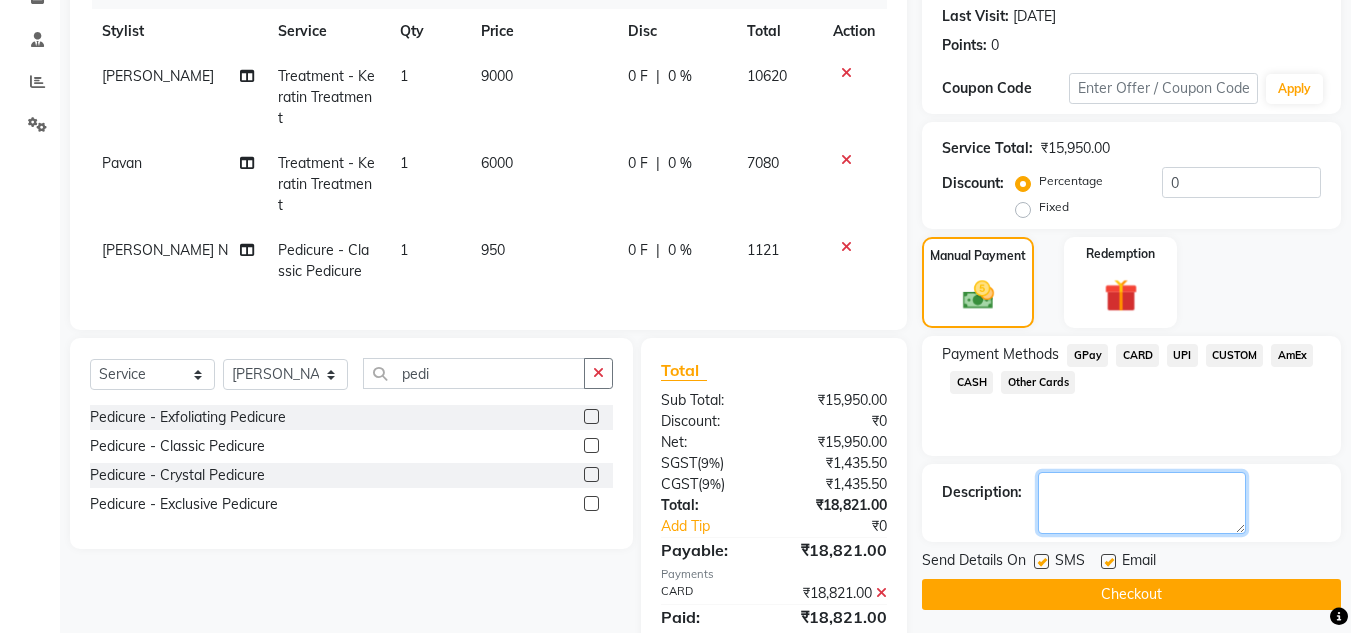 click 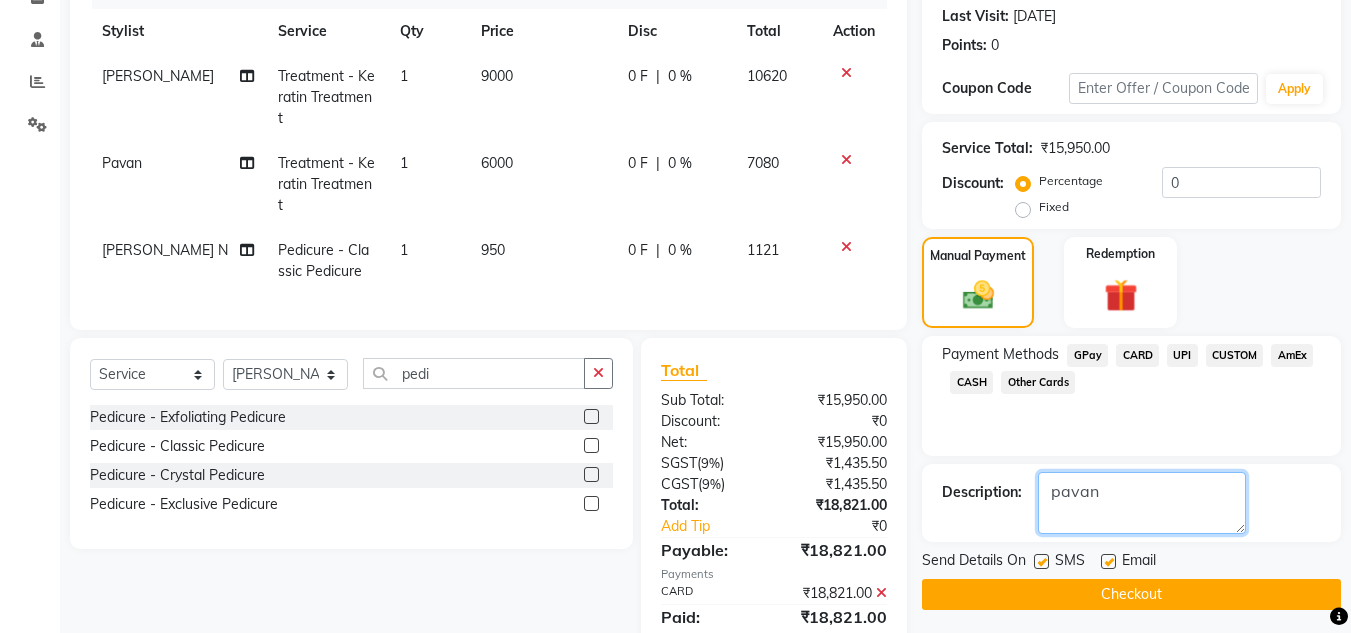 type on "pavan" 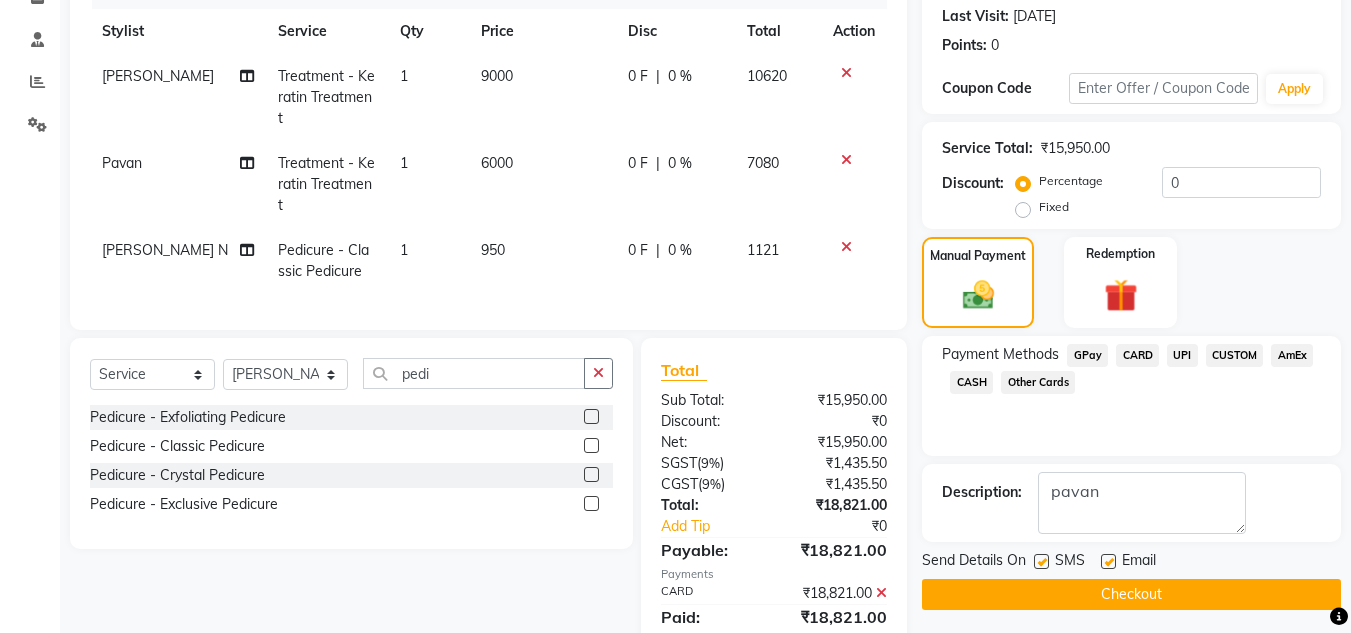 click on "Name: [PERSON_NAME] Membership:  No Active Membership  Total Visits:  2 Card on file:  0 Last Visit:   [DATE] Points:   0  Coupon Code Apply Service Total:  ₹15,950.00  Discount:  Percentage   Fixed  0 Manual Payment Redemption Payment Methods  GPay   CARD   UPI   CUSTOM   AmEx   CASH   Other Cards  Description:                  Send Details On SMS Email  Checkout" 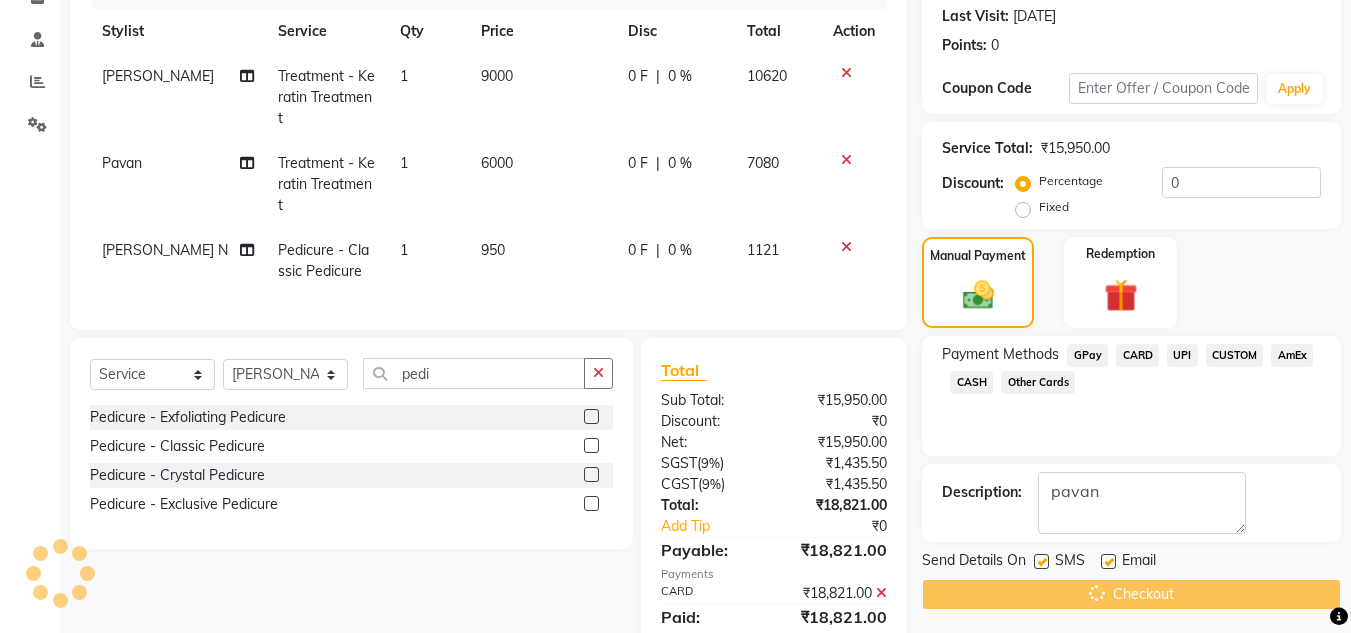 scroll, scrollTop: 320, scrollLeft: 0, axis: vertical 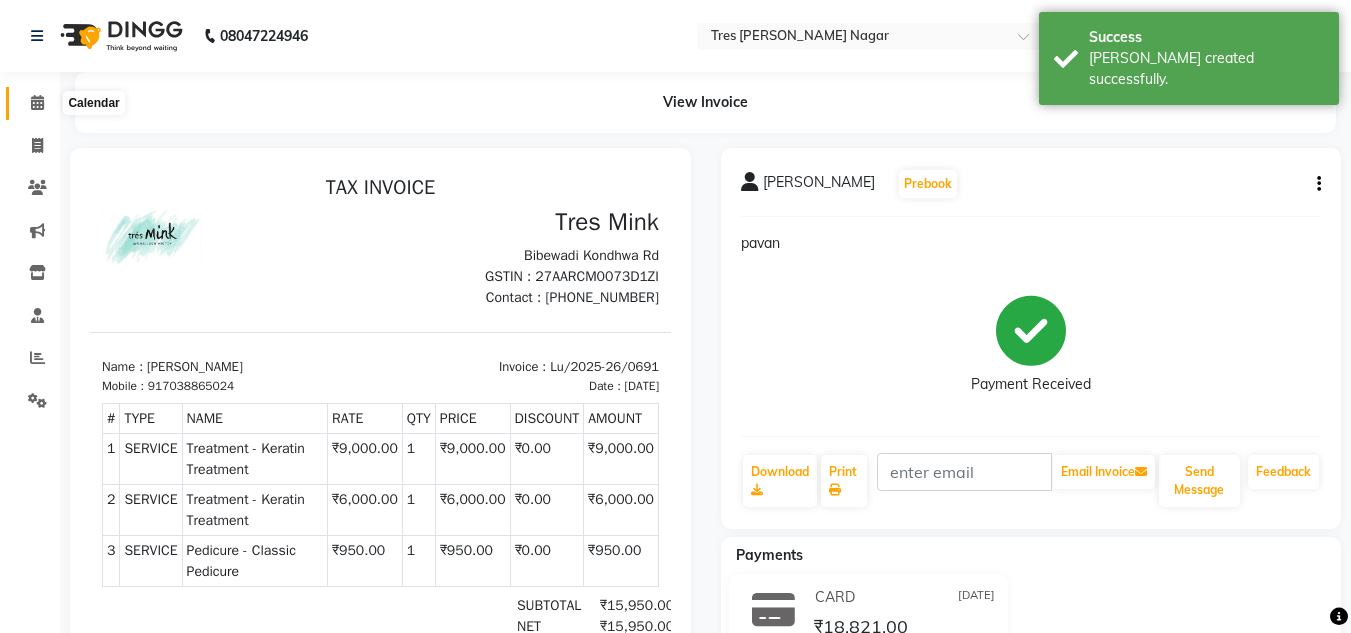 click 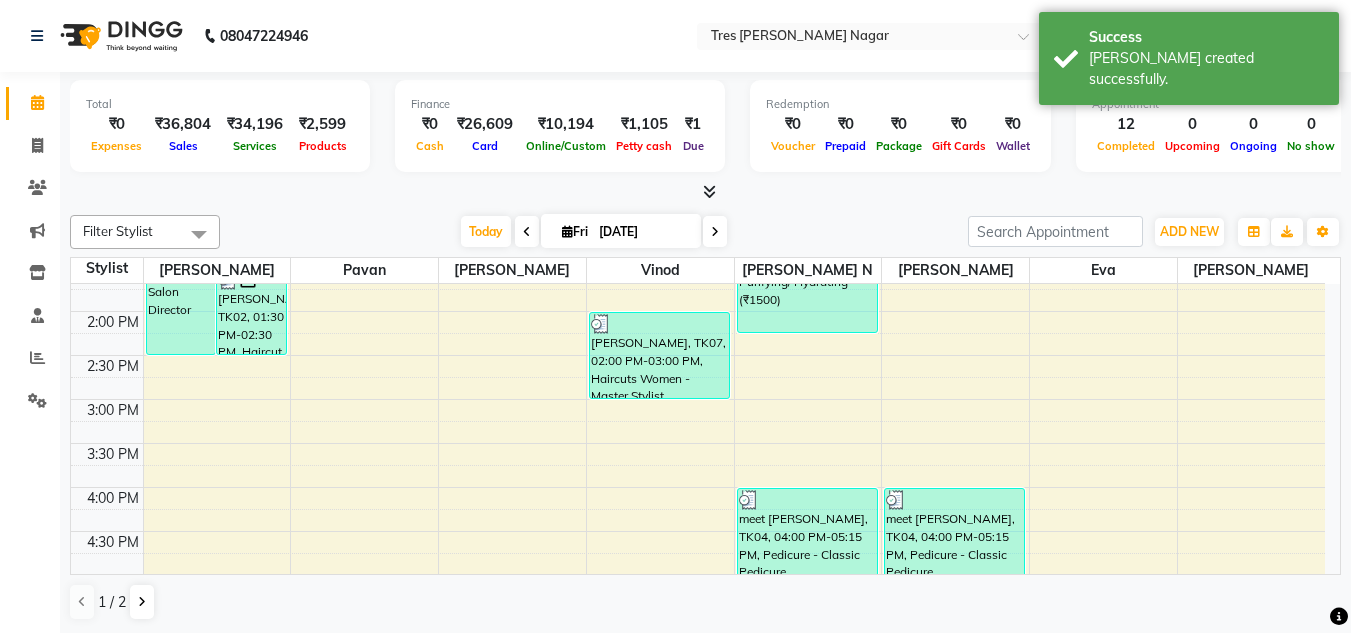 scroll, scrollTop: 853, scrollLeft: 0, axis: vertical 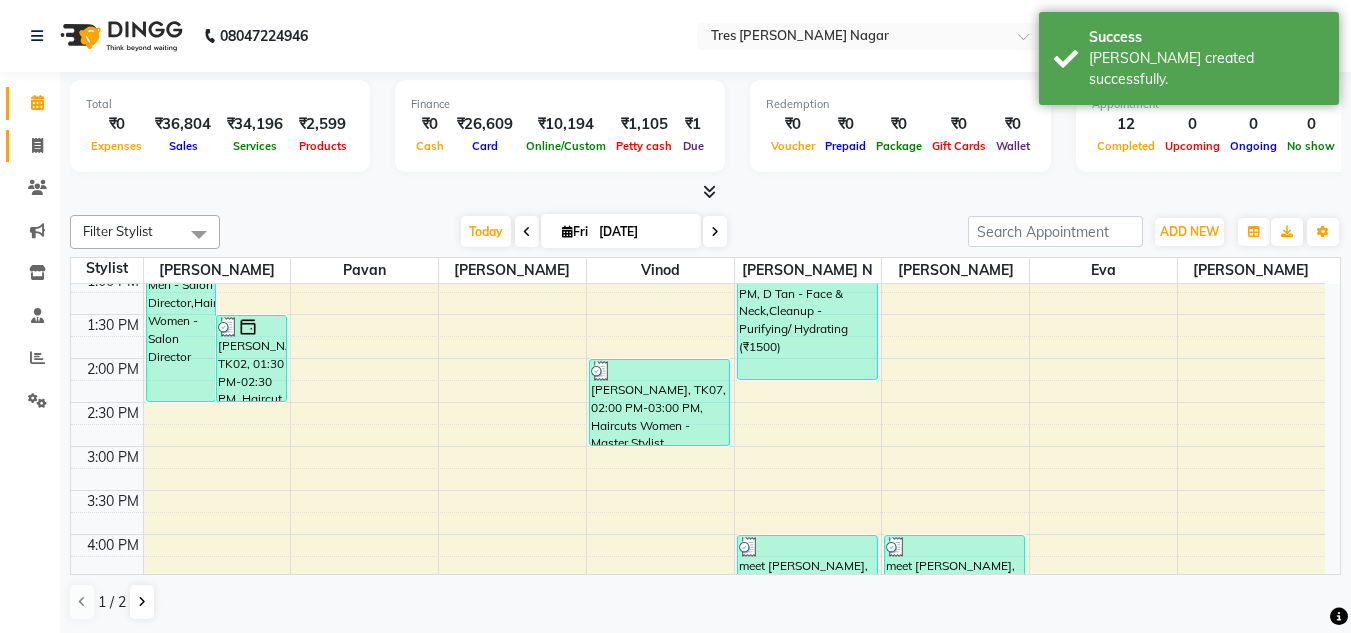 click 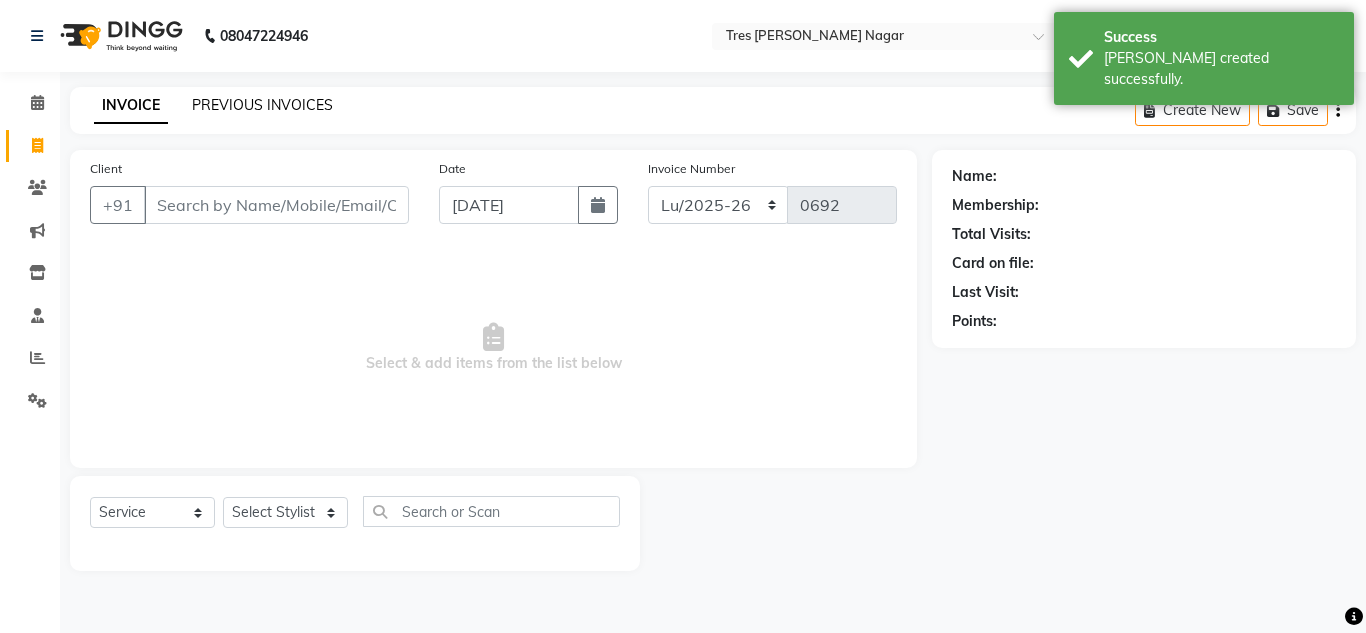 click on "PREVIOUS INVOICES" 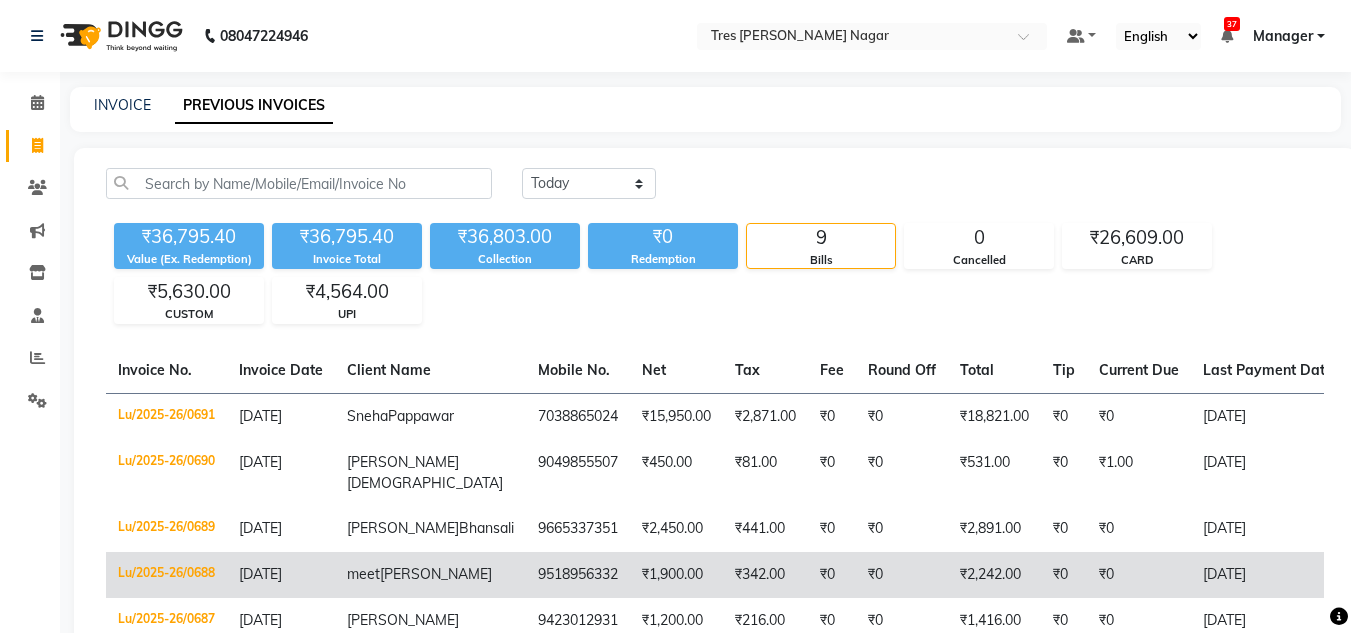 scroll, scrollTop: 379, scrollLeft: 0, axis: vertical 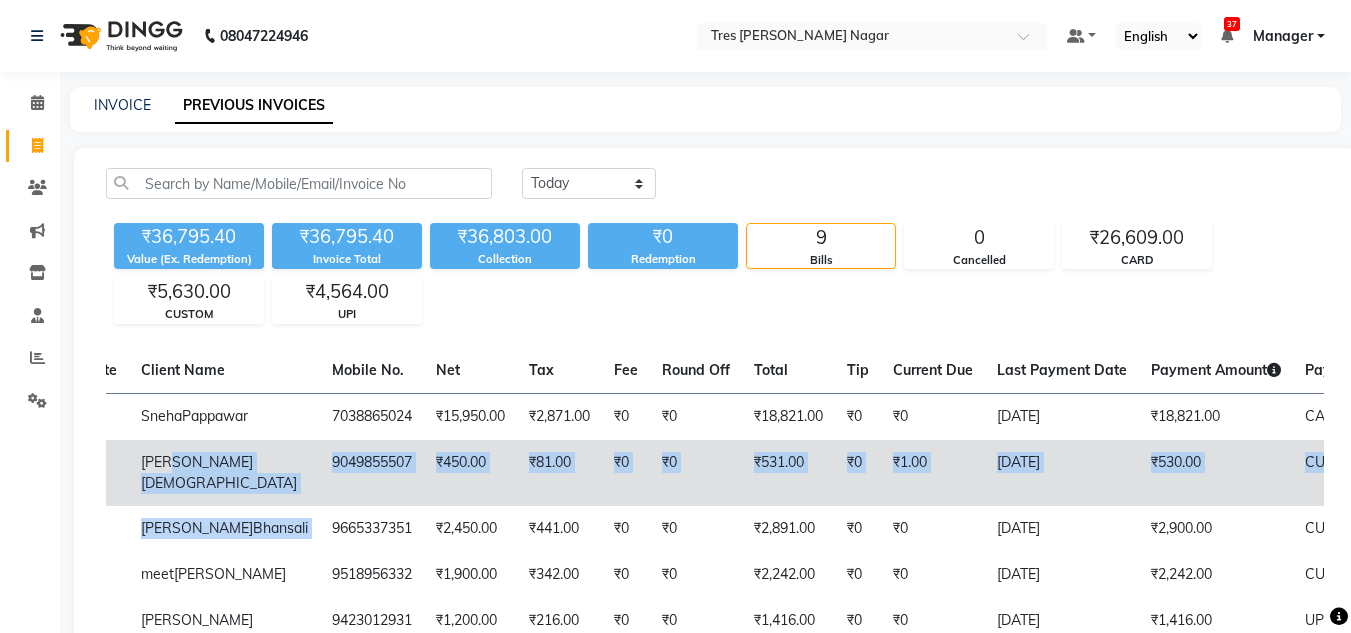 click on "Lu/2025-26/0691  [DATE] Sneha  Pappawar 7038865024 ₹15,950.00 ₹2,871.00  ₹0  ₹0 ₹18,821.00 ₹0 ₹0 [DATE] ₹18,821.00  CARD - PAID  Lu/2025-26/0690  [DATE] [PERSON_NAME] 9049855507 ₹450.00 ₹81.00  ₹0  ₹0 ₹531.00 ₹0 ₹1.00 [DATE] ₹530.00  CUSTOM - PARTIAL PAID  Lu/2025-26/0689  [DATE] [PERSON_NAME] 9665337351 ₹2,450.00 ₹441.00  ₹0  ₹0 ₹2,891.00 ₹0 ₹0 [DATE] ₹2,900.00  CUSTOM - PAID  Lu/2025-26/0688  [DATE] meet  [PERSON_NAME] 9518956332 ₹1,900.00 ₹342.00  ₹0  ₹0 ₹2,242.00 ₹0 ₹0 [DATE] ₹2,242.00  CUSTOM,  UPI - PAID  Lu/2025-26/0687  [DATE] [GEOGRAPHIC_DATA][PERSON_NAME] 9423012931 ₹1,200.00 ₹216.00  ₹0  ₹0 ₹1,416.00 ₹0 ₹0 [DATE] ₹1,416.00  UPI - PAID  Lu/2025-26/0686  [DATE] [PERSON_NAME] 9225534001 ₹932.20 ₹167.80  ₹0  ₹0 ₹1,100.00 ₹0 ₹0 [DATE] ₹1,100.00  UPI - PAID  Lu/2025-26/0685  [DATE] [PERSON_NAME] 9225534001 ₹1,700.00 ₹306.00  ₹0  ₹0 ₹2,006.00 ₹0 ₹0 [DATE] UPI - -" 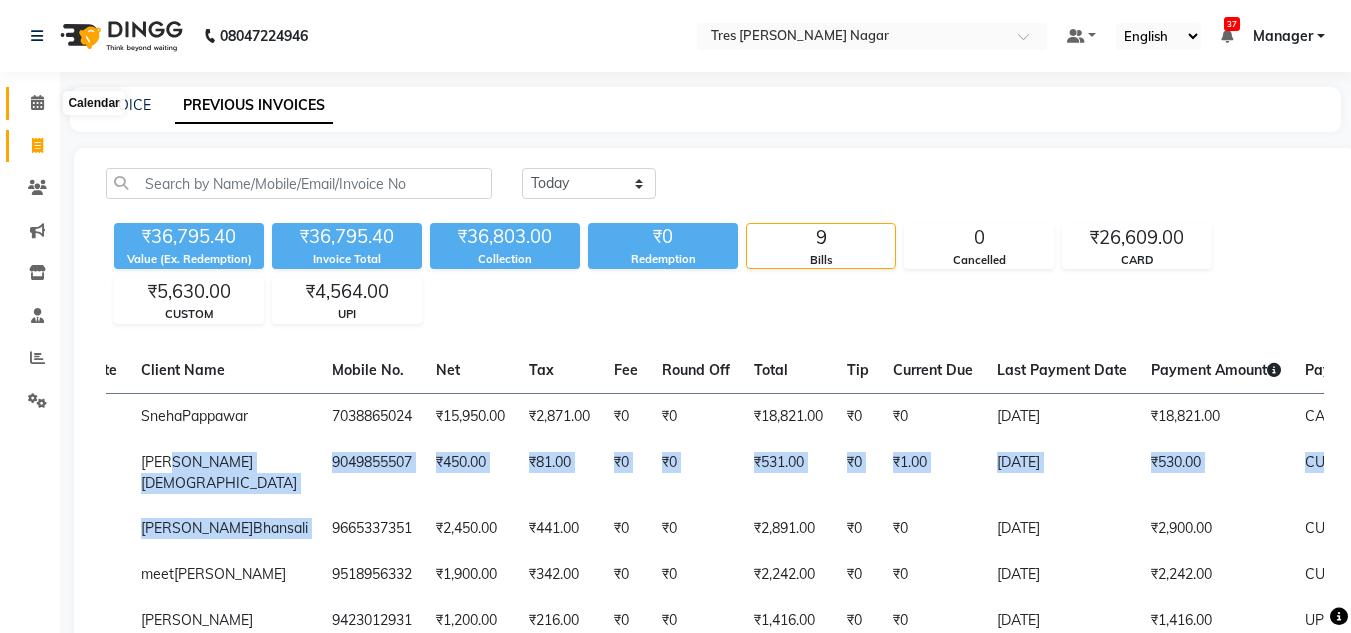 click 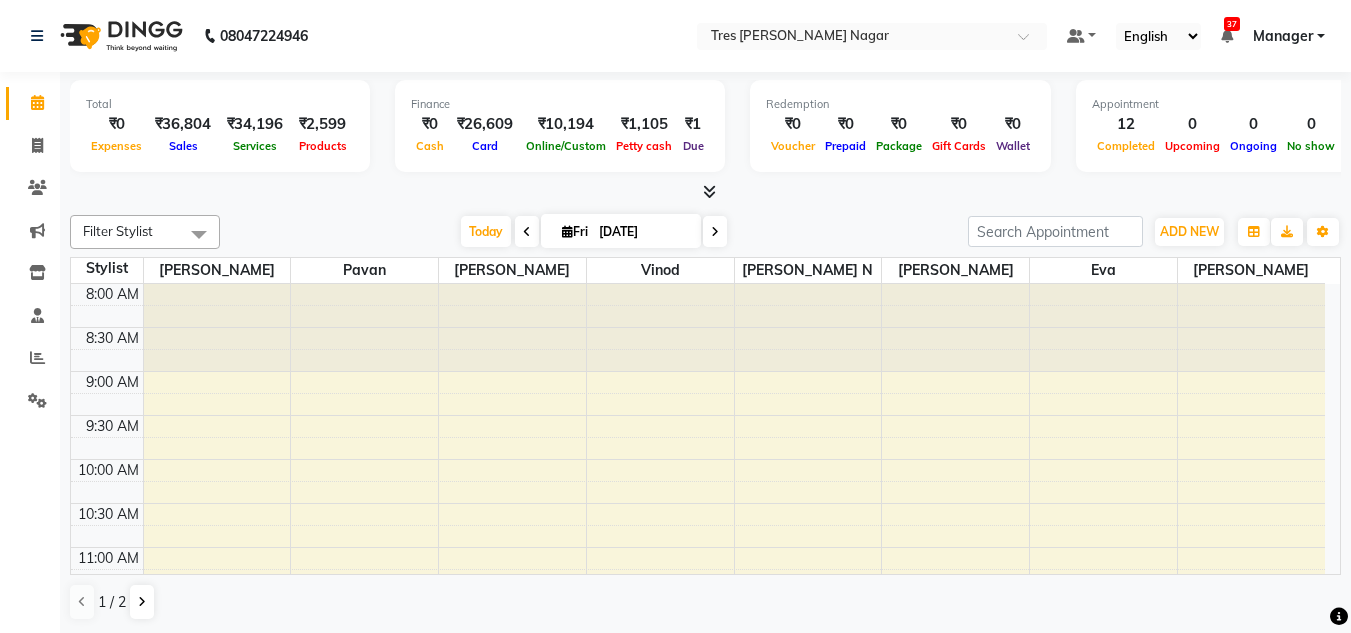 scroll, scrollTop: 1, scrollLeft: 0, axis: vertical 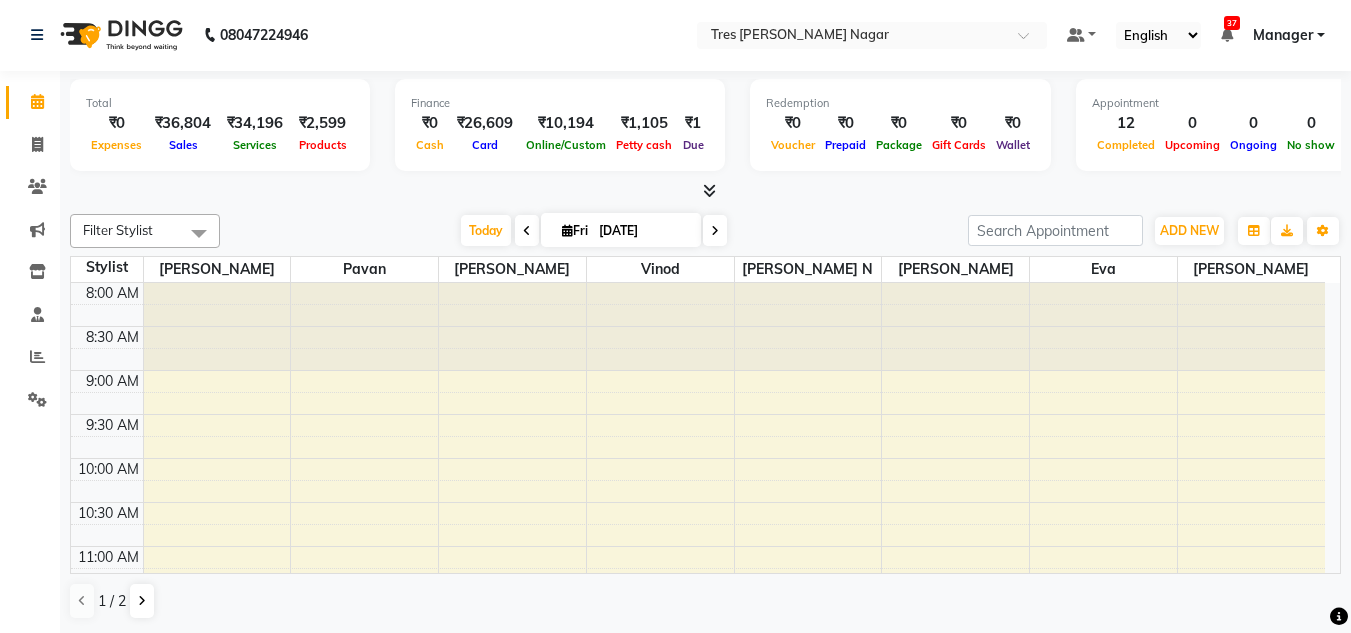 click on "08047224946 Select Location × Tres [PERSON_NAME] Nagar Default Panel My Panel English ENGLISH Español العربية मराठी हिंदी ગુજરાતી தமிழ் 中文 37 Notifications nothing to show Manager Manage Profile Change Password Sign out  Version:3.15.4  ☀ Tres [PERSON_NAME] Nagar  Calendar  Invoice  Clients  Marketing  Inventory  Staff  Reports  Settings Completed InProgress Upcoming Dropped Tentative Check-In Confirm Bookings Generate Report Segments Page Builder Total  ₹0  Expenses ₹36,804  Sales ₹34,196  Services ₹2,599  Products Finance  ₹0  Cash ₹26,609  Card ₹10,194  Online/Custom ₹1,105 [PERSON_NAME] cash ₹1 Due  Redemption  ₹0 Voucher ₹0 Prepaid ₹0 Package ₹0  Gift Cards ₹0  Wallet  Appointment  12 Completed 0 Upcoming 0 Ongoing 0 No show  Other sales  ₹0  Packages ₹0  Memberships ₹0  Vouchers ₹0  Prepaids ₹0  Gift Cards Filter Stylist Select All [PERSON_NAME] [PERSON_NAME] [PERSON_NAME] Neha Aywale [PERSON_NAME] [PERSON_NAME] [PERSON_NAME]  Fri" 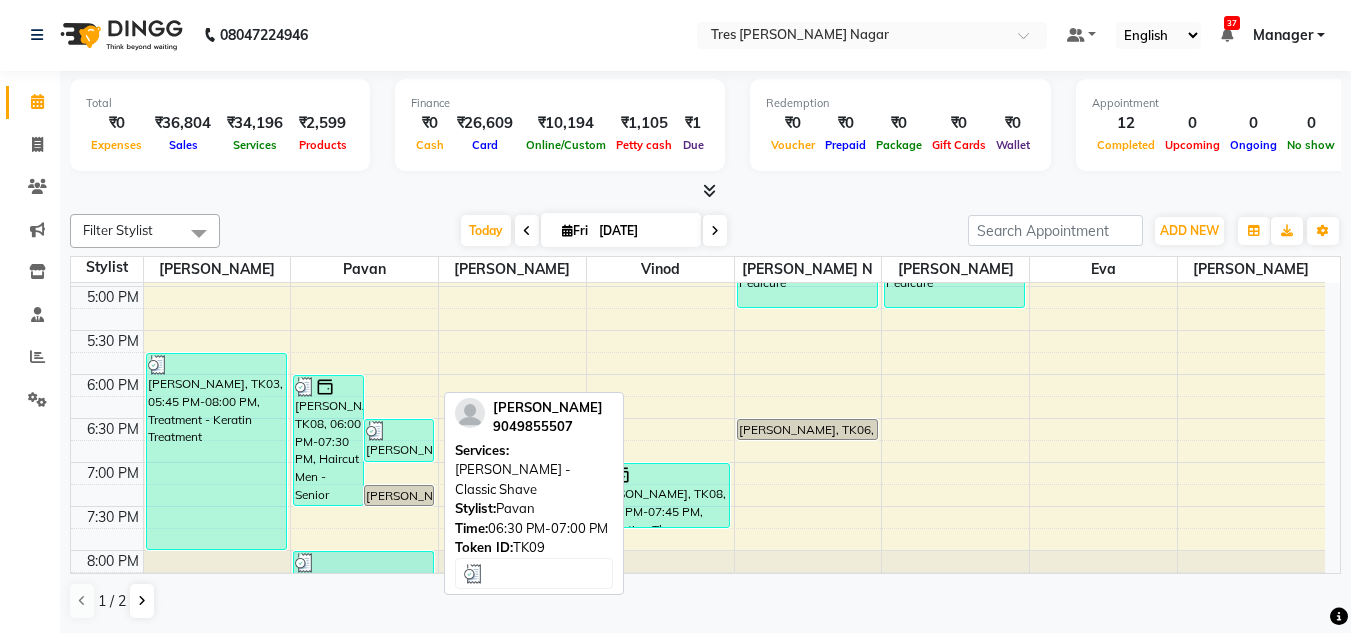 scroll, scrollTop: 853, scrollLeft: 0, axis: vertical 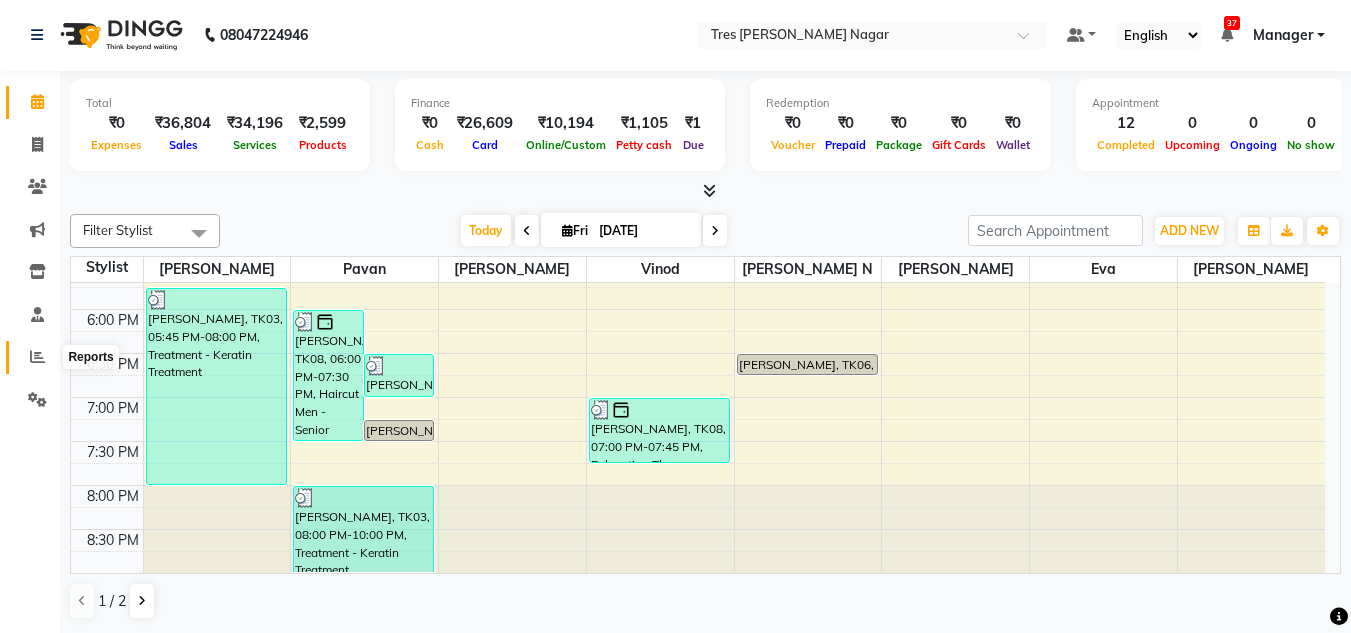 click 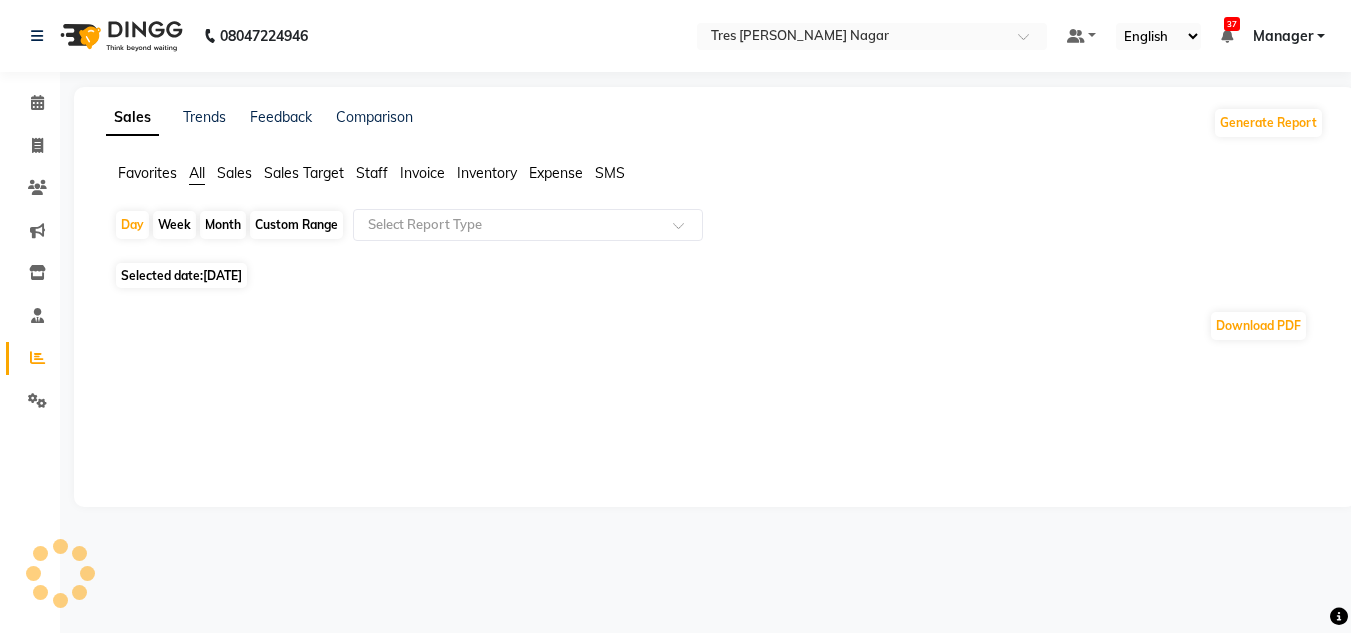 scroll, scrollTop: 0, scrollLeft: 0, axis: both 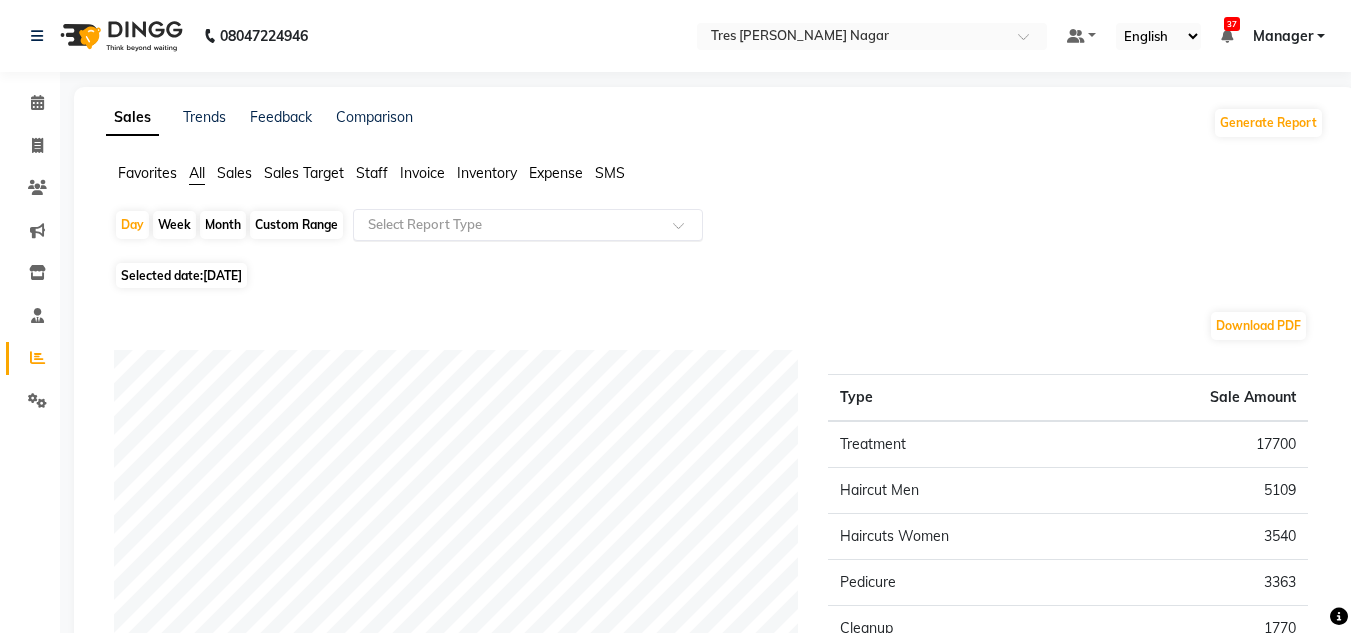 click on "Select Report Type" 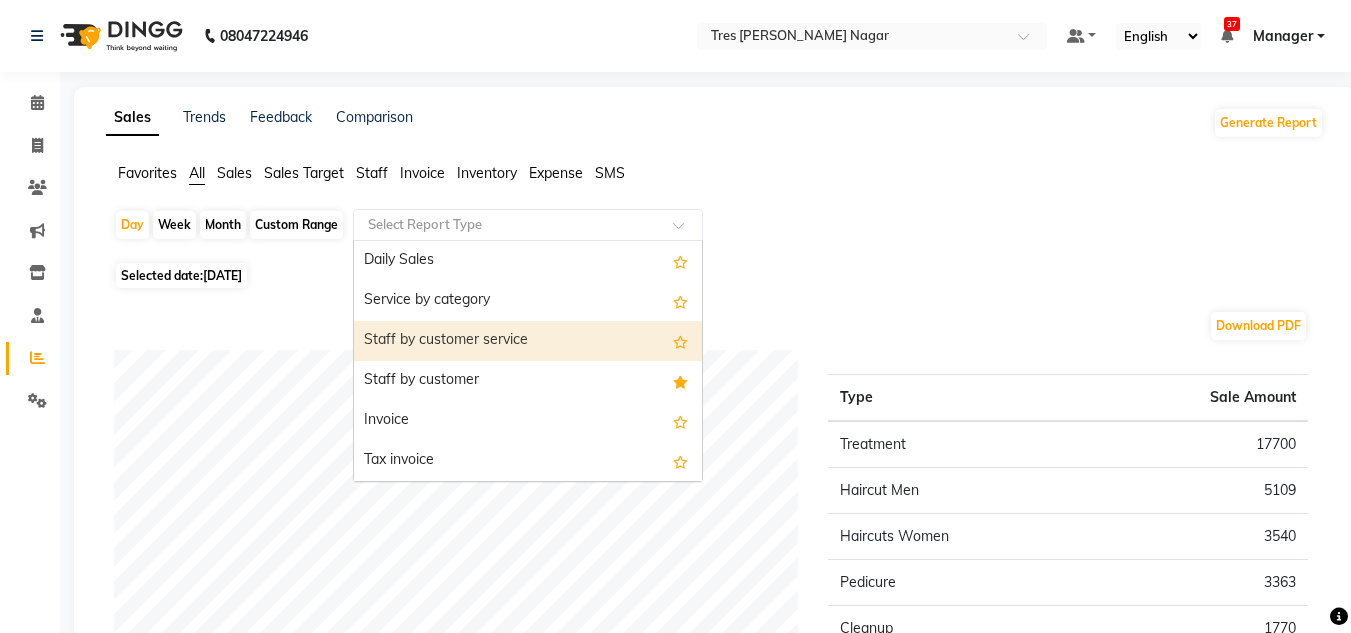 click on "Staff by customer service" at bounding box center (528, 341) 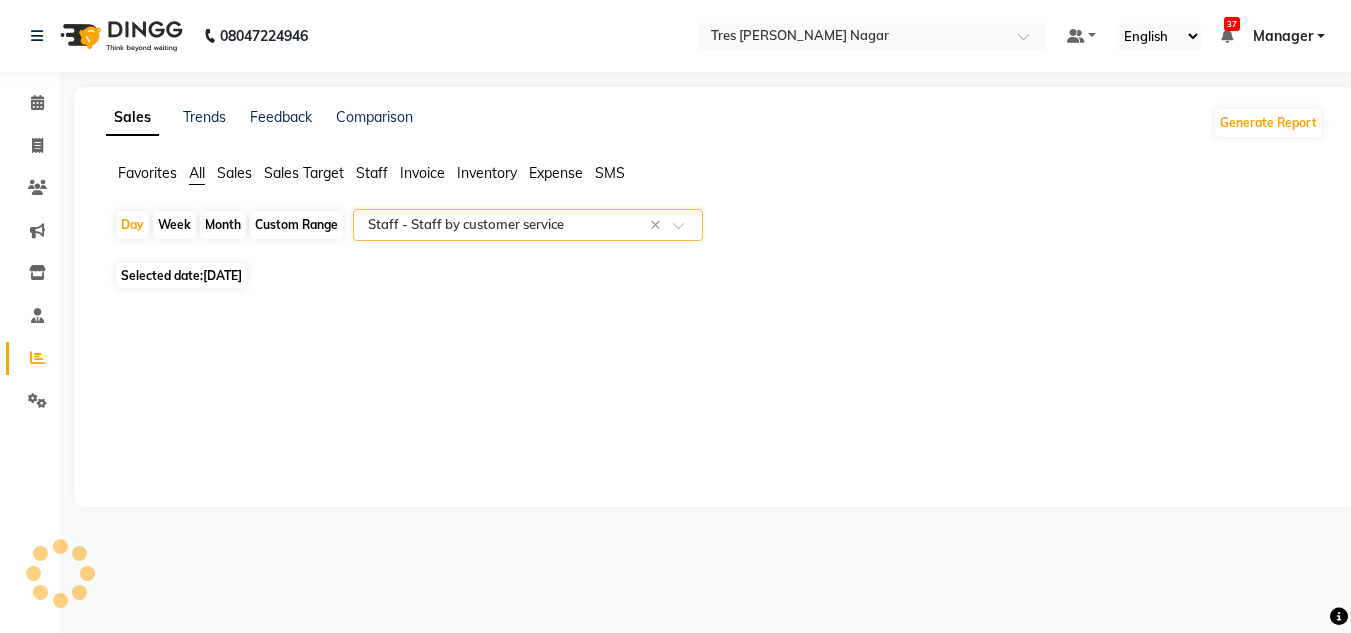 select on "filtered_report" 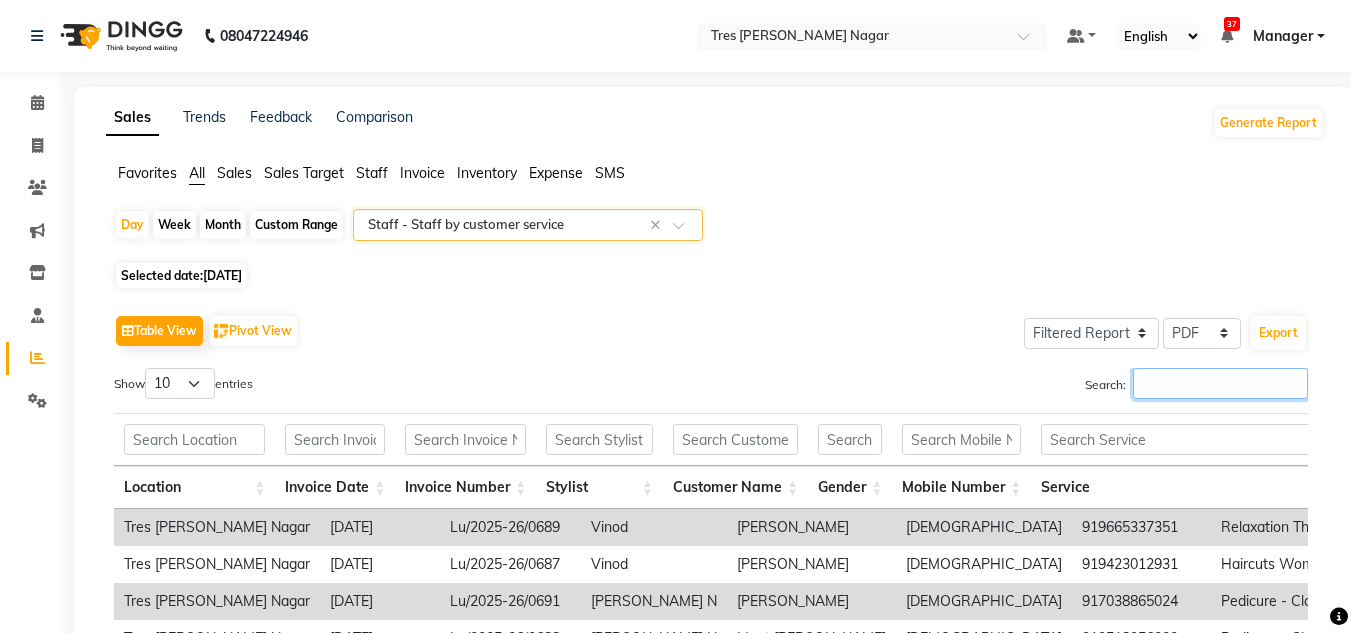 click on "Search:" at bounding box center (1220, 383) 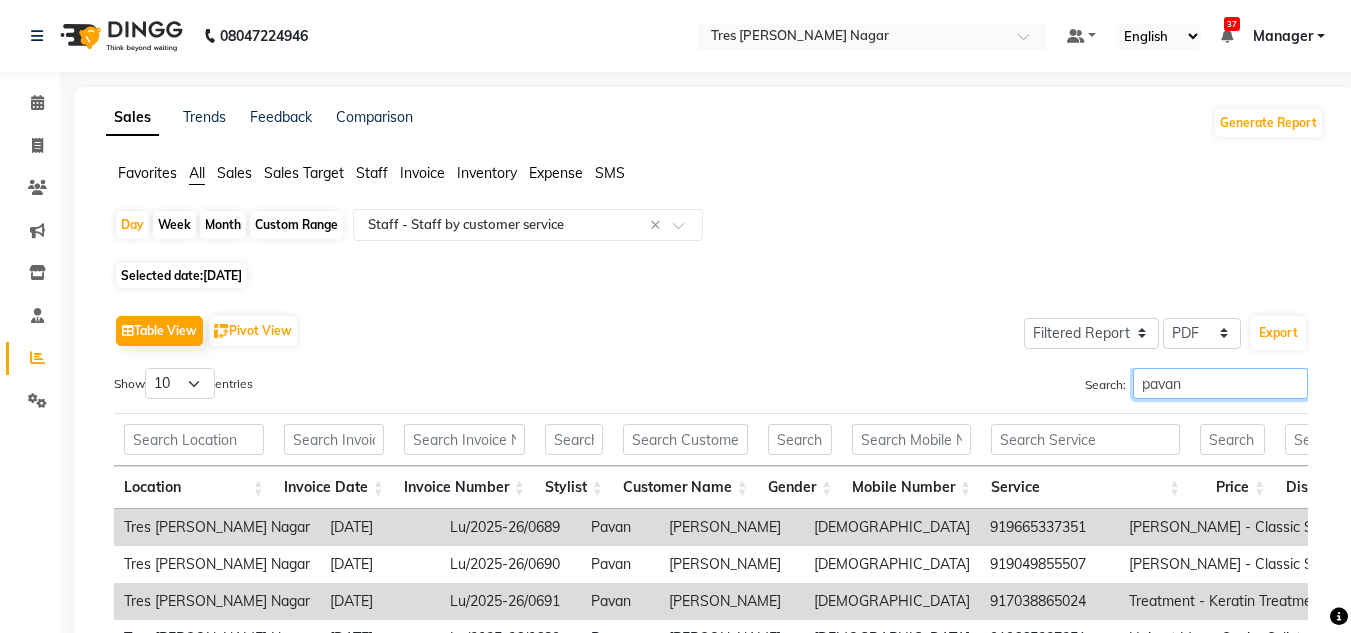 scroll, scrollTop: 205, scrollLeft: 0, axis: vertical 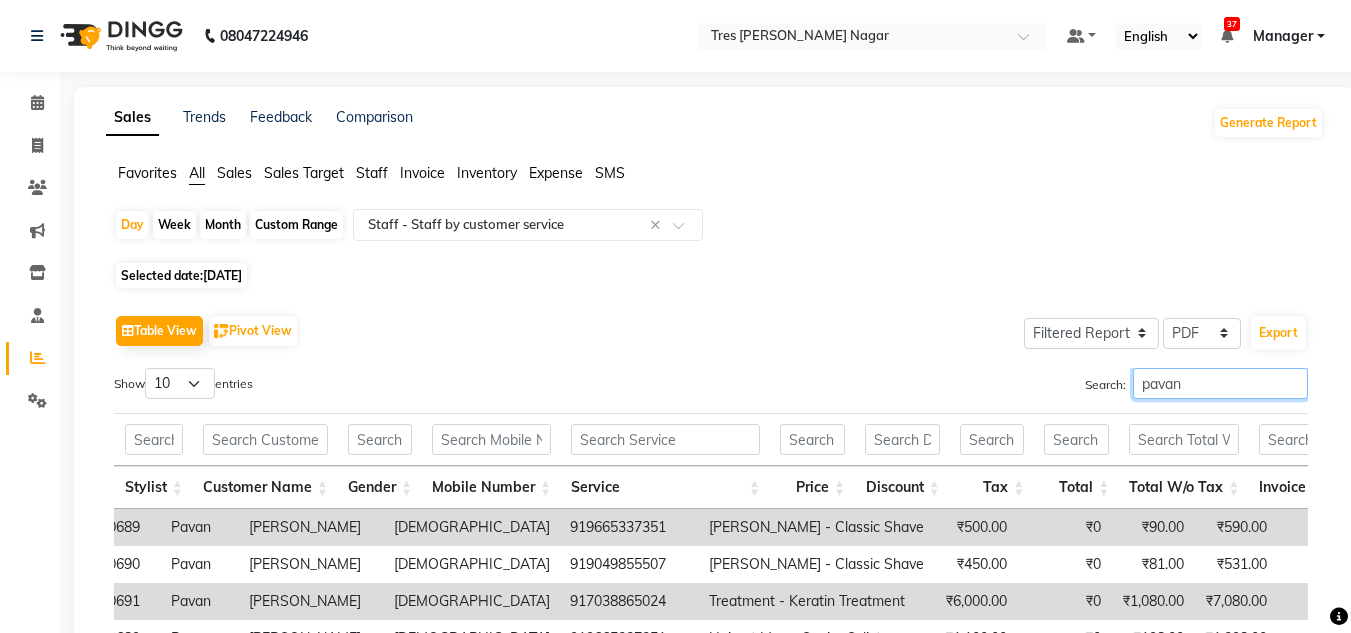 type on "pavan" 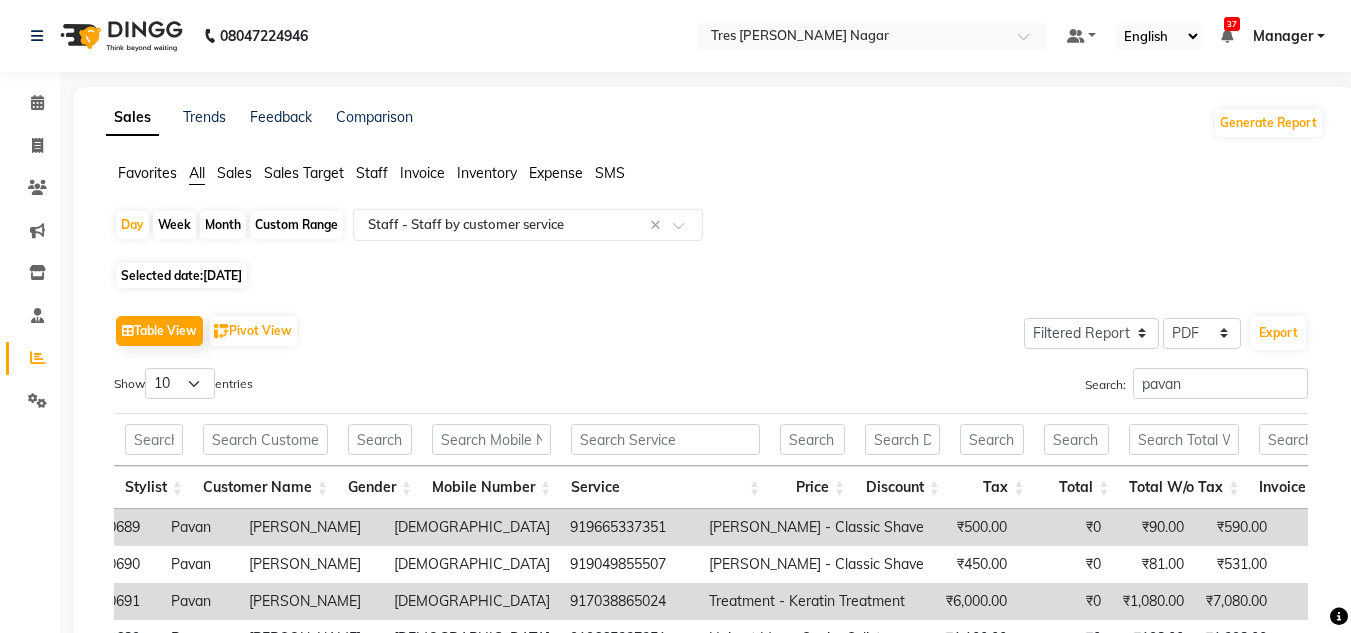 click on "Month" 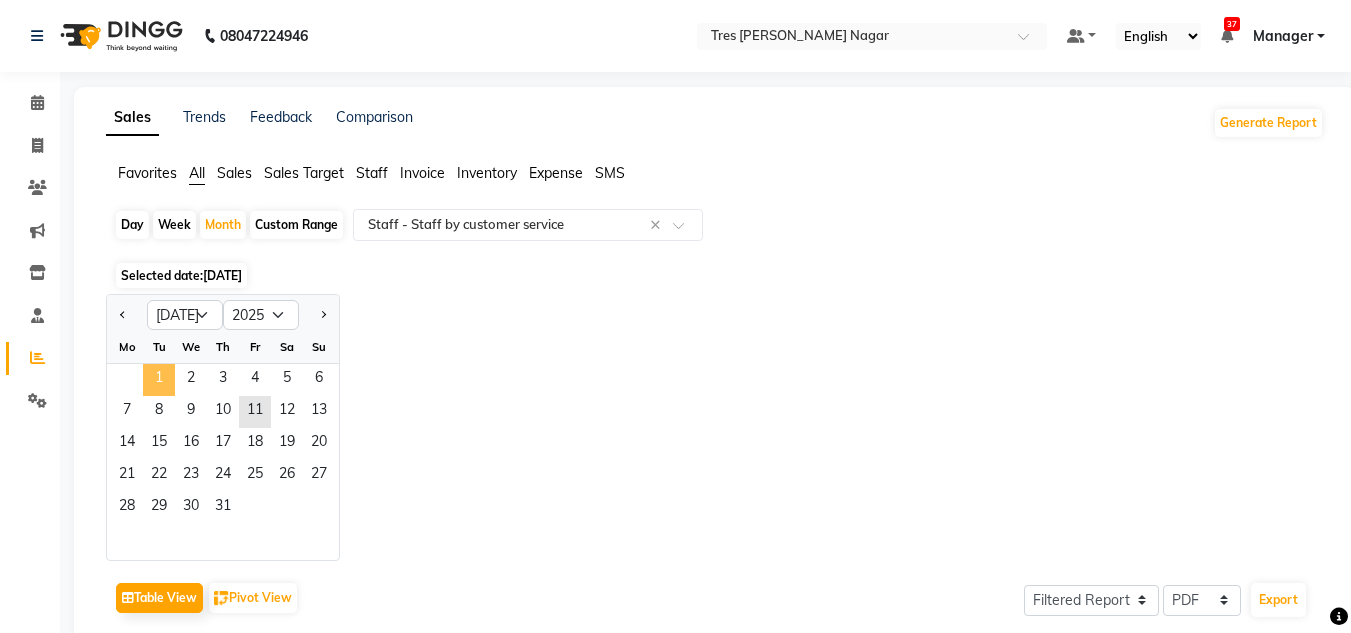 click on "1" 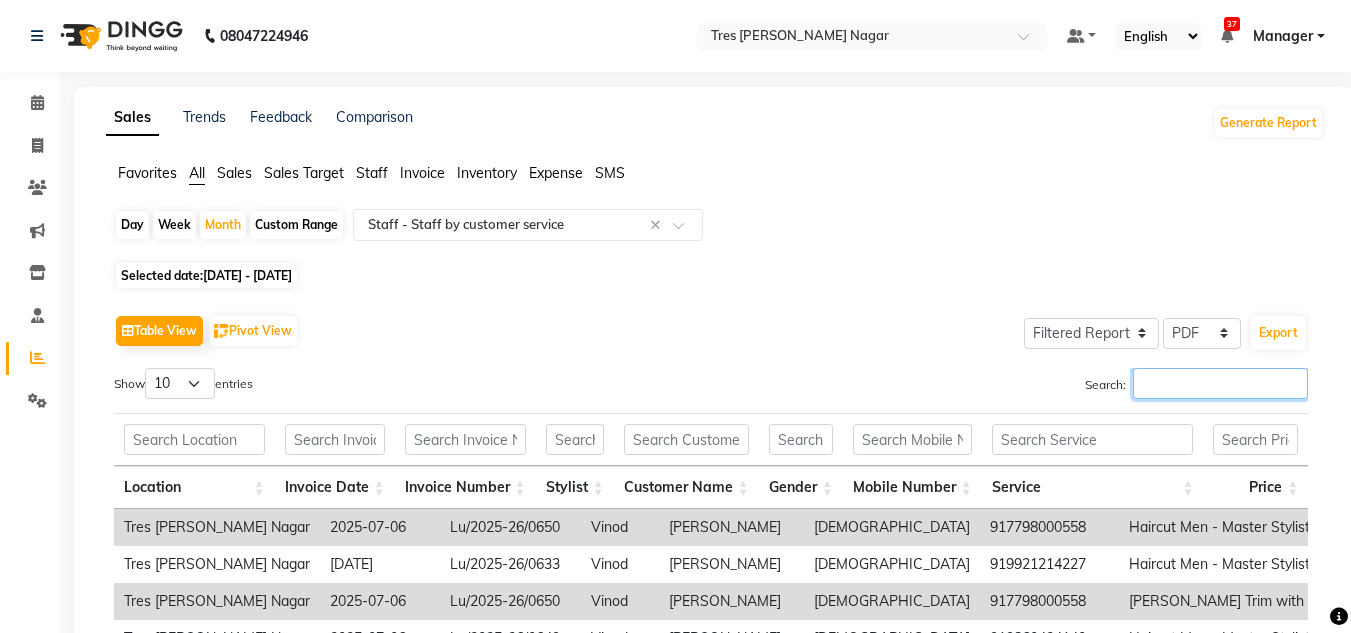 click on "Search:" at bounding box center (1220, 383) 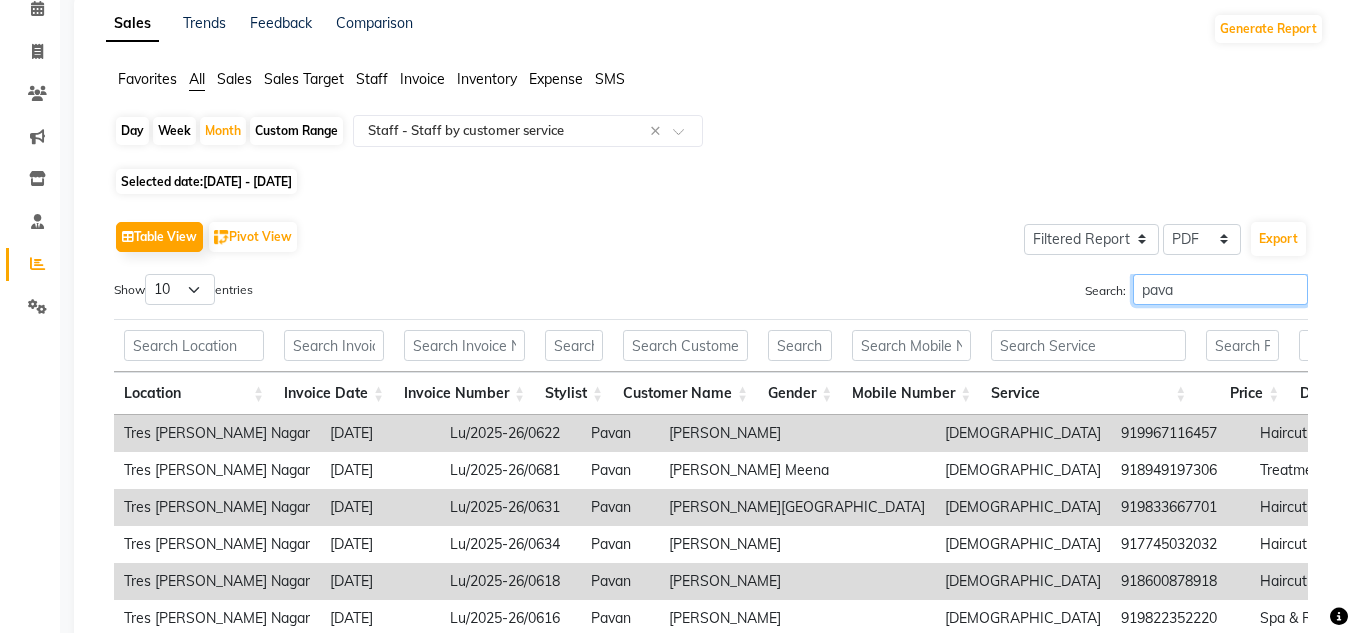 scroll, scrollTop: 427, scrollLeft: 0, axis: vertical 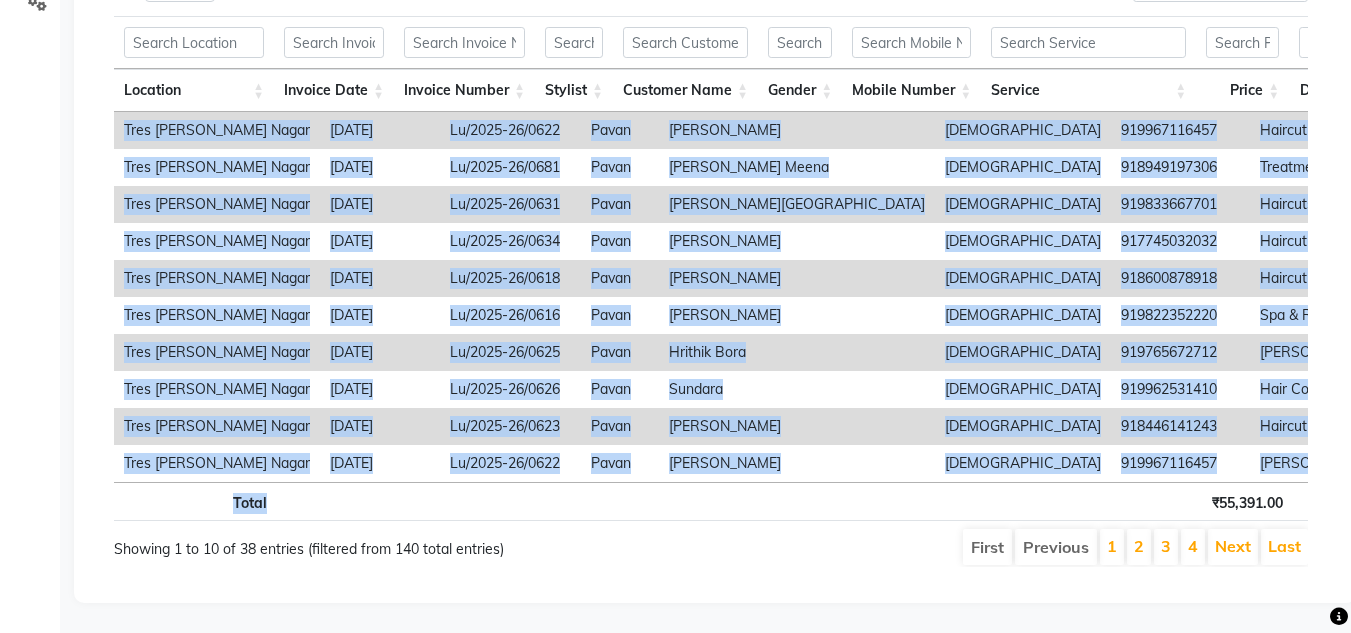 drag, startPoint x: 753, startPoint y: 467, endPoint x: 819, endPoint y: 459, distance: 66.48308 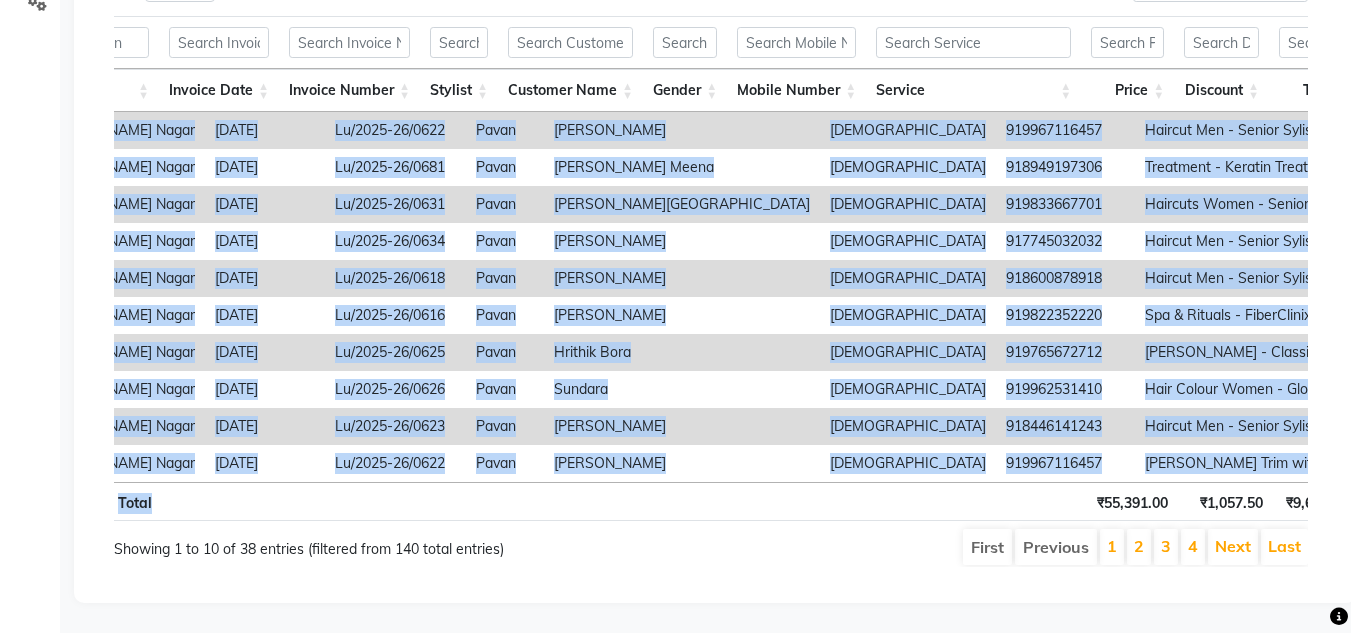 scroll, scrollTop: 0, scrollLeft: 170, axis: horizontal 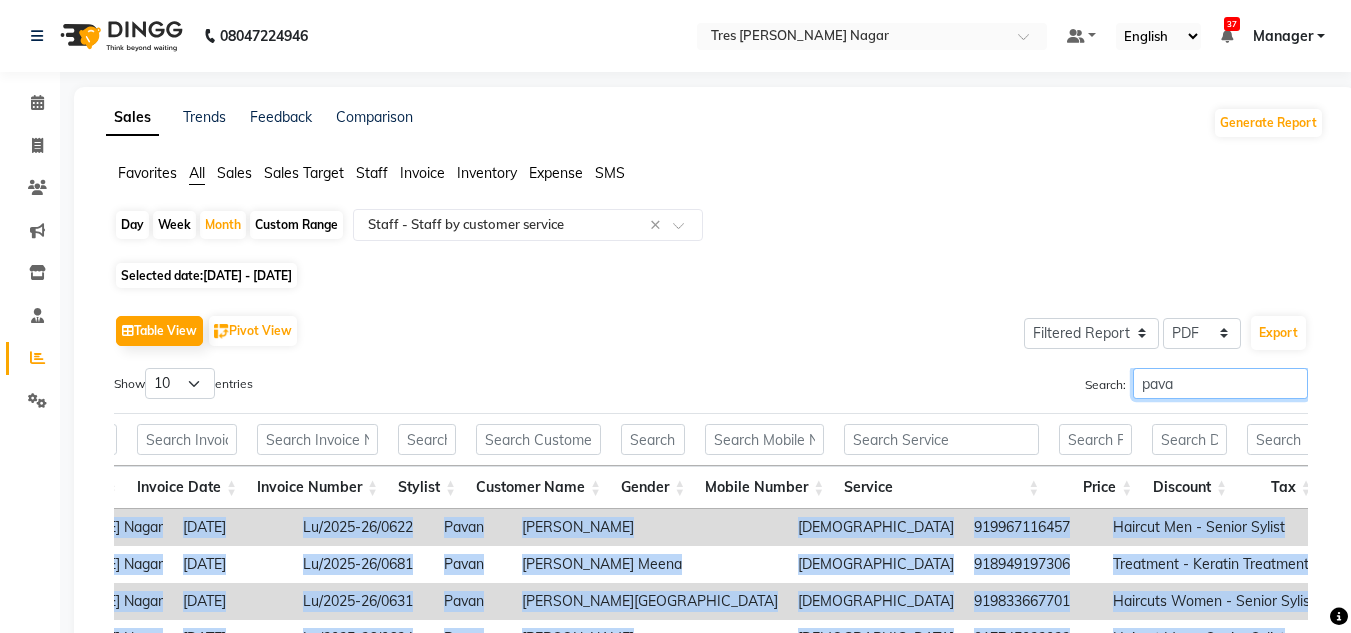 click on "pava" at bounding box center (1220, 383) 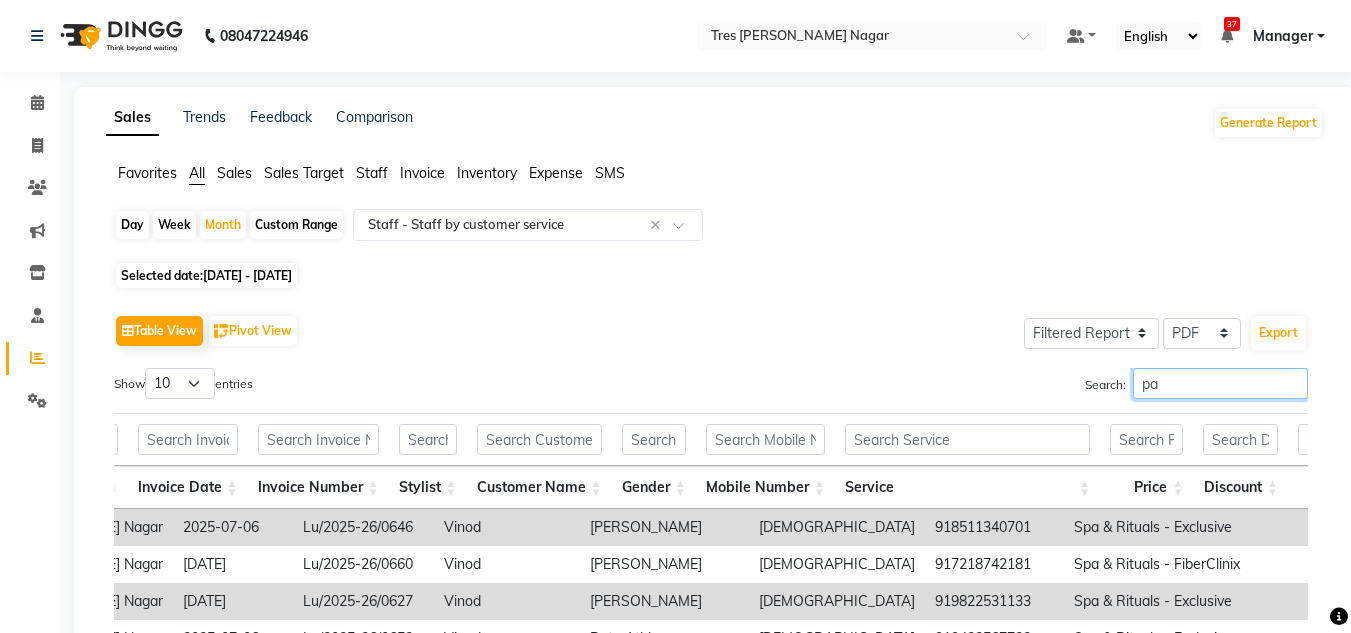 type on "p" 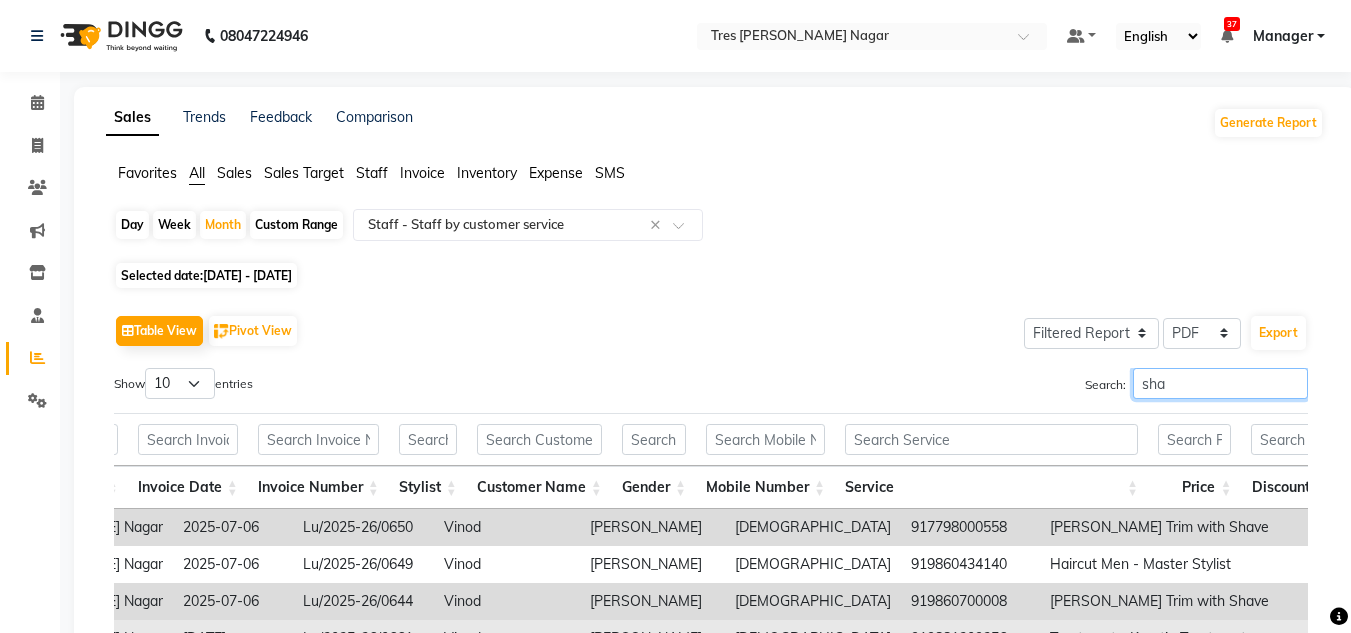 scroll, scrollTop: 427, scrollLeft: 0, axis: vertical 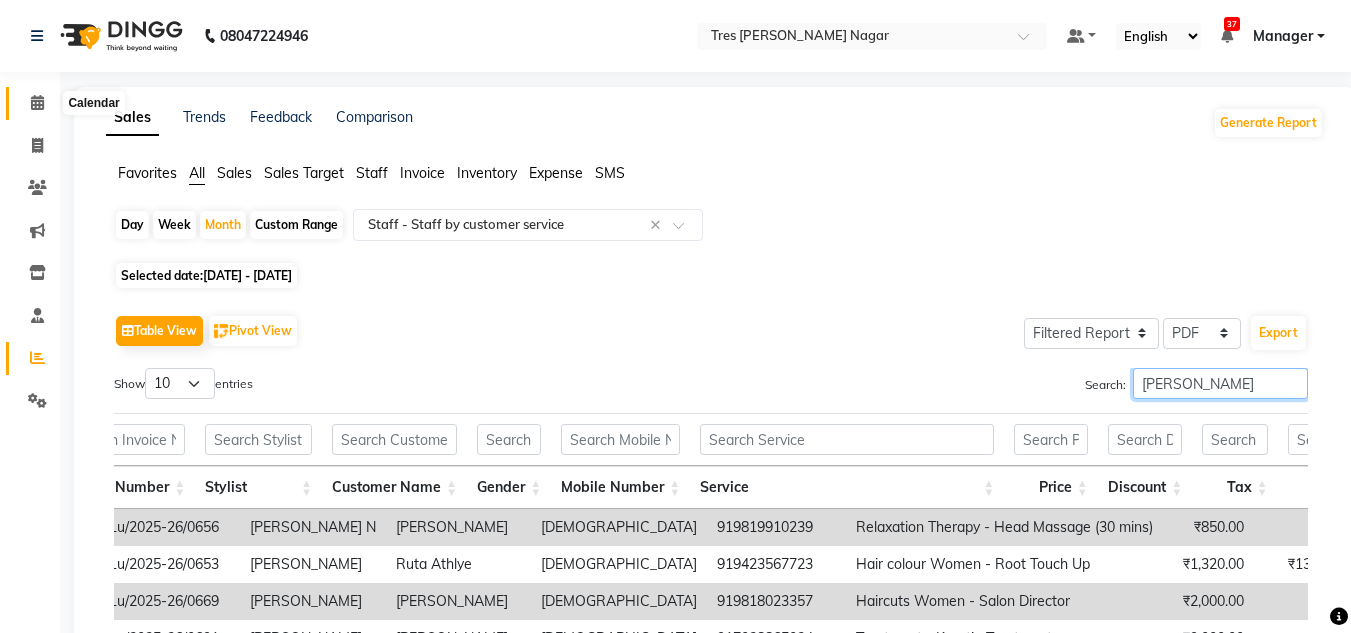 type on "[PERSON_NAME]" 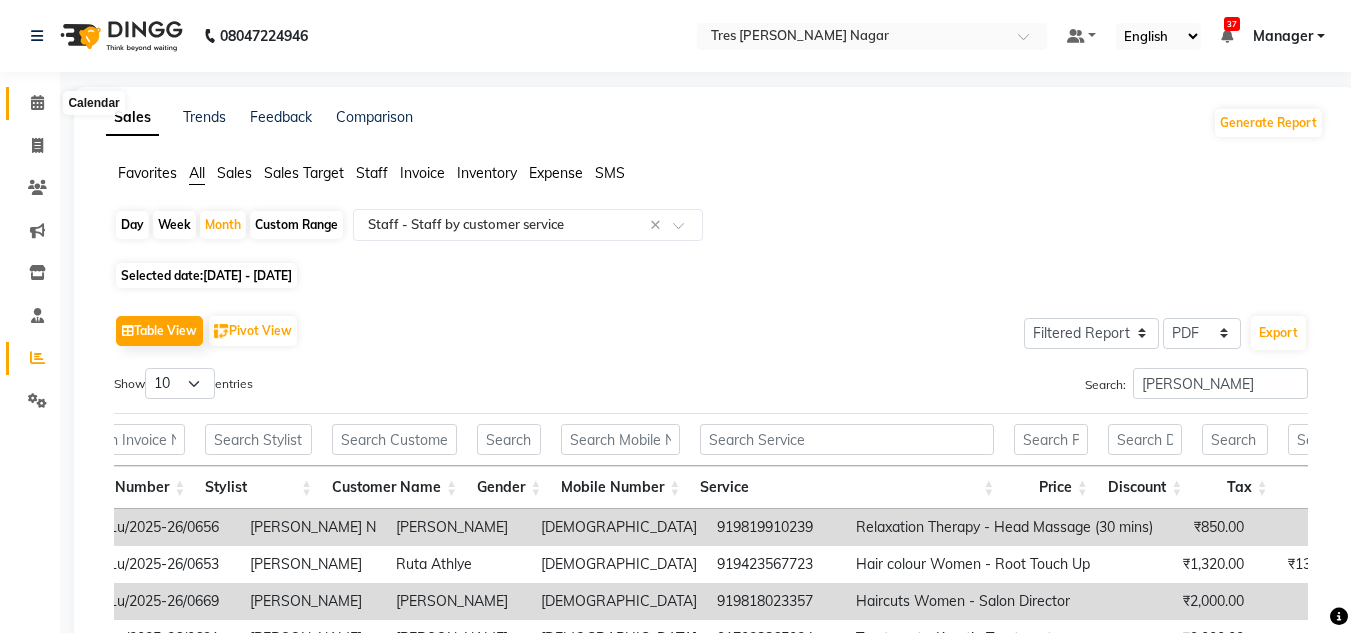 click 